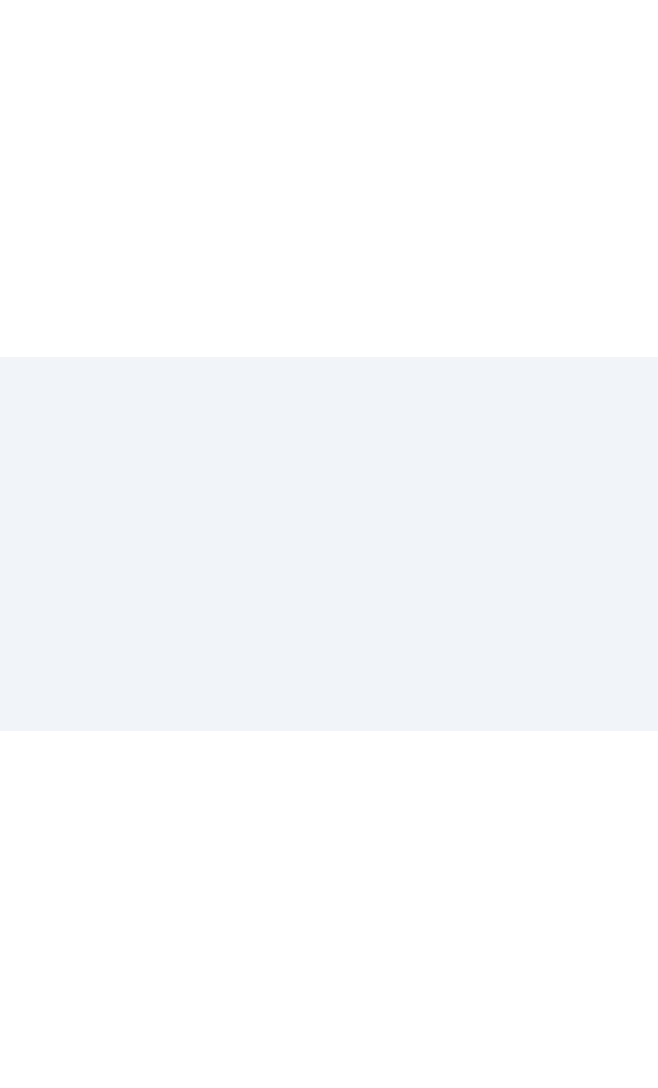 scroll, scrollTop: 0, scrollLeft: 0, axis: both 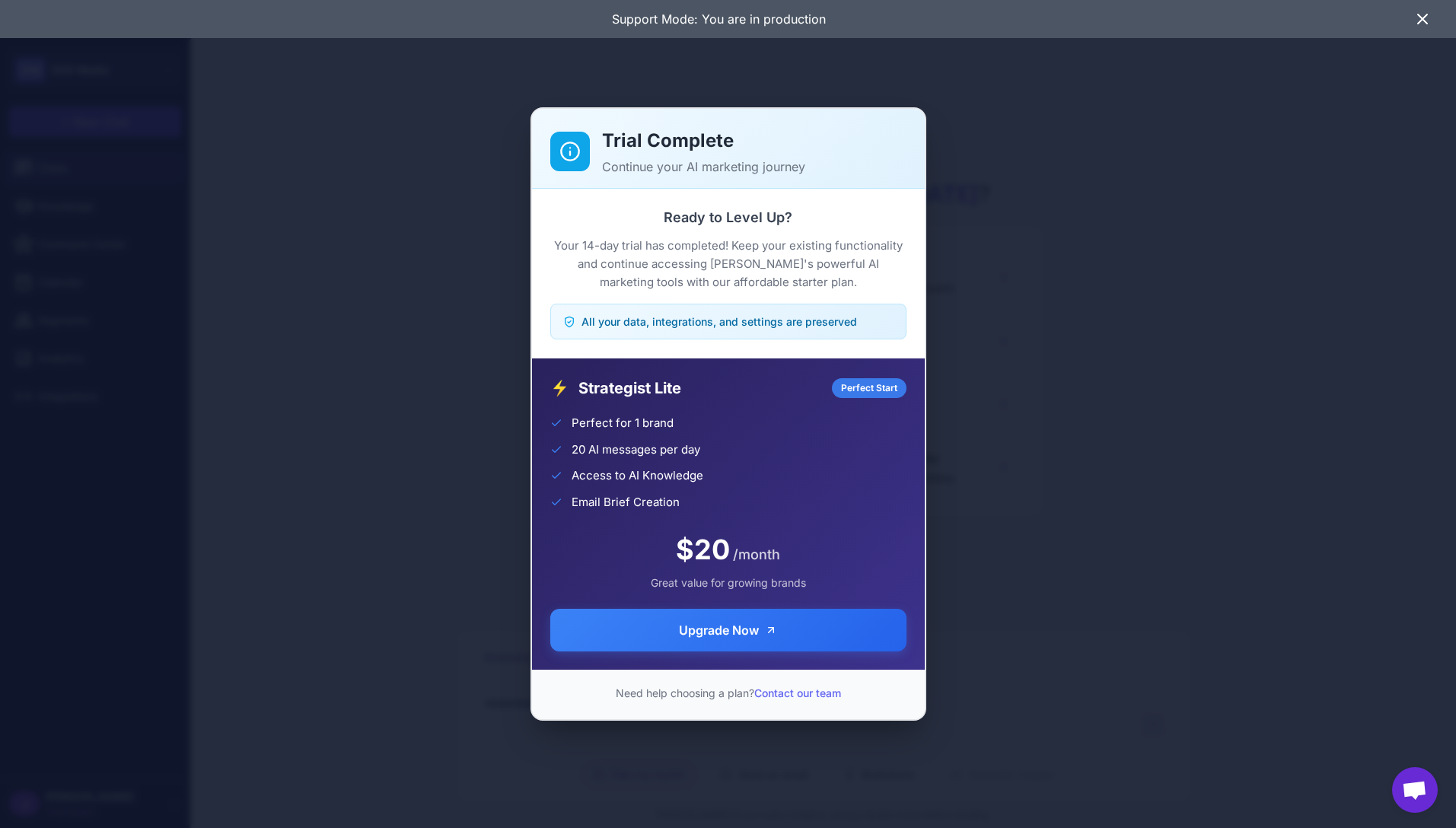 click on "Trial Complete Continue your AI marketing journey Ready to Level Up?  Your 14-day trial has completed! Keep your existing functionality and continue accessing Raleon's powerful AI marketing tools with our affordable starter plan.  All your data, integrations, and settings are preserved ⚡ Strategist Lite Perfect Start Perfect for 1 brand 20 AI messages per day Access to AI Knowledge Email Brief Creation $20 /month Great value for growing brands Upgrade Now  Need help choosing a plan?  Contact our team" 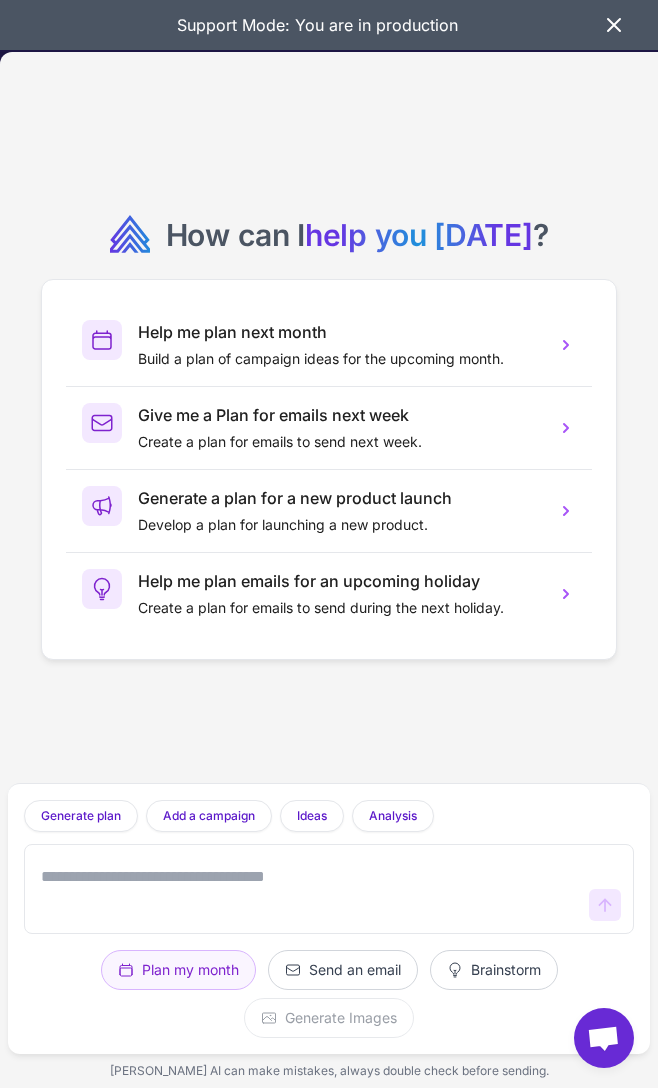 drag, startPoint x: 607, startPoint y: 20, endPoint x: 597, endPoint y: 22, distance: 10.198039 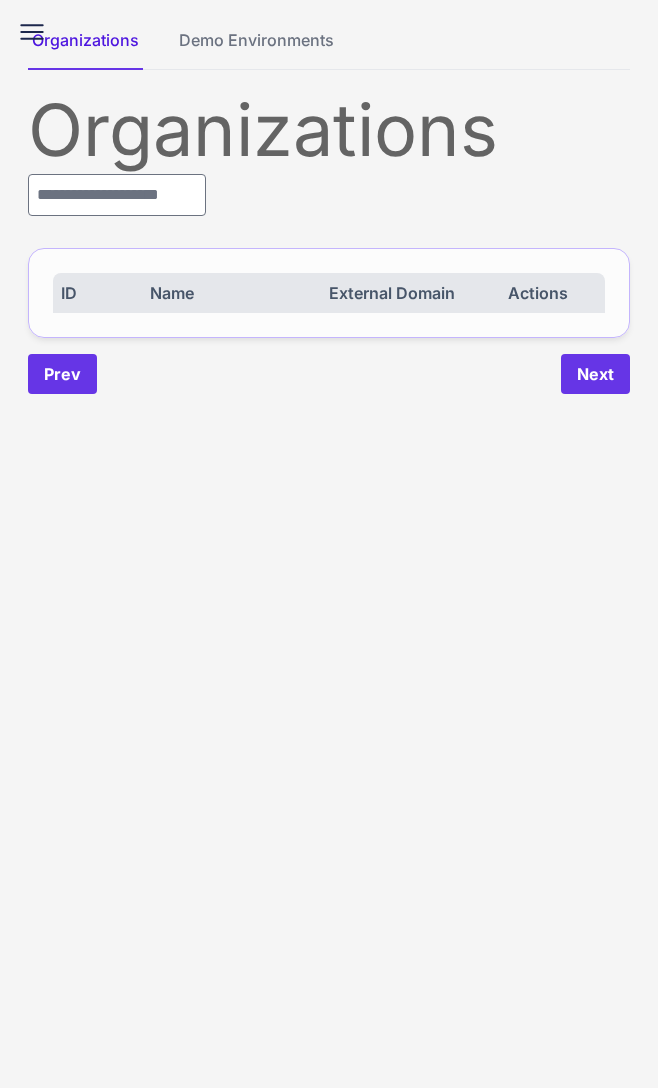 scroll, scrollTop: 0, scrollLeft: 0, axis: both 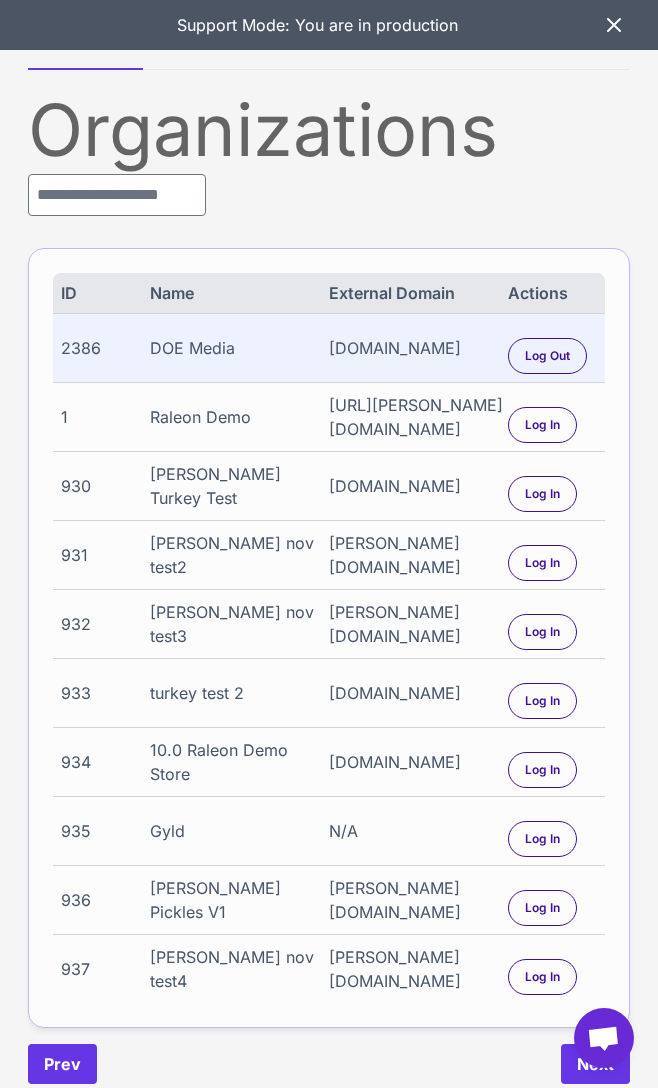 click on "2386" at bounding box center [105, 348] 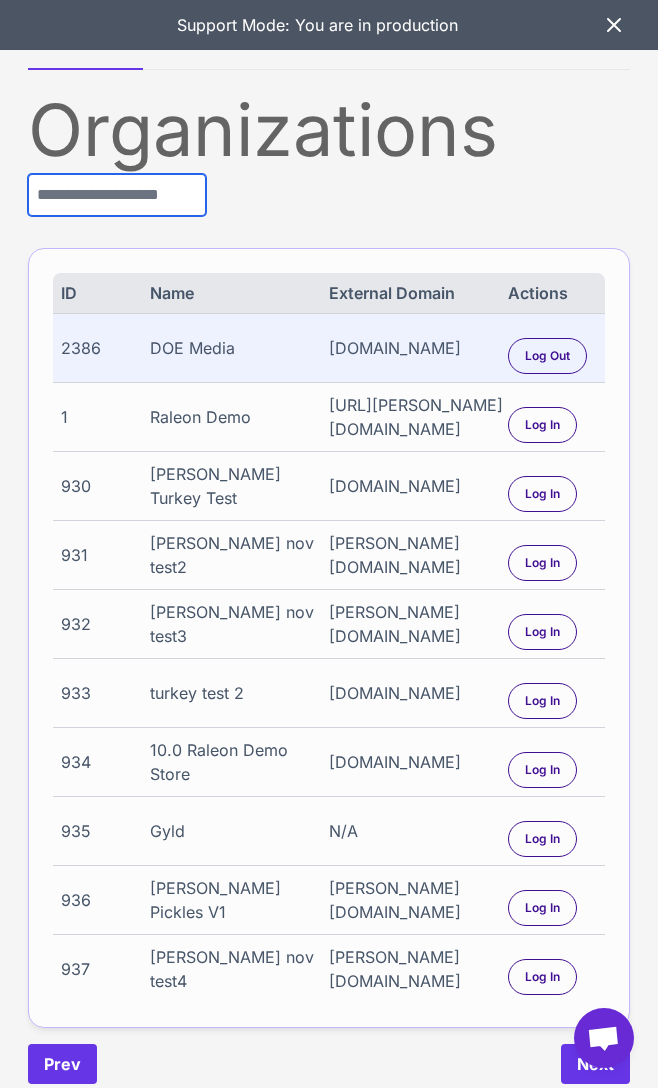 click at bounding box center [117, 195] 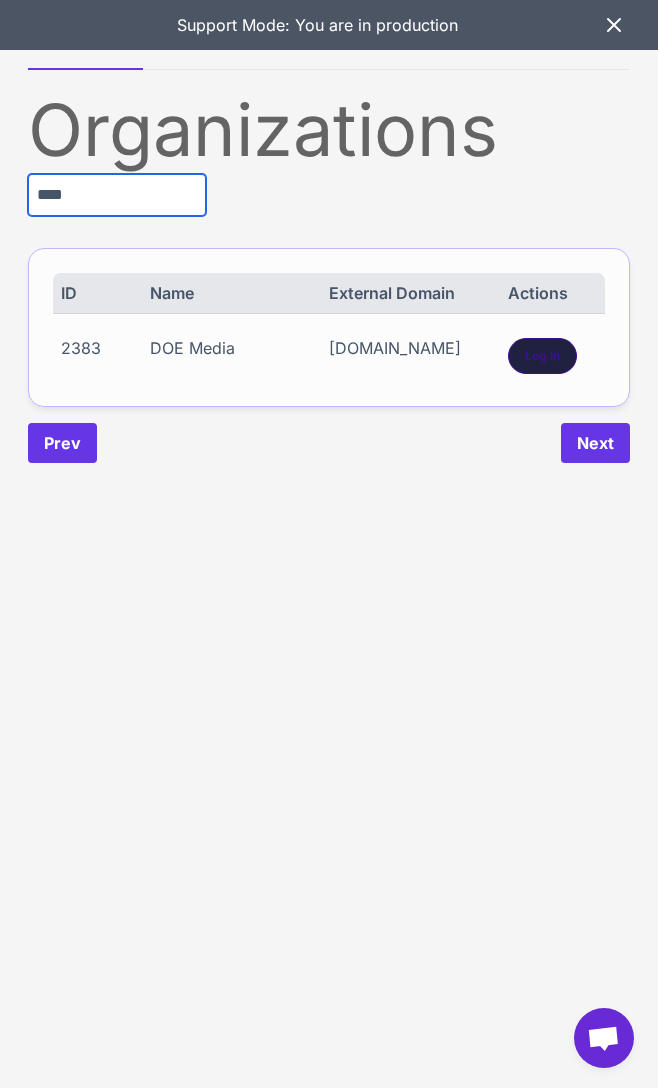 type on "****" 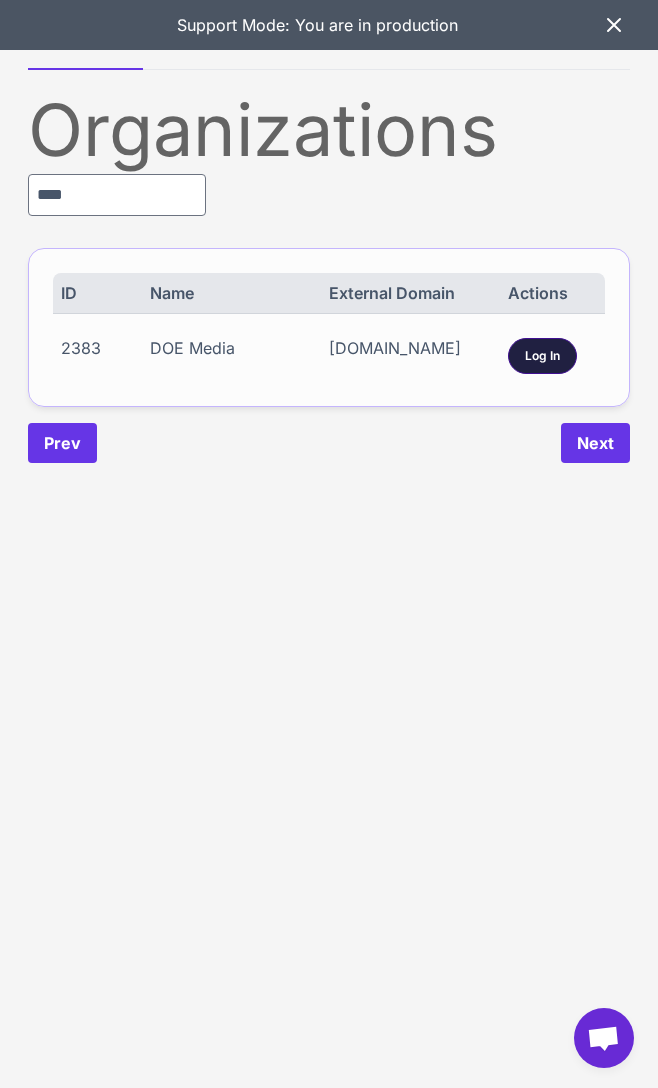 click on "Log In" at bounding box center [542, 356] 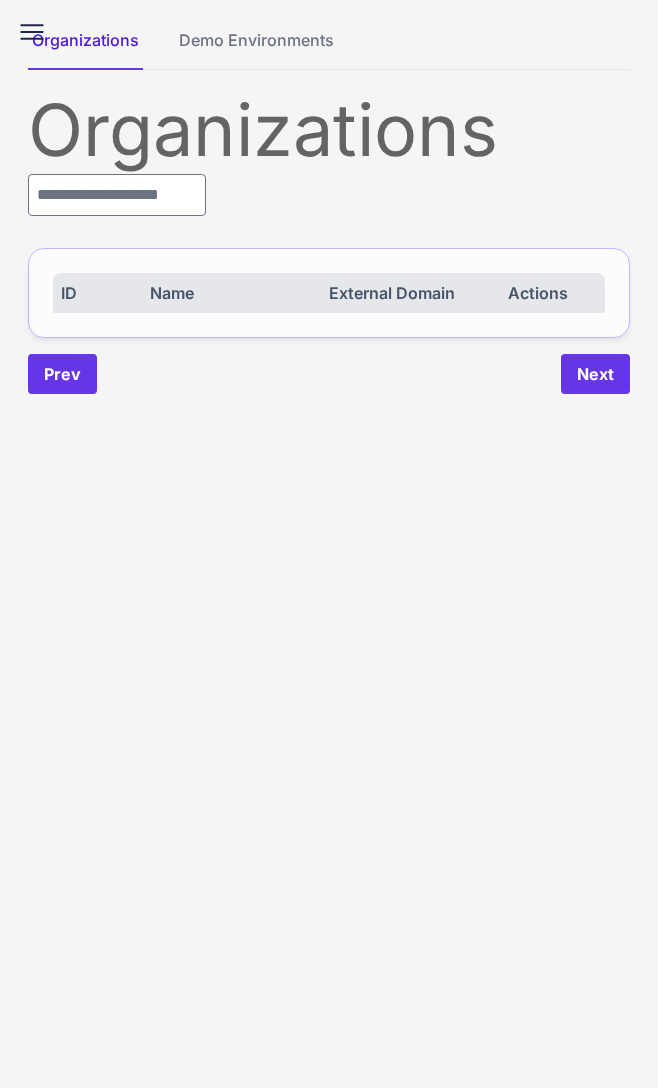 scroll, scrollTop: 0, scrollLeft: 0, axis: both 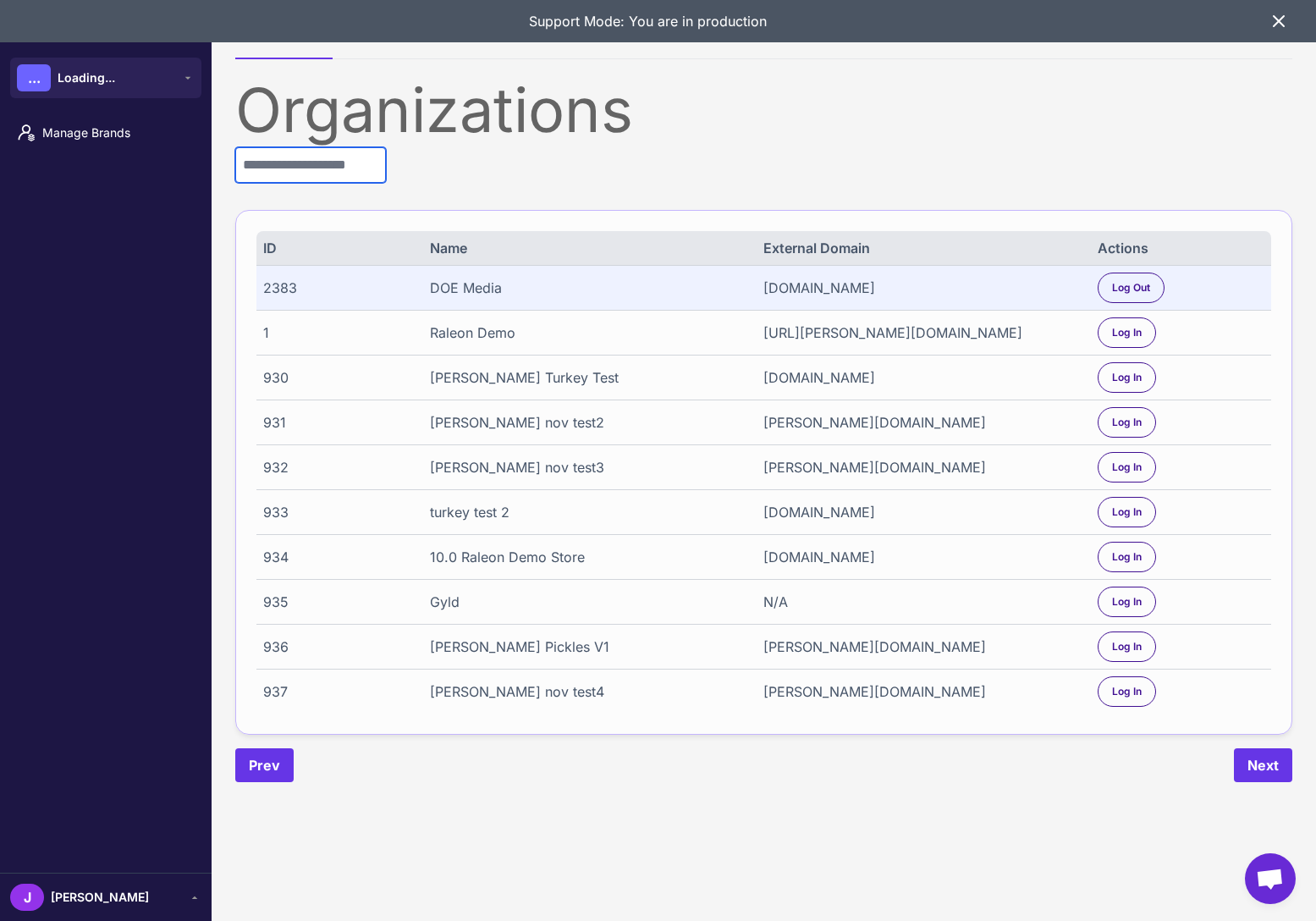 click at bounding box center (311, 165) 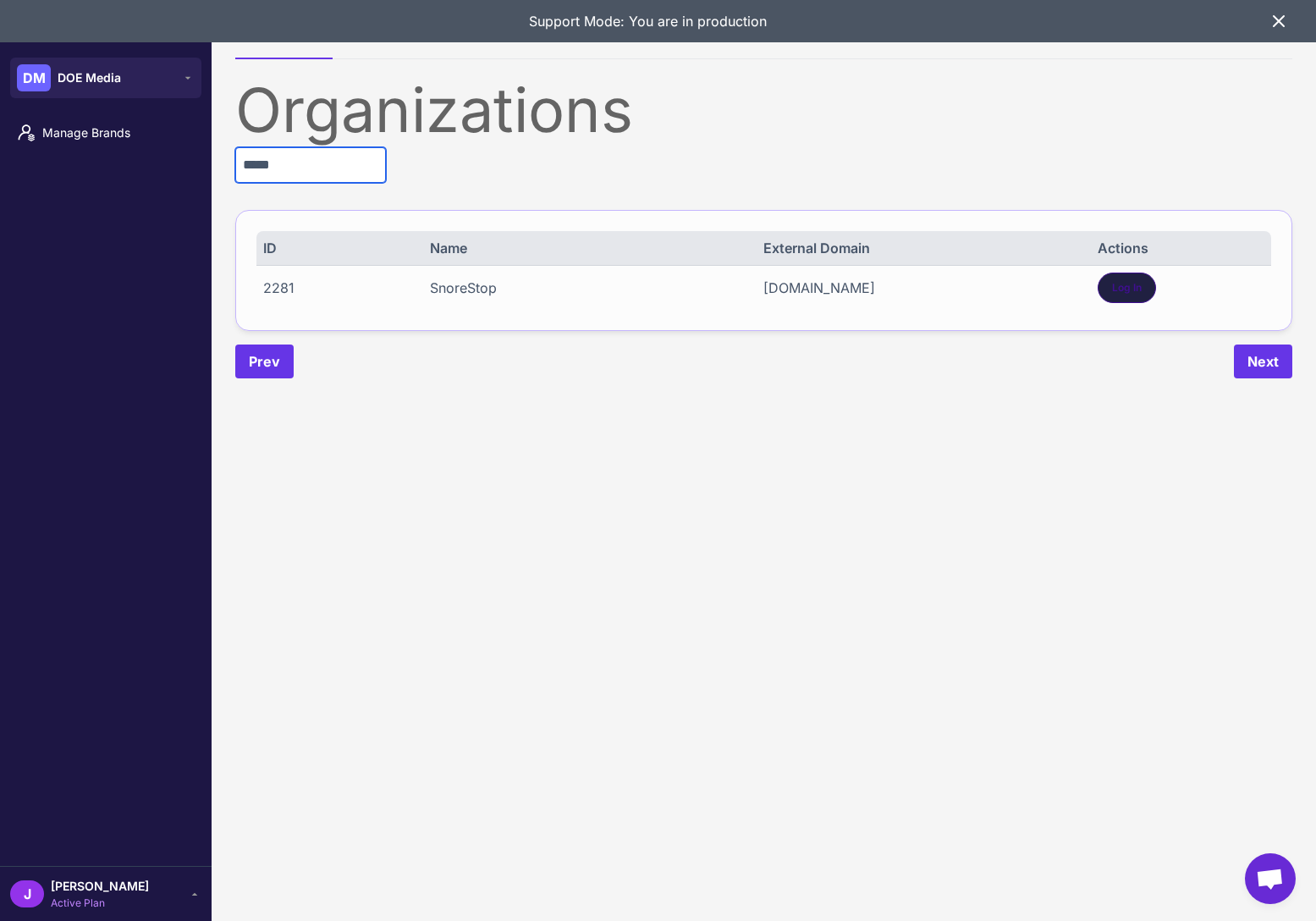 type on "*****" 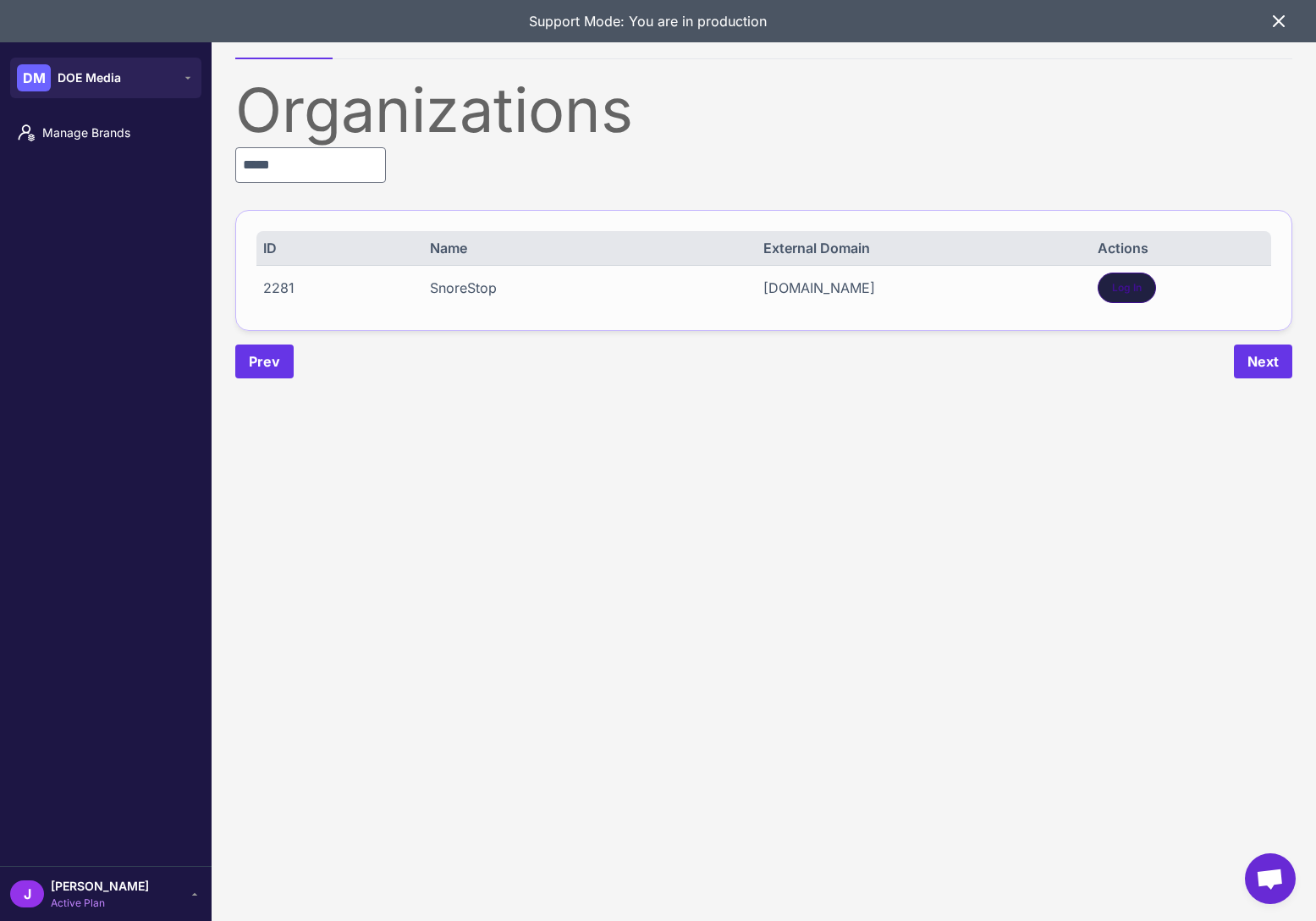 click on "Log In" at bounding box center (1126, 288) 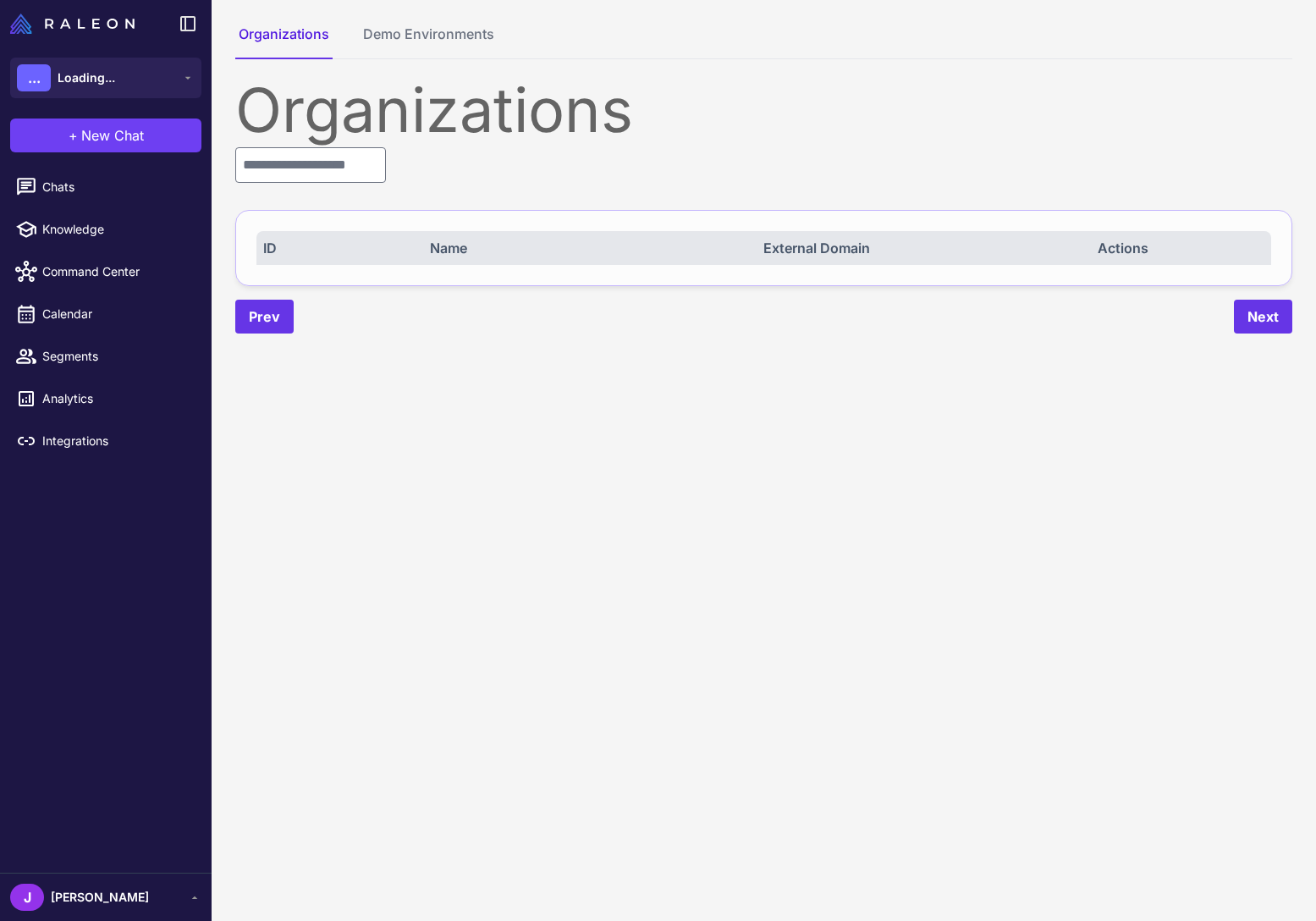scroll, scrollTop: 0, scrollLeft: 0, axis: both 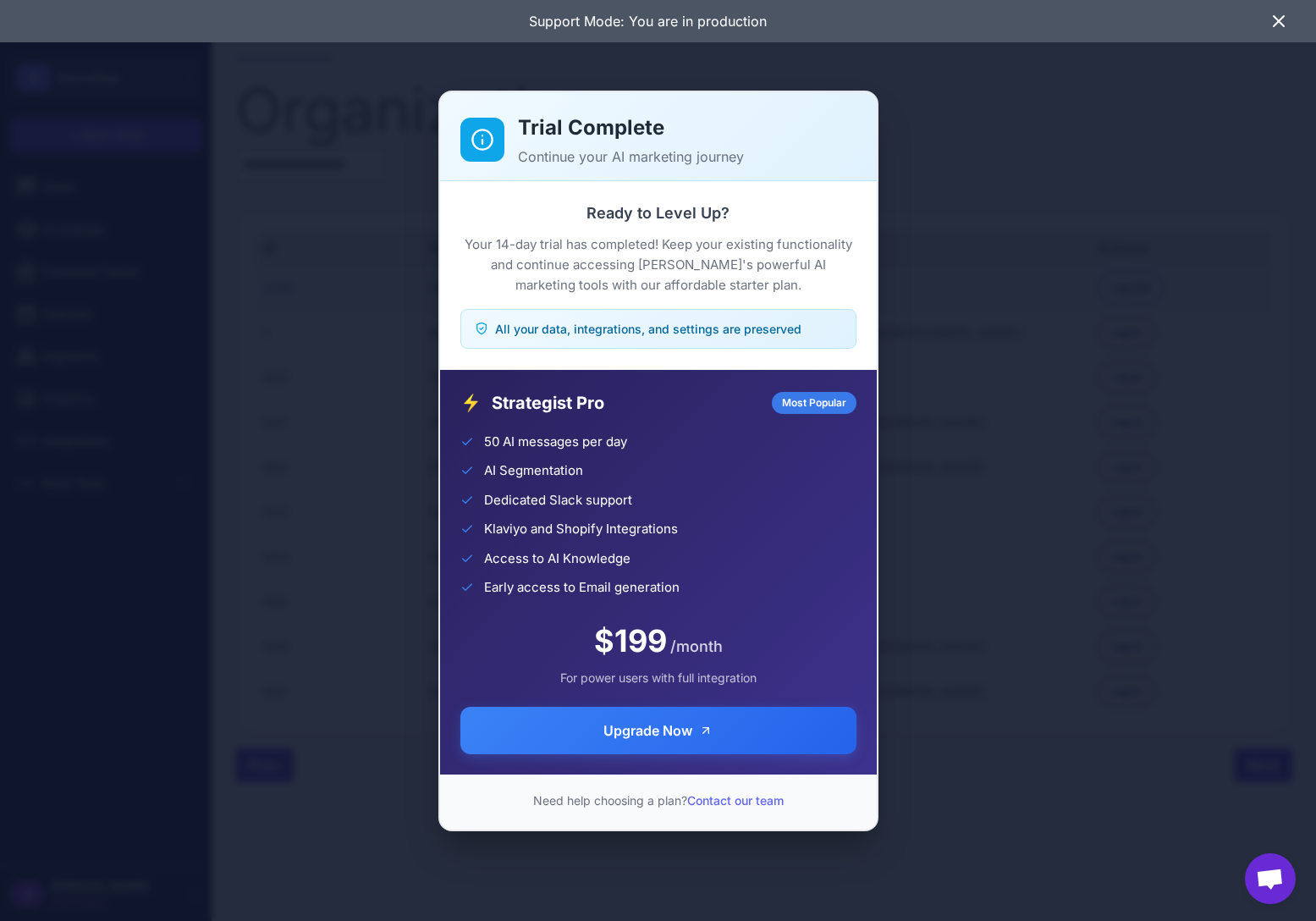 drag, startPoint x: 1302, startPoint y: 194, endPoint x: 1315, endPoint y: 195, distance: 13.0384 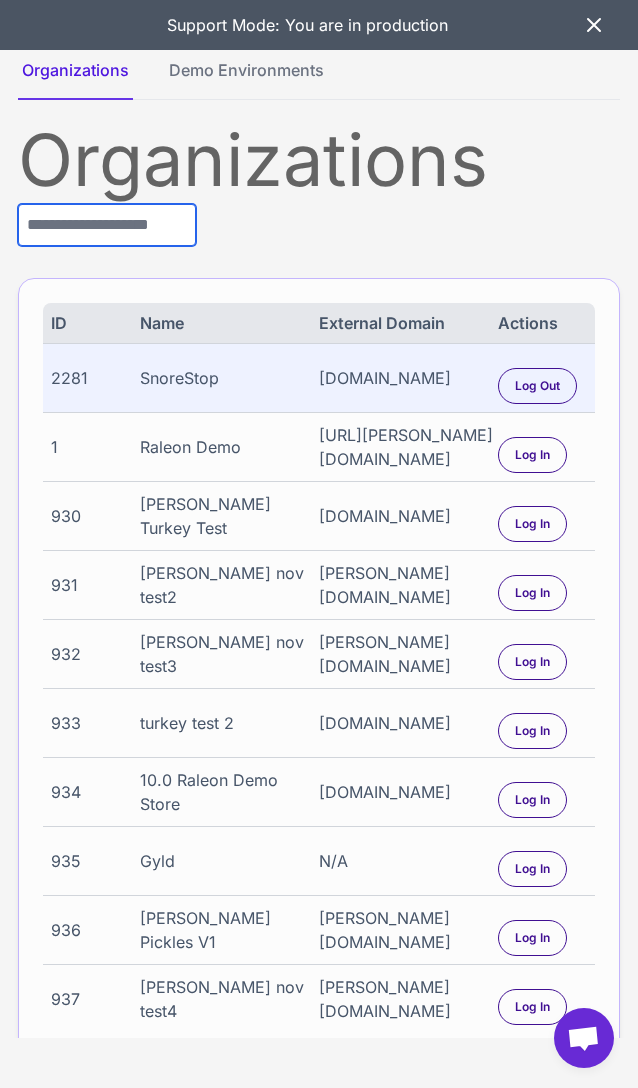 click at bounding box center (107, 225) 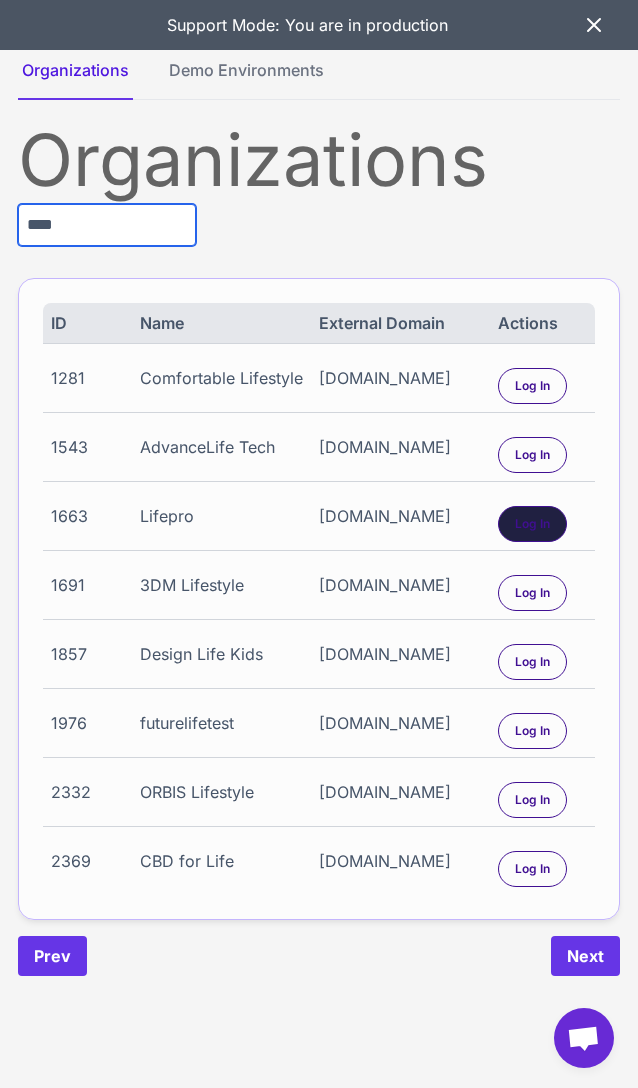 type on "****" 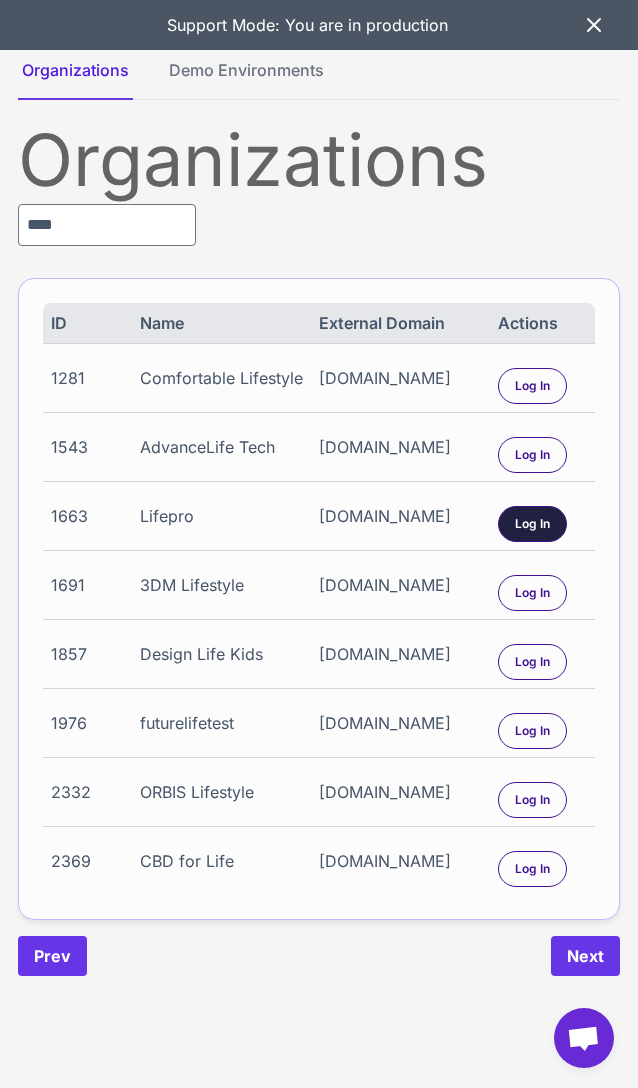 click on "Log In" at bounding box center [532, 524] 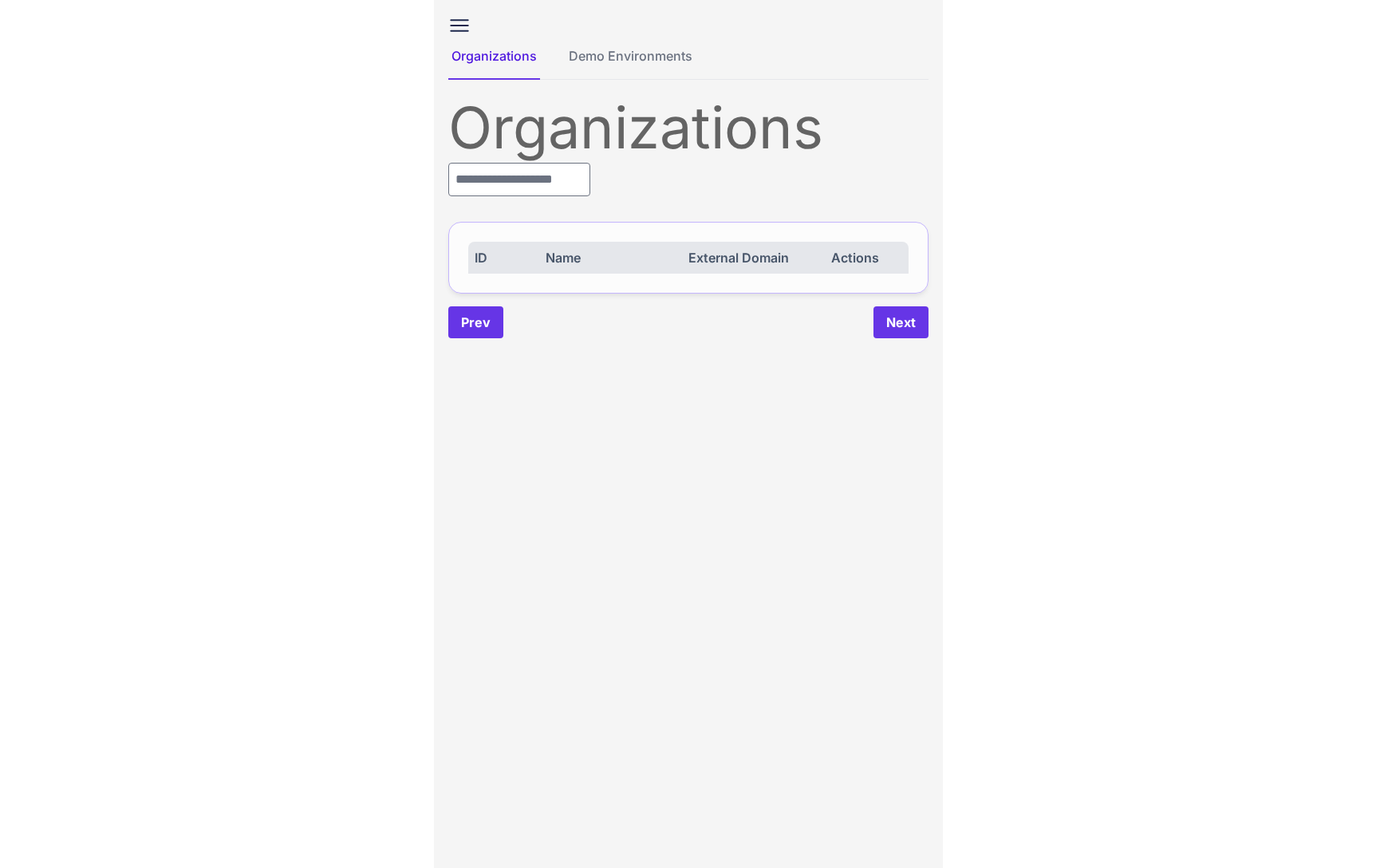 scroll, scrollTop: 0, scrollLeft: 0, axis: both 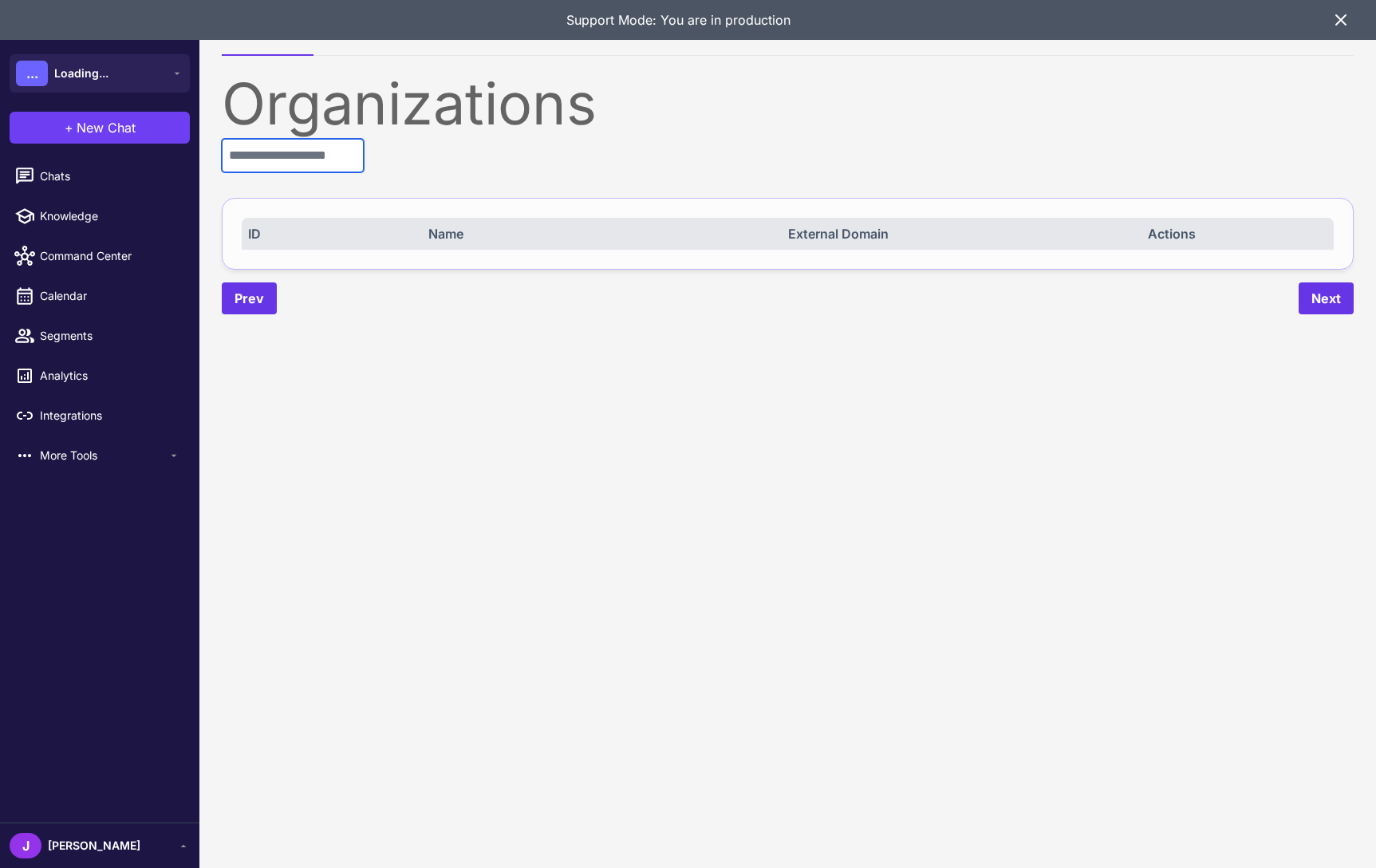 click at bounding box center (293, 156) 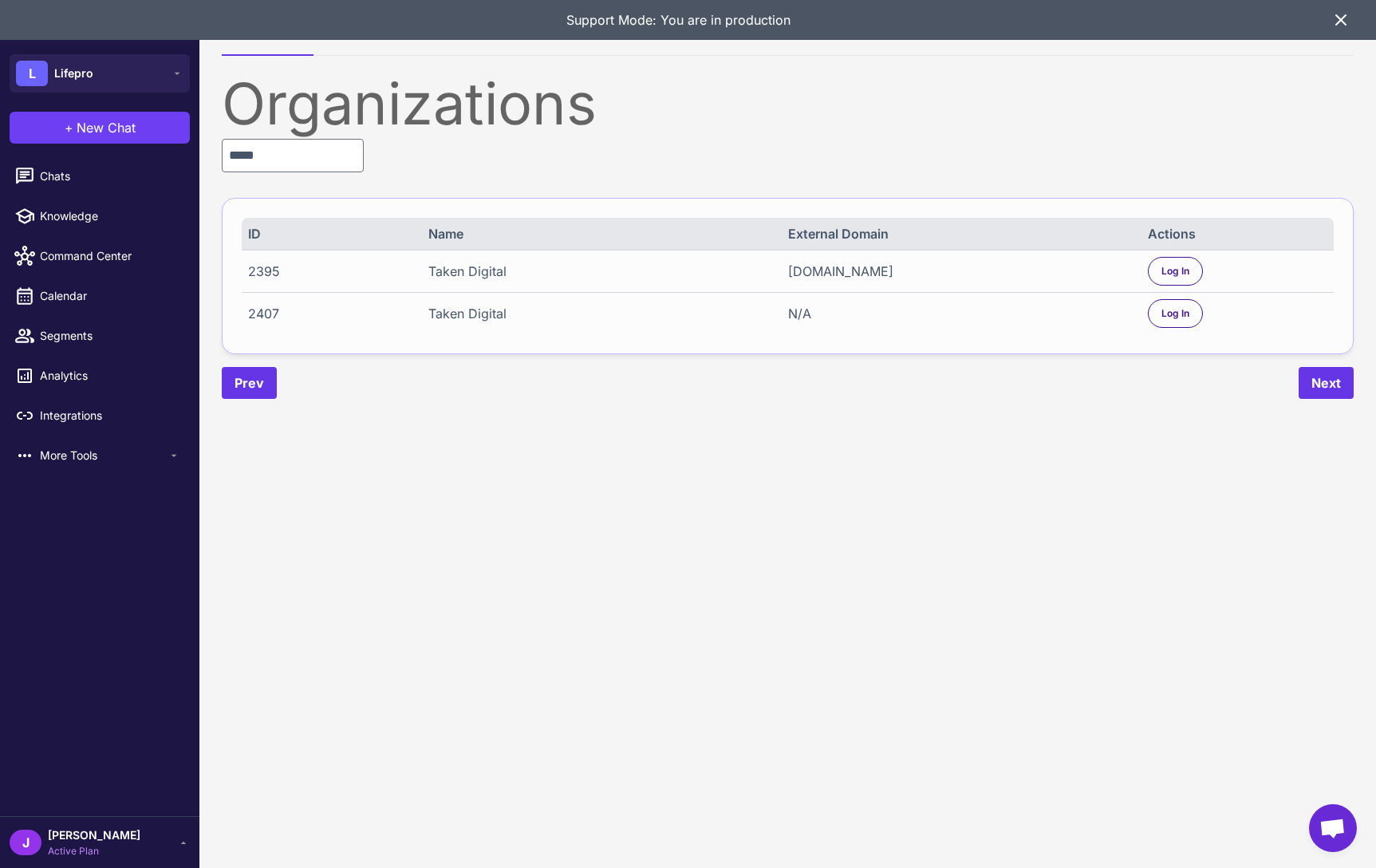 click on "2407 Taken Digital N/A Log In" 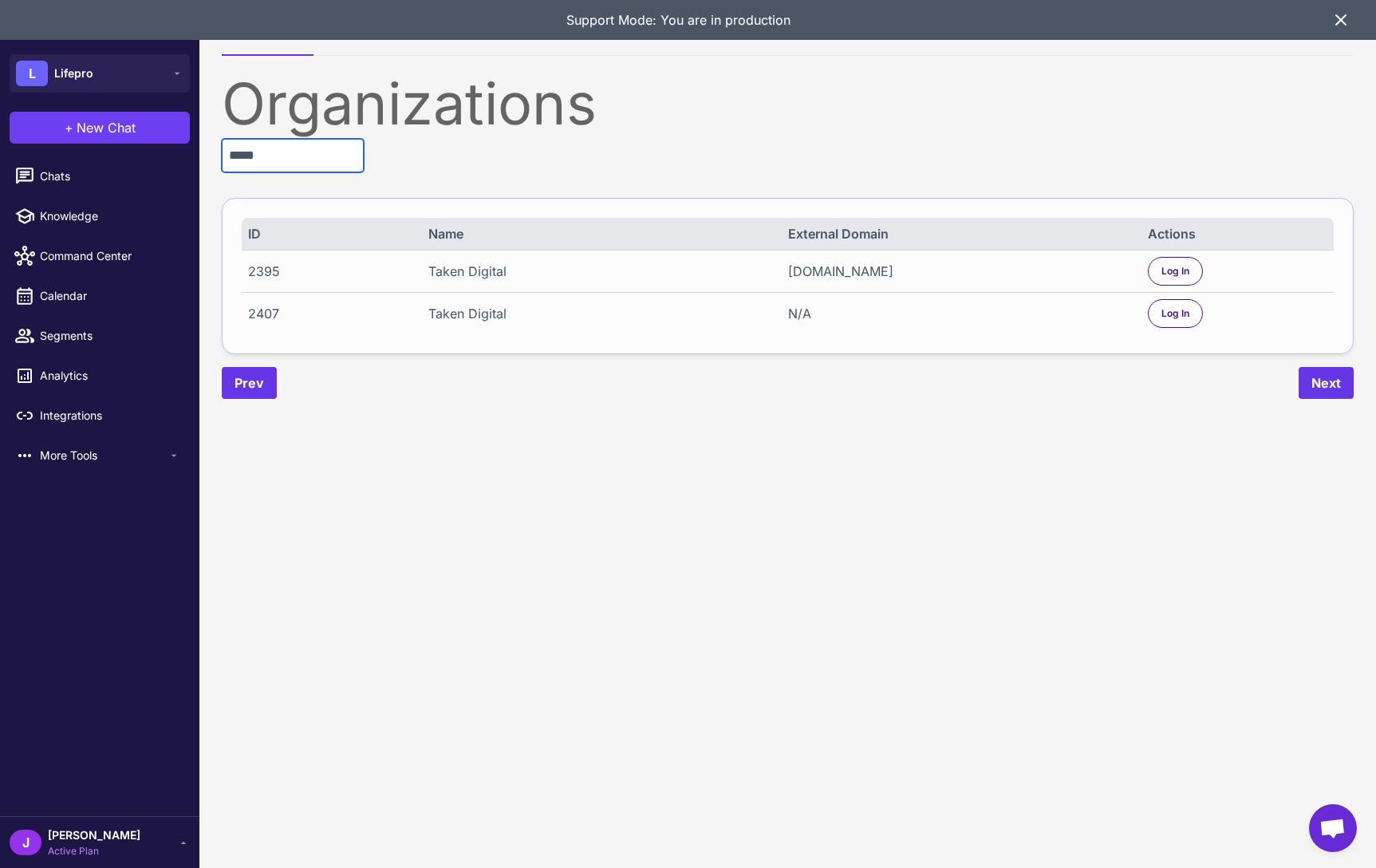 click on "*****" at bounding box center [293, 156] 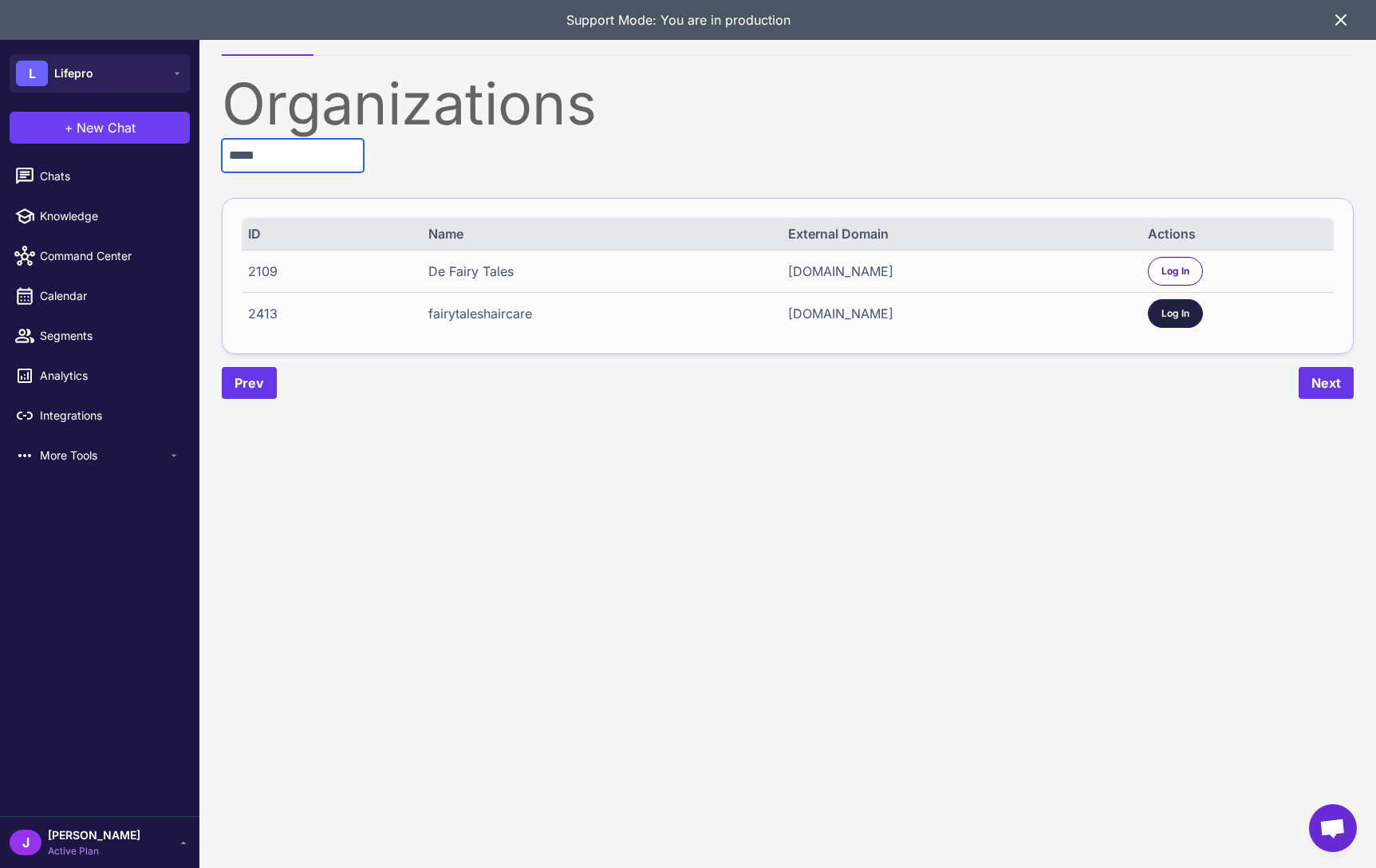 type on "*****" 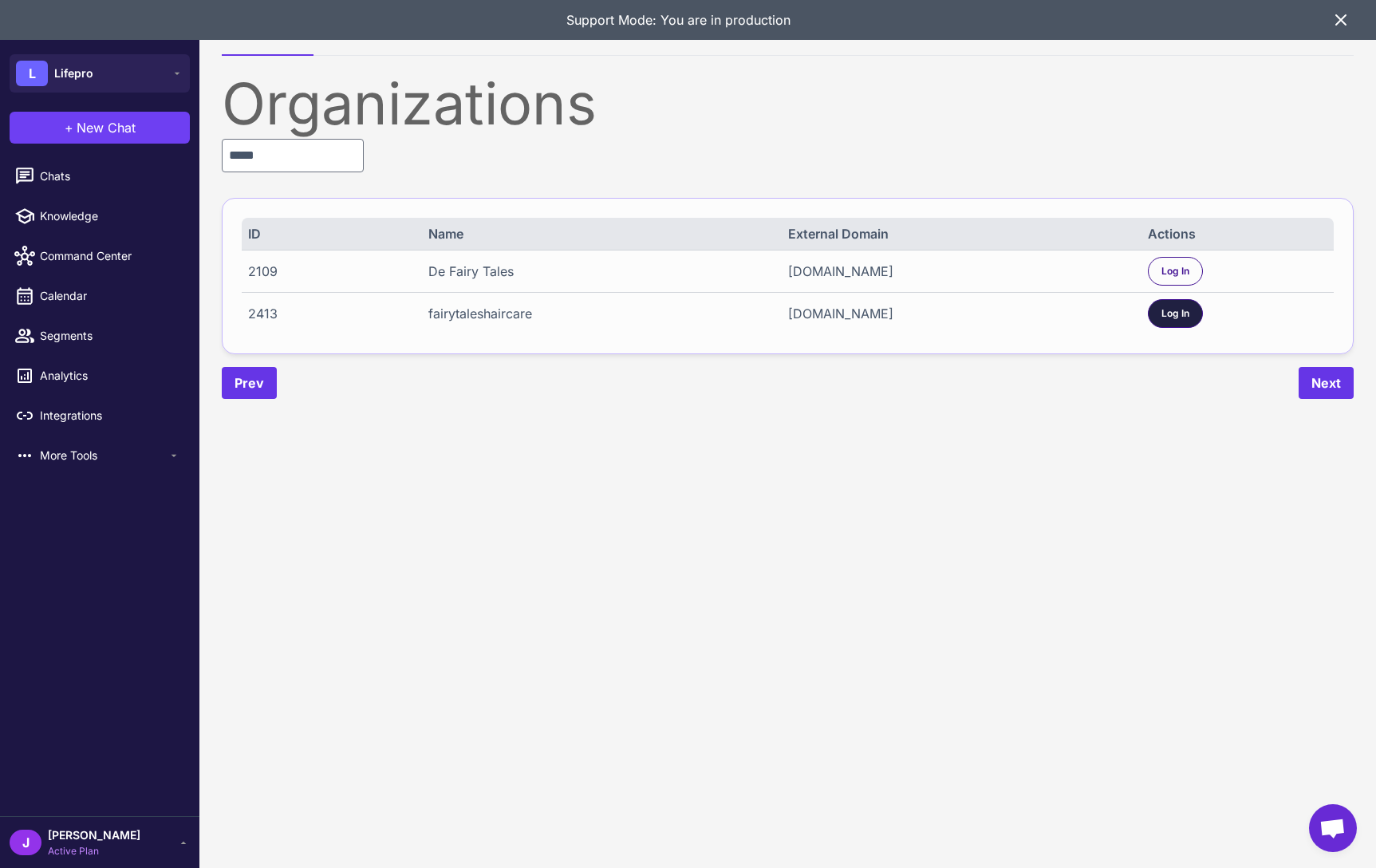 click on "Log In" at bounding box center (1175, 314) 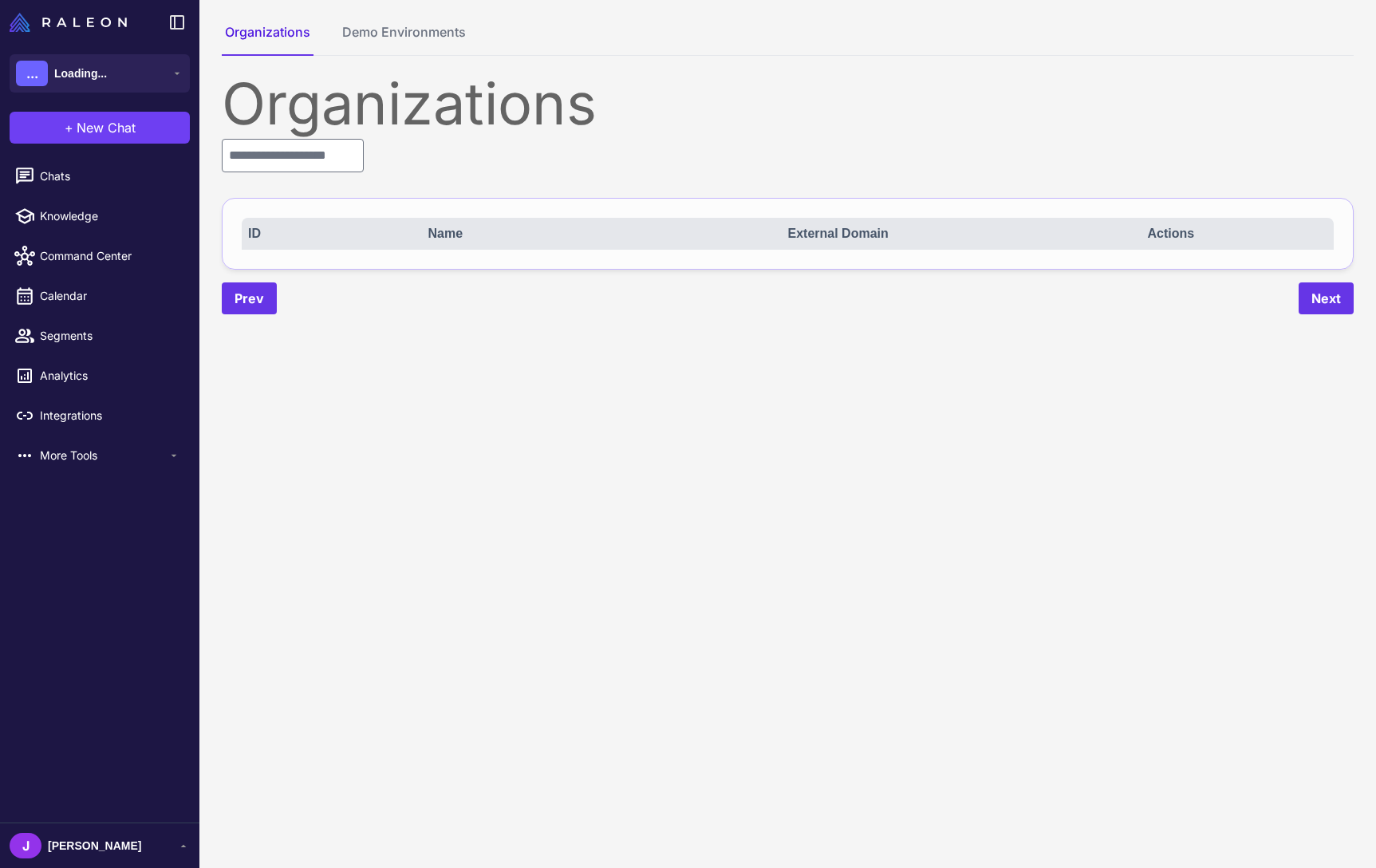 scroll, scrollTop: 0, scrollLeft: 0, axis: both 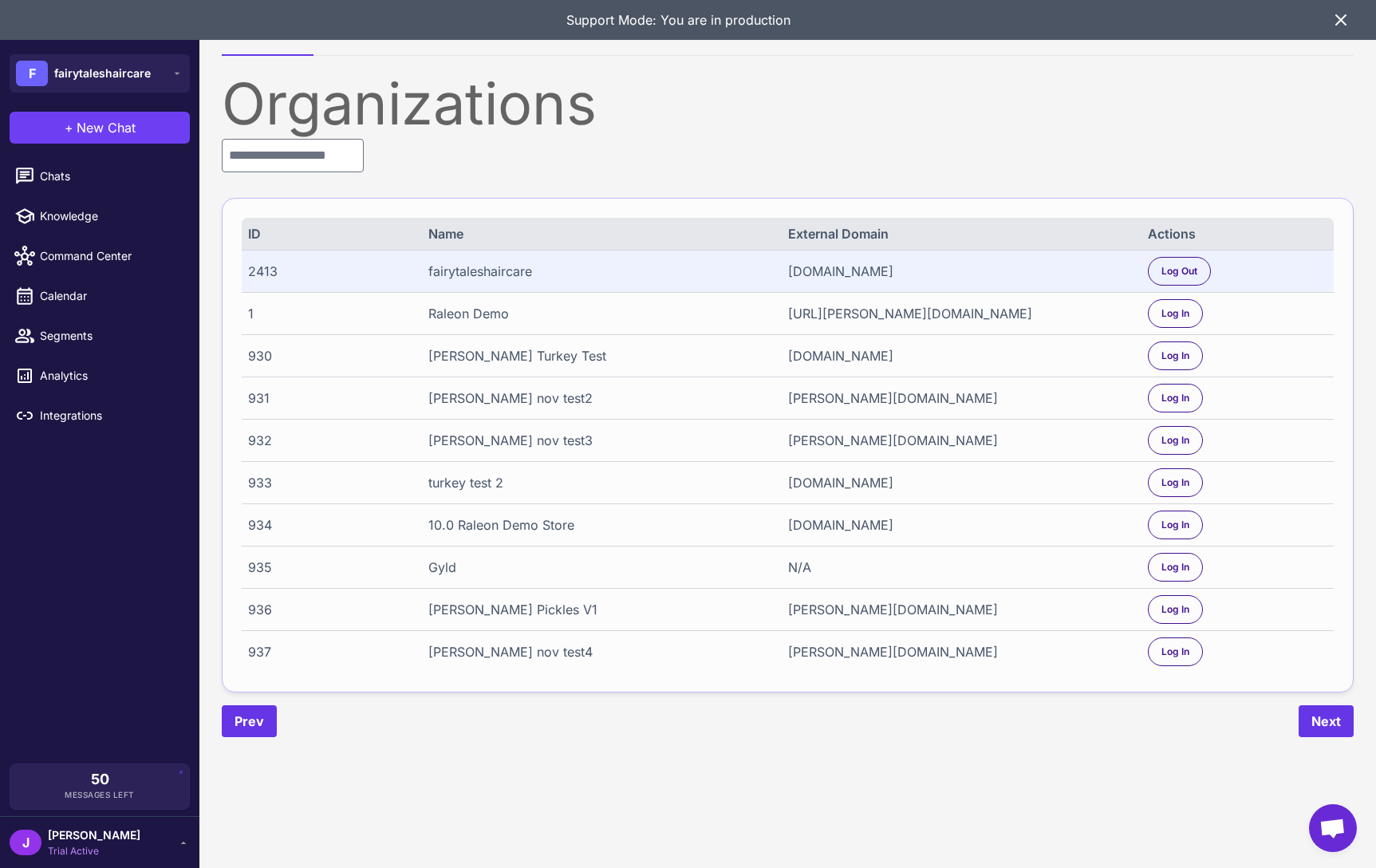 click on "J [PERSON_NAME] Trial Active" at bounding box center (100, 842) 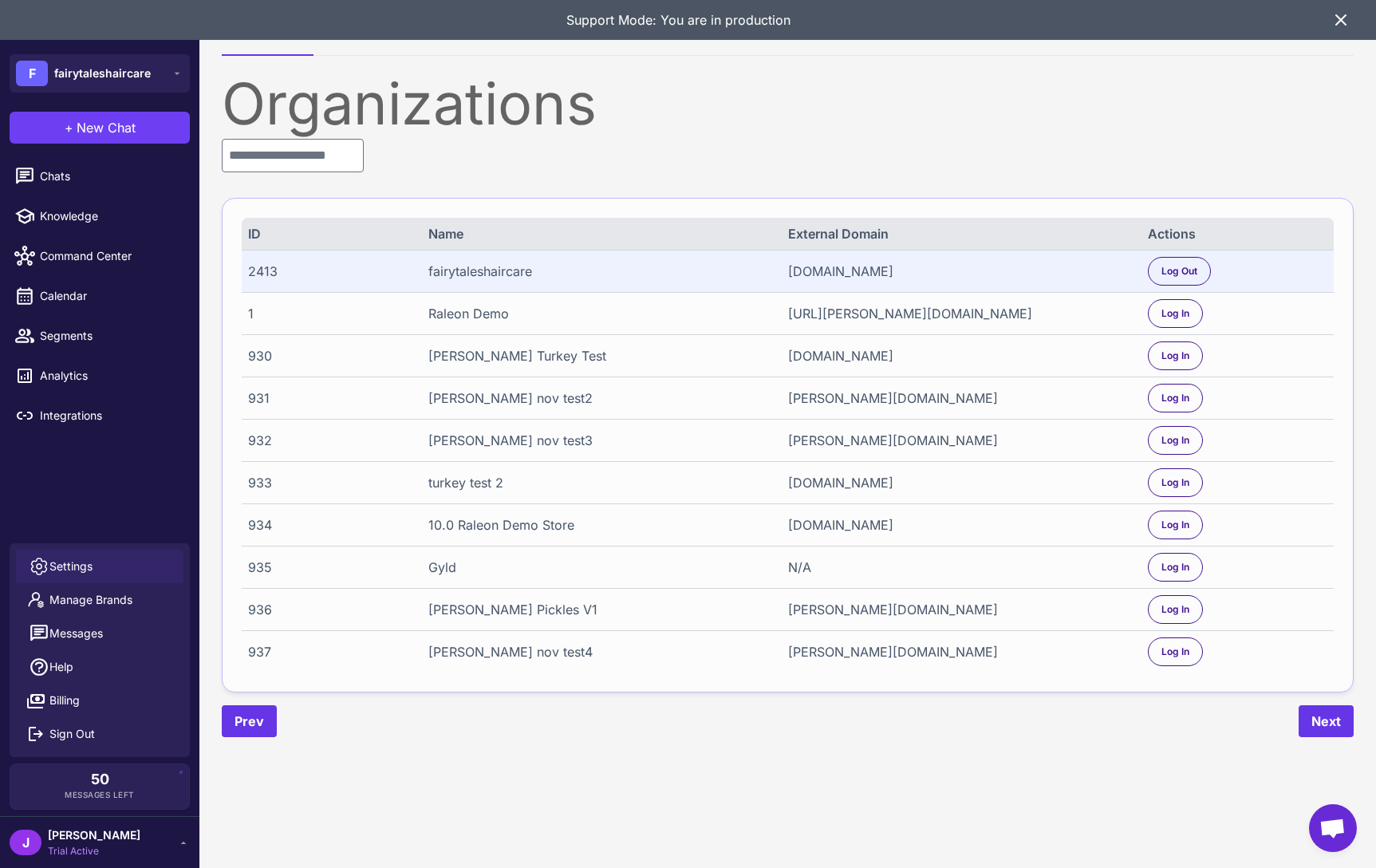 click on "Settings" at bounding box center [71, 566] 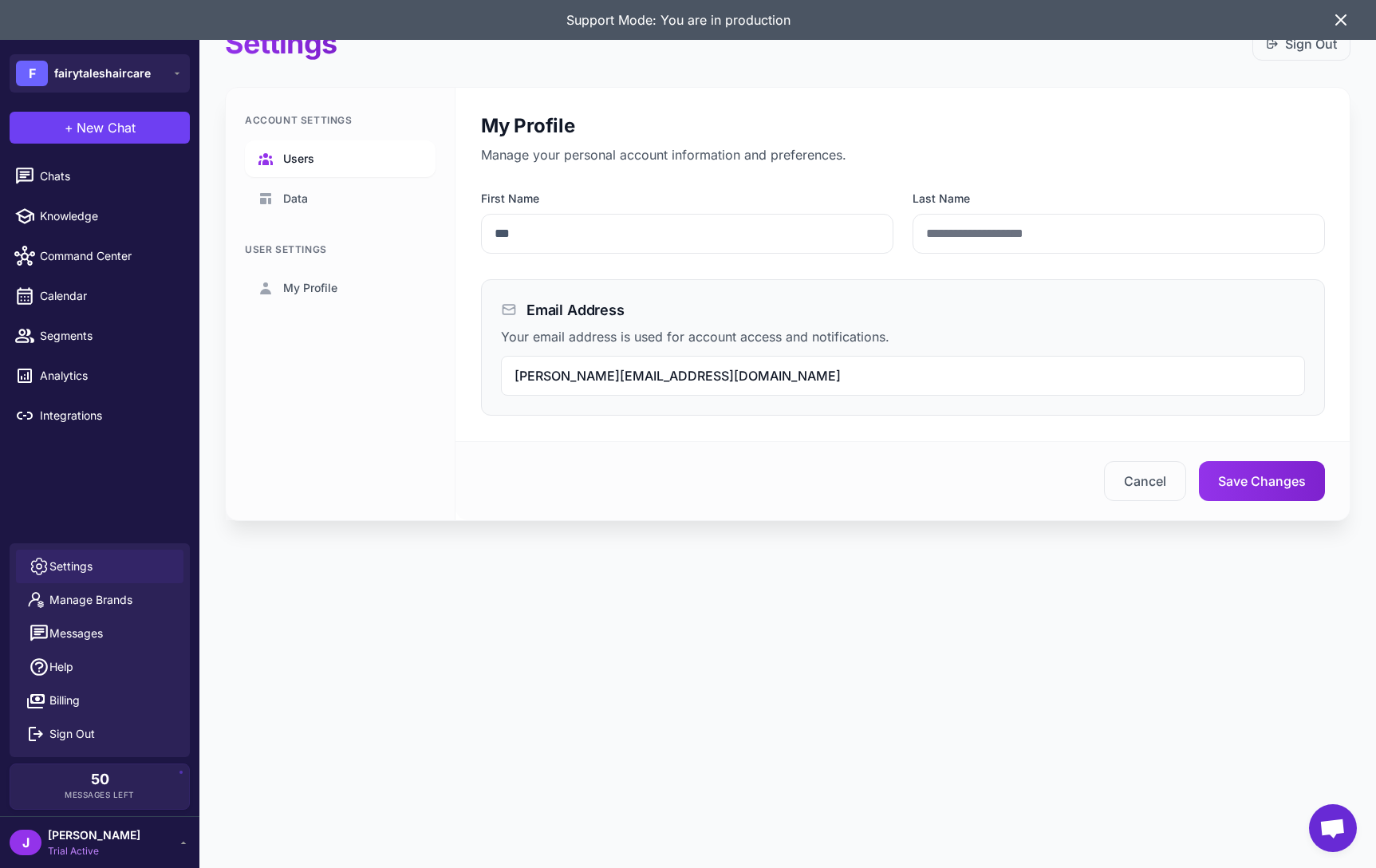 click on "Users" at bounding box center [340, 159] 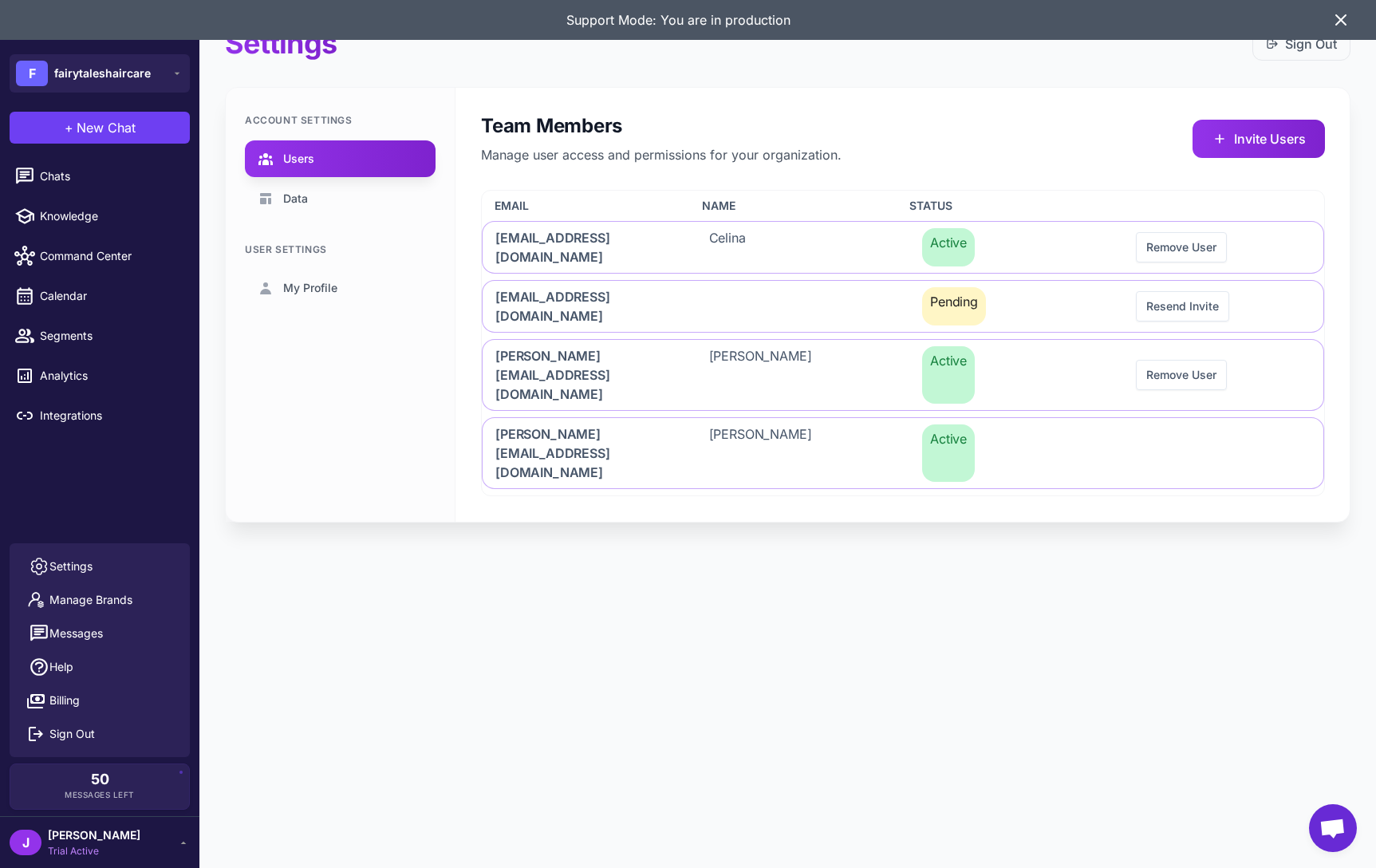 click on "Settings  Sign Out  Account Settings Users Data User Settings My Profile Team Members Manage user access and permissions for your organization.  Invite Users  Email Name Status celina@takendigital.com Celina  Active Remove User isobel@takendigital.com Pending Resend Invite jason@takendigital.com Jason Hui Active Remove User jay@raleon.io jay null Active" 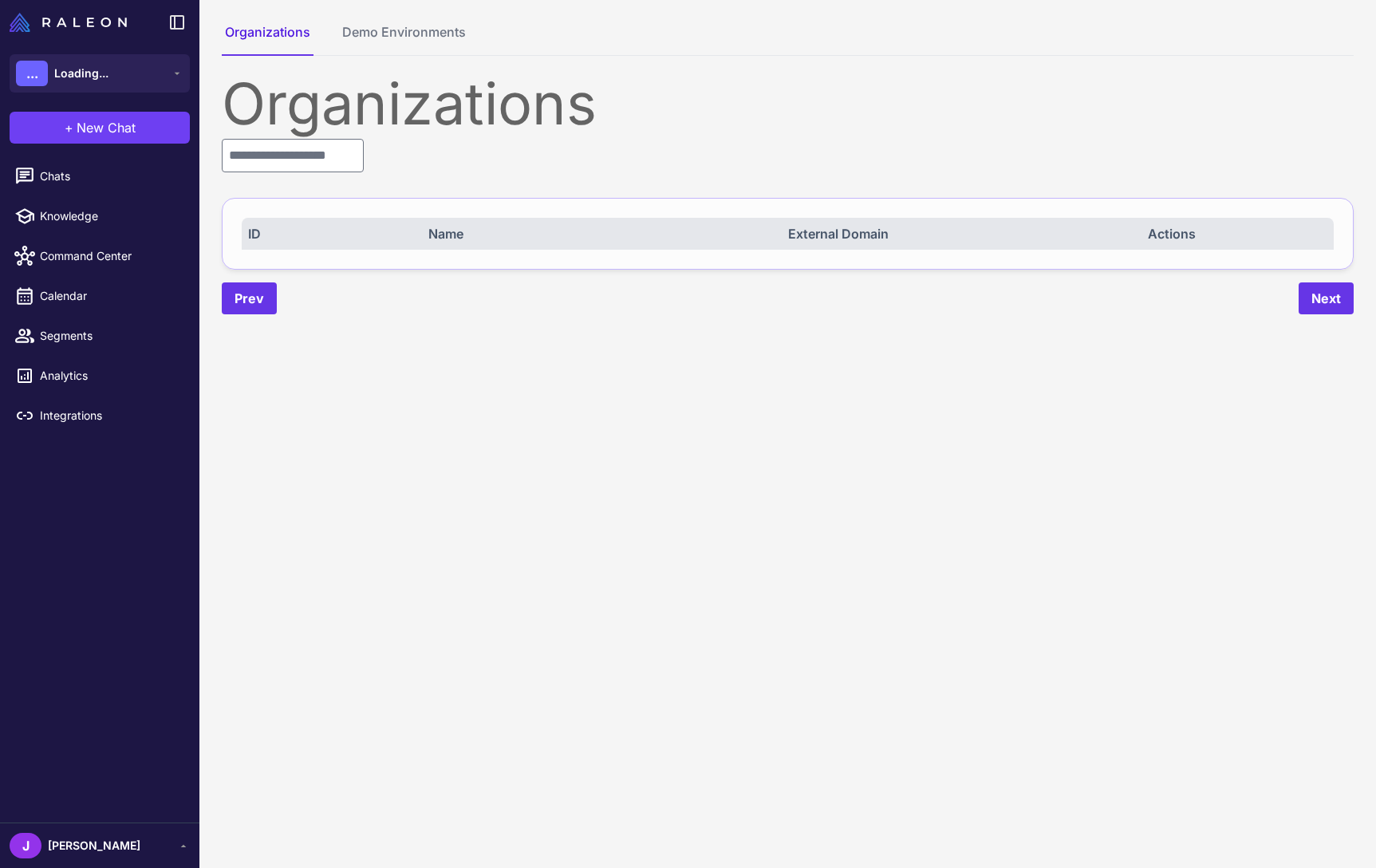scroll, scrollTop: 0, scrollLeft: 0, axis: both 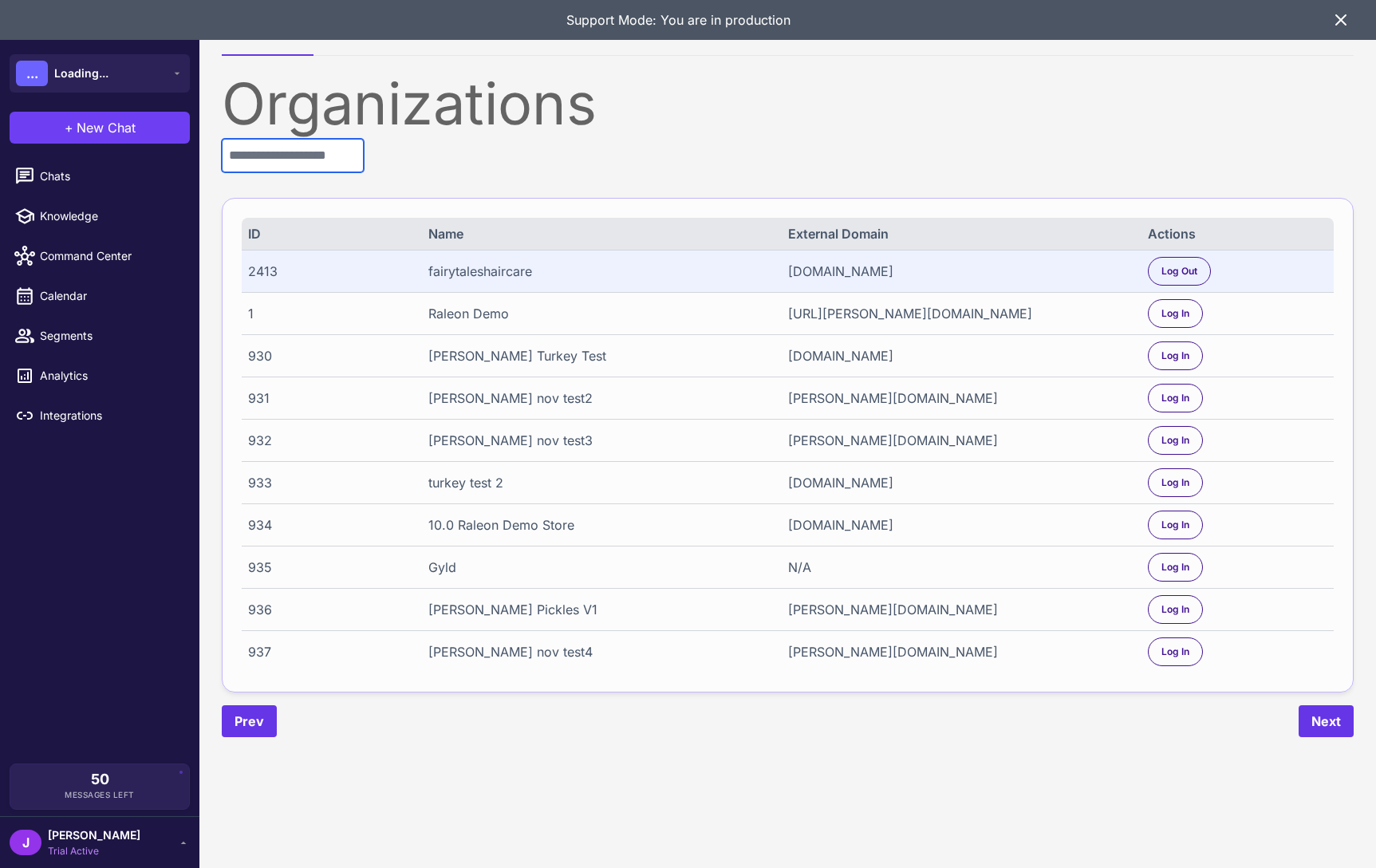 click at bounding box center (293, 156) 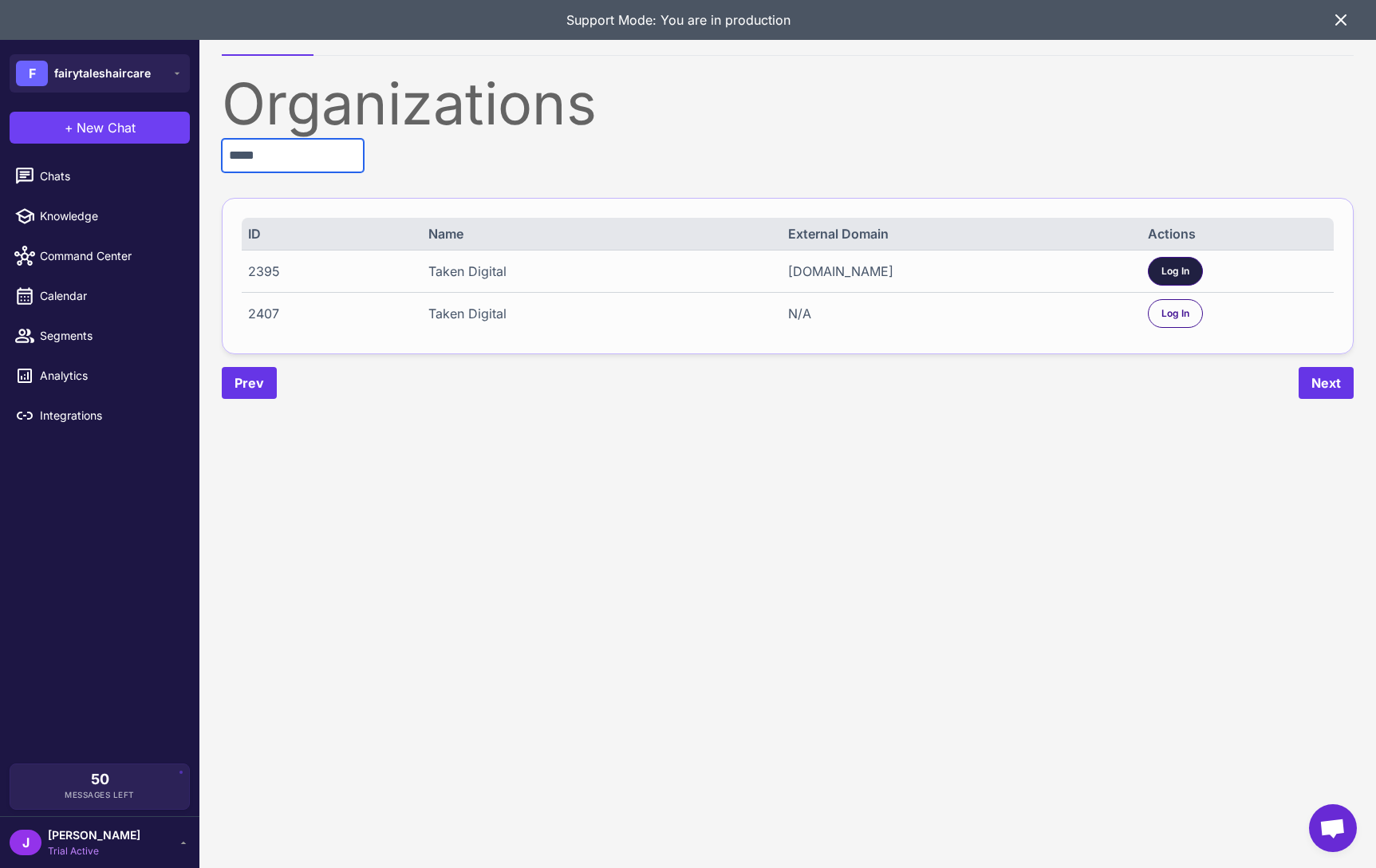 type on "*****" 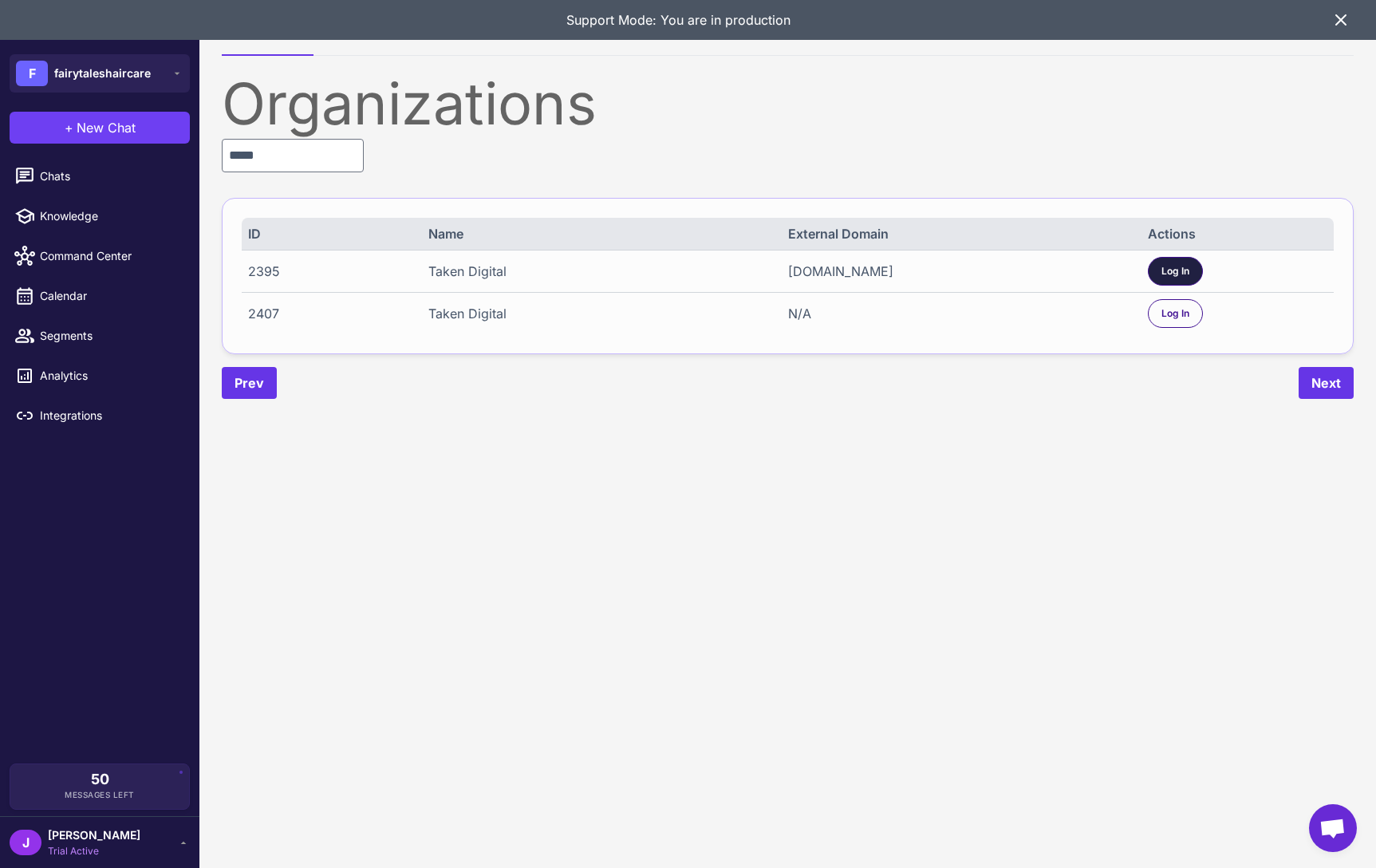 click on "Log In" at bounding box center (1175, 271) 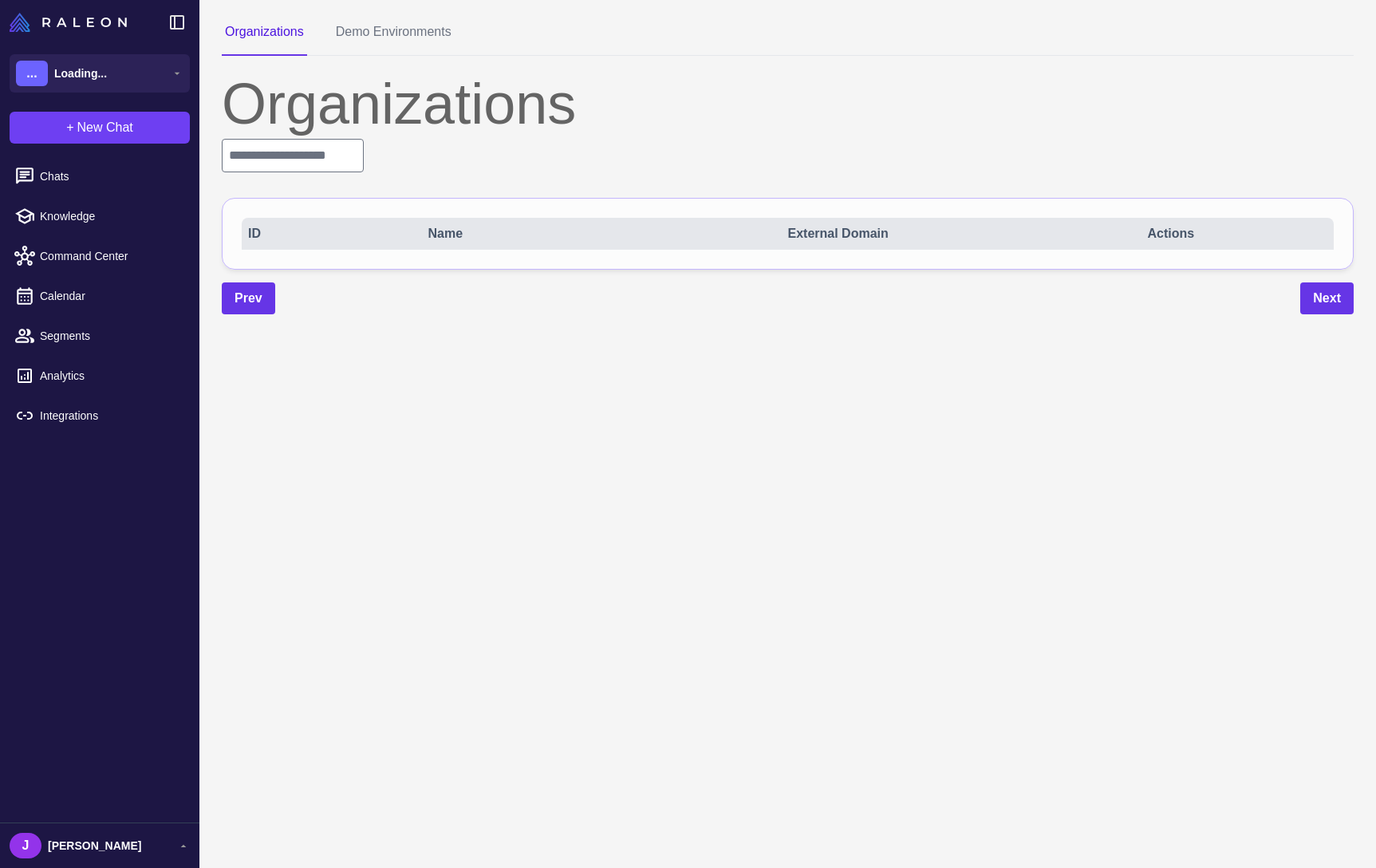 scroll, scrollTop: 0, scrollLeft: 0, axis: both 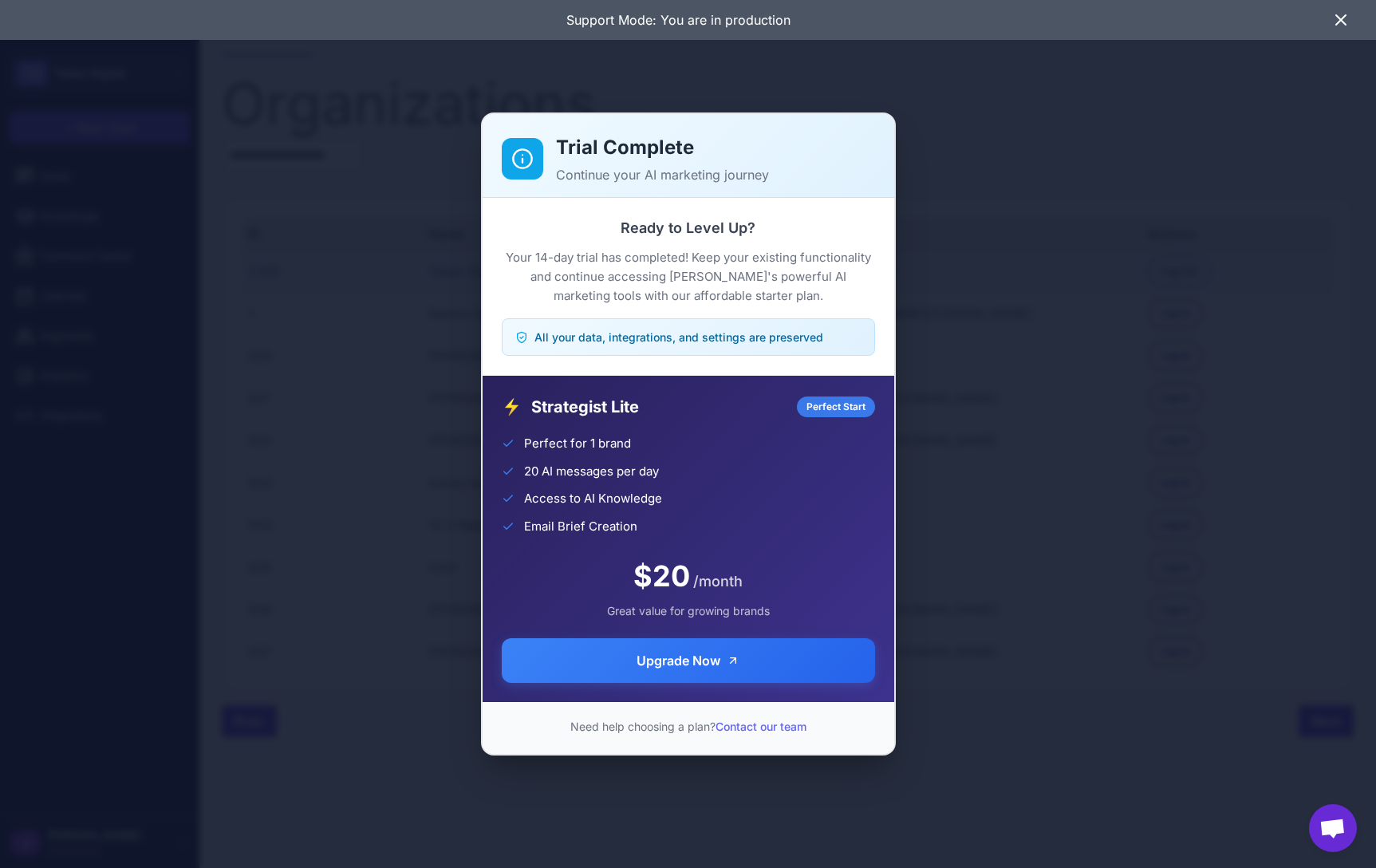 click on "Trial Complete Continue your AI marketing journey Ready to Level Up?  Your 14-day trial has completed! Keep your existing functionality and continue accessing Raleon's powerful AI marketing tools with our affordable starter plan.  All your data, integrations, and settings are preserved ⚡ Strategist Lite Perfect Start Perfect for 1 brand 20 AI messages per day Access to AI Knowledge Email Brief Creation $20 /month Great value for growing brands Upgrade Now  Need help choosing a plan?  Contact our team" 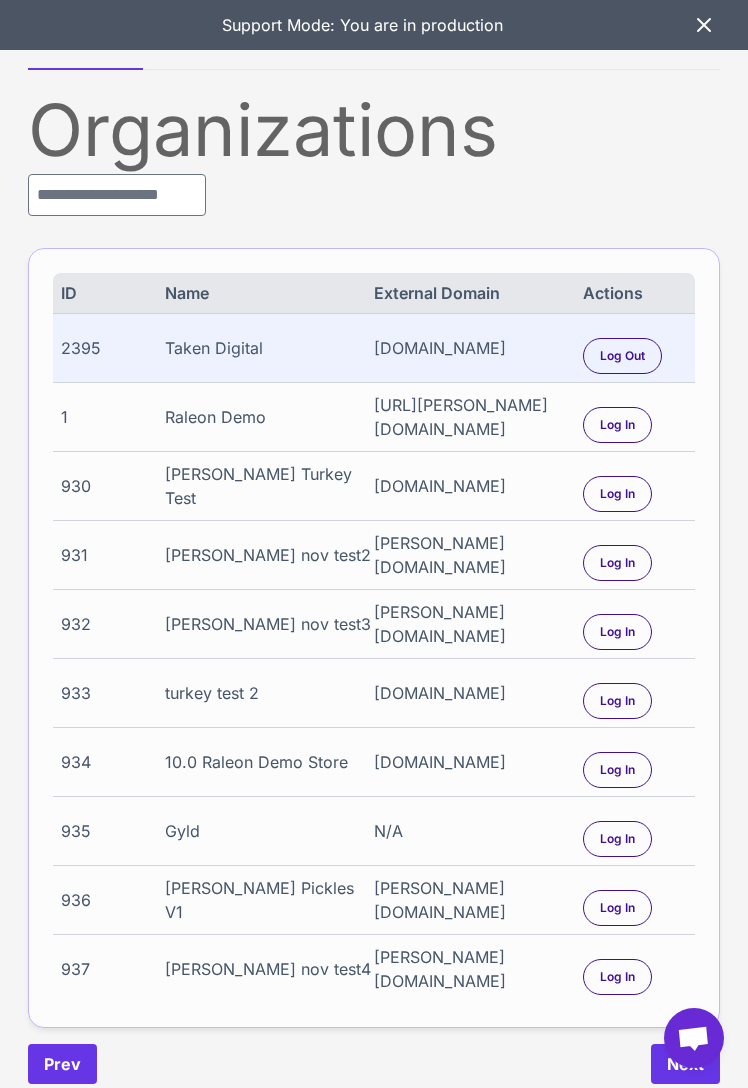 click on "Organizations" at bounding box center (85, 49) 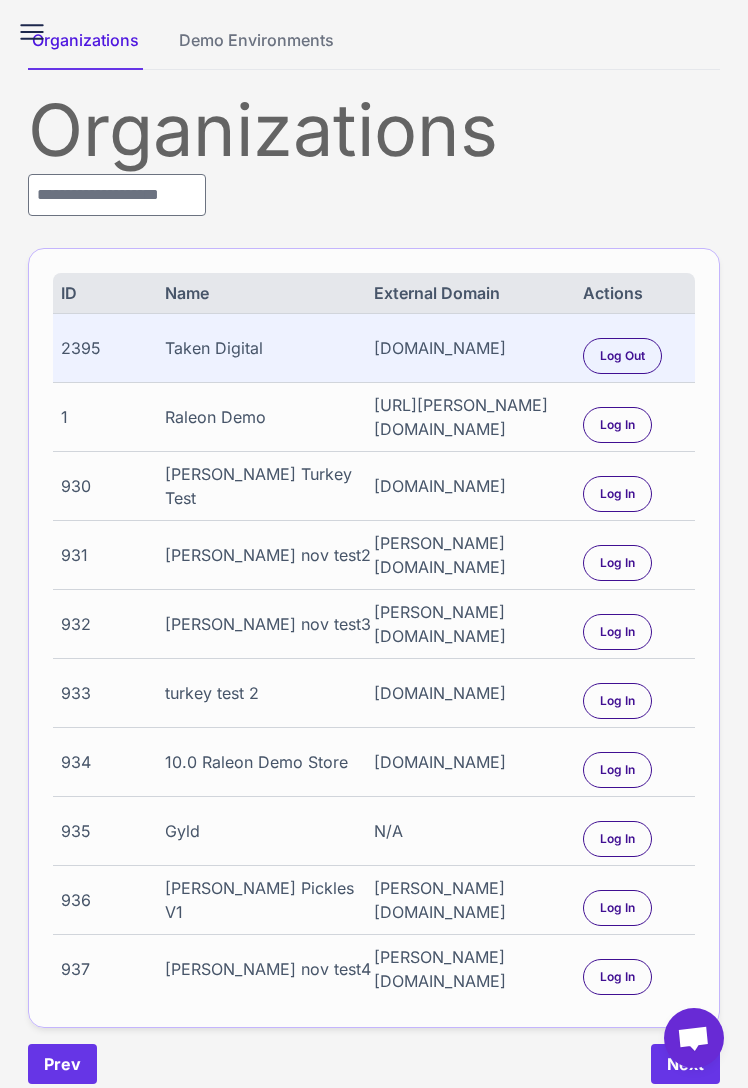 click on "Organizations   Demo Environments  Organizations ID Name External Domain Actions 2395 Taken Digital takendigital.com Log Out 1 Raleon Demo https://adam-pickle-stand-9.myshopify.com/ Log In 930 Mike Turkey Test mike-turkey-test.myshopify.com Log In 931 jay nov test2 jay-nov-test2.myshopify.com Log In 932 jay nov test3 jay-nov-test3.myshopify.com Log In 933 turkey test 2 turkey-test-2.myshopify.com Log In 934 10.0 Raleon Demo Store 10-0-raleon-demo-store.myshopify.com Log In 935 Gyld N/A Log In 936 Adams Pickles V1 adams-pickles-v1.myshopify.com Log In 937 jay nov test4 jay-nov-test4.myshopify.com Log In  Prev   Next" 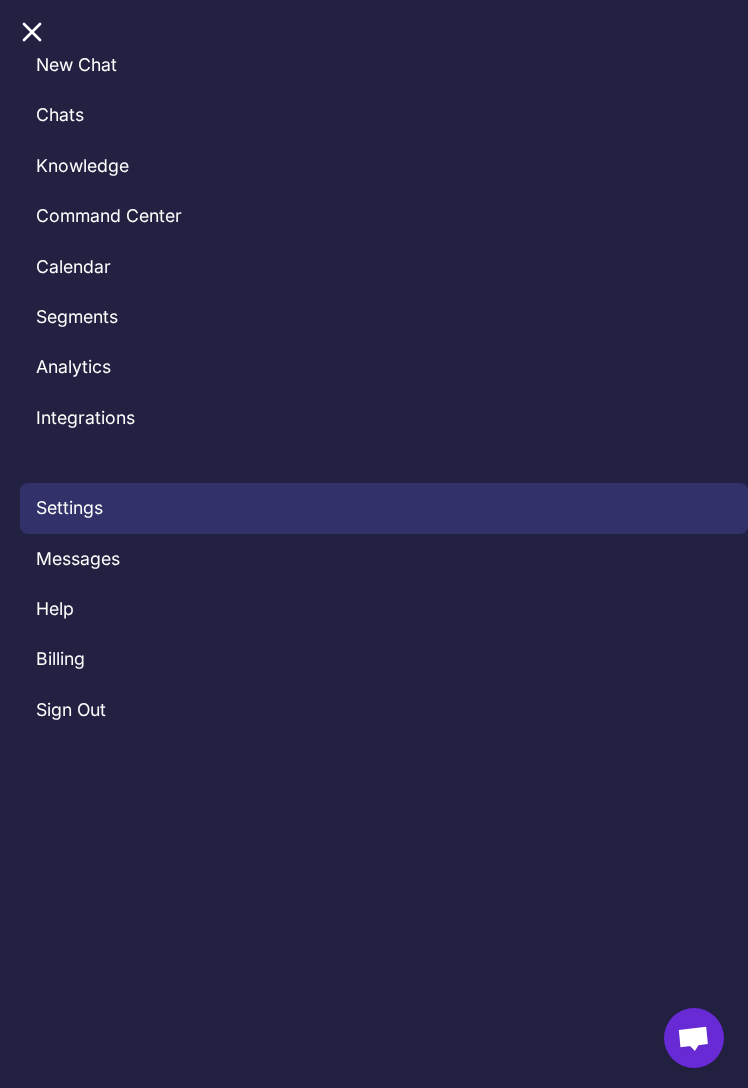 click on "Settings" 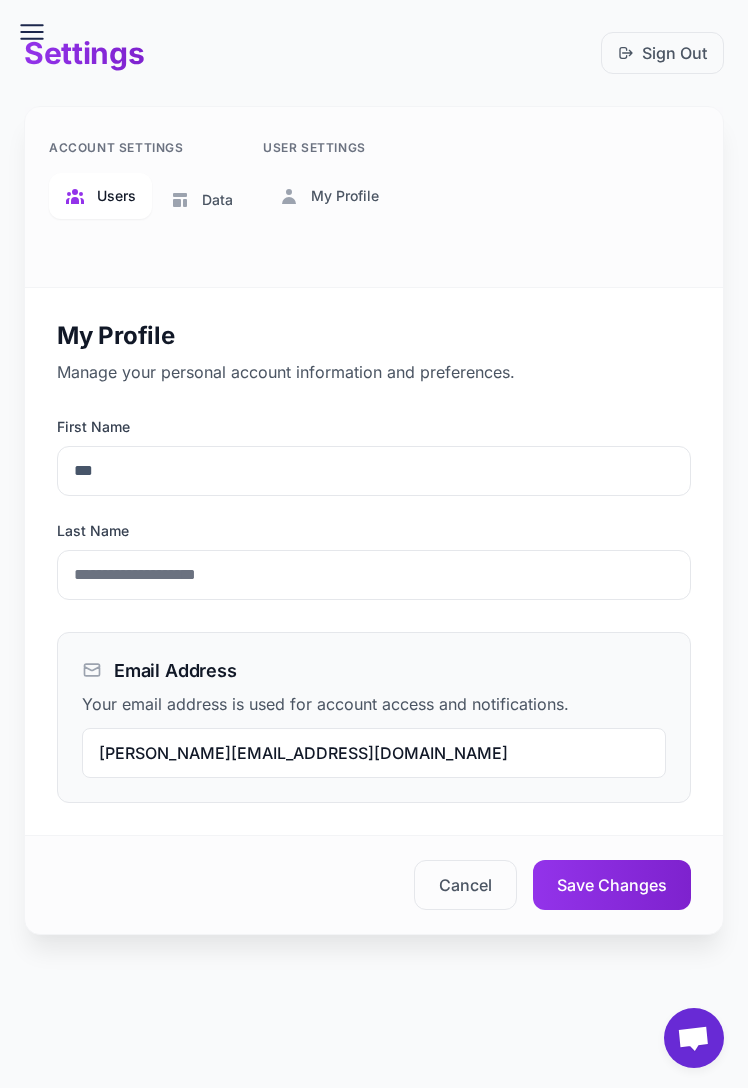 click on "Users" at bounding box center [116, 196] 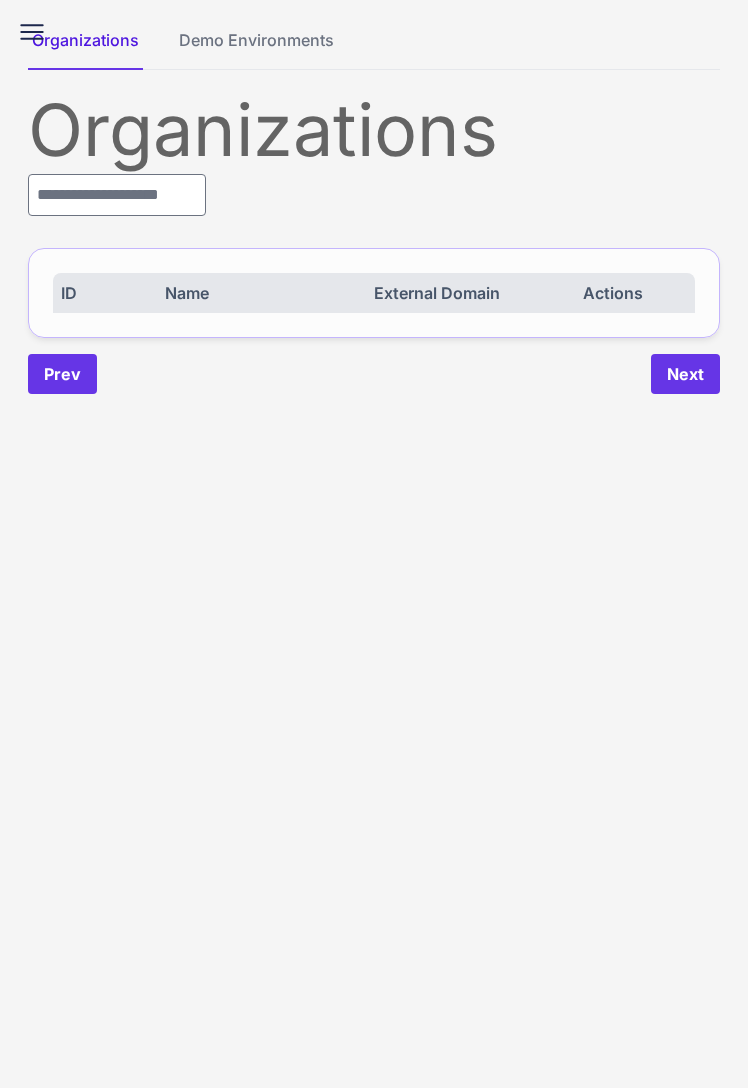 scroll, scrollTop: 0, scrollLeft: 0, axis: both 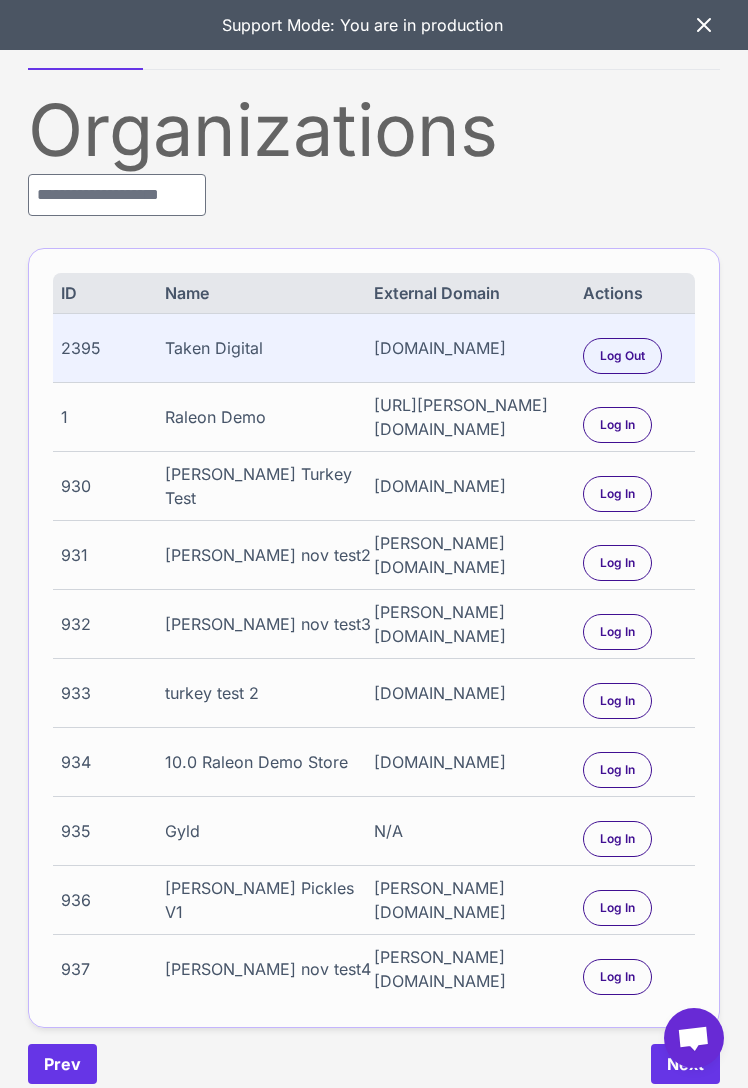 click on "2395" at bounding box center (113, 348) 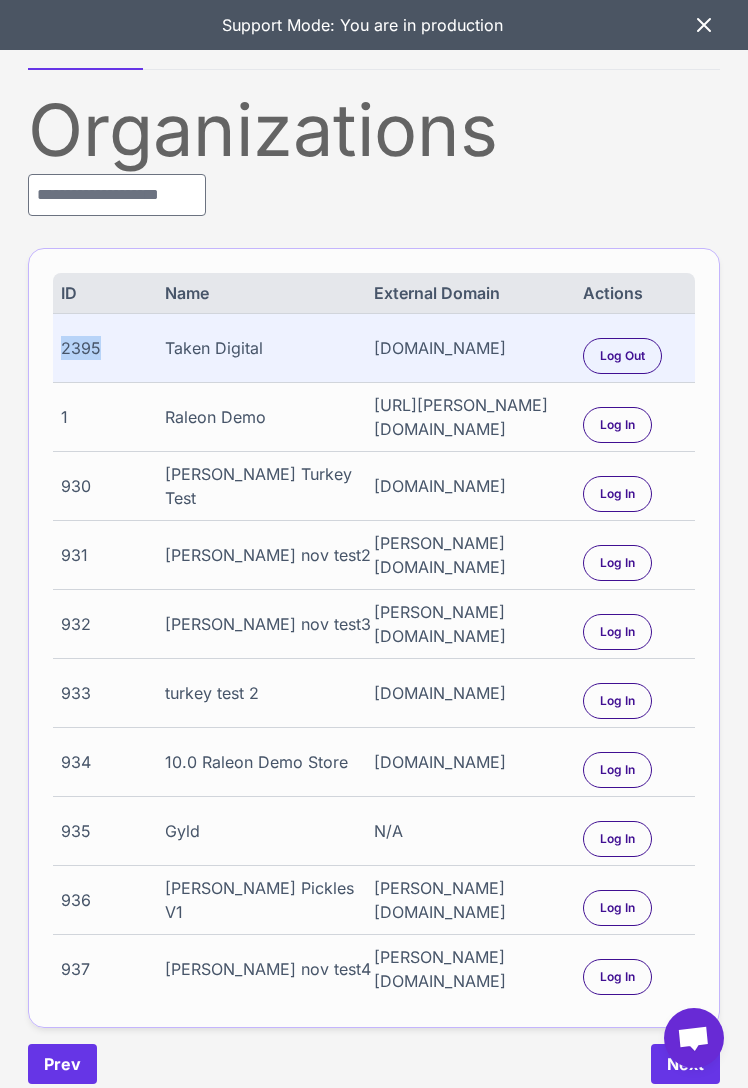 drag, startPoint x: 84, startPoint y: 343, endPoint x: 97, endPoint y: 321, distance: 25.553865 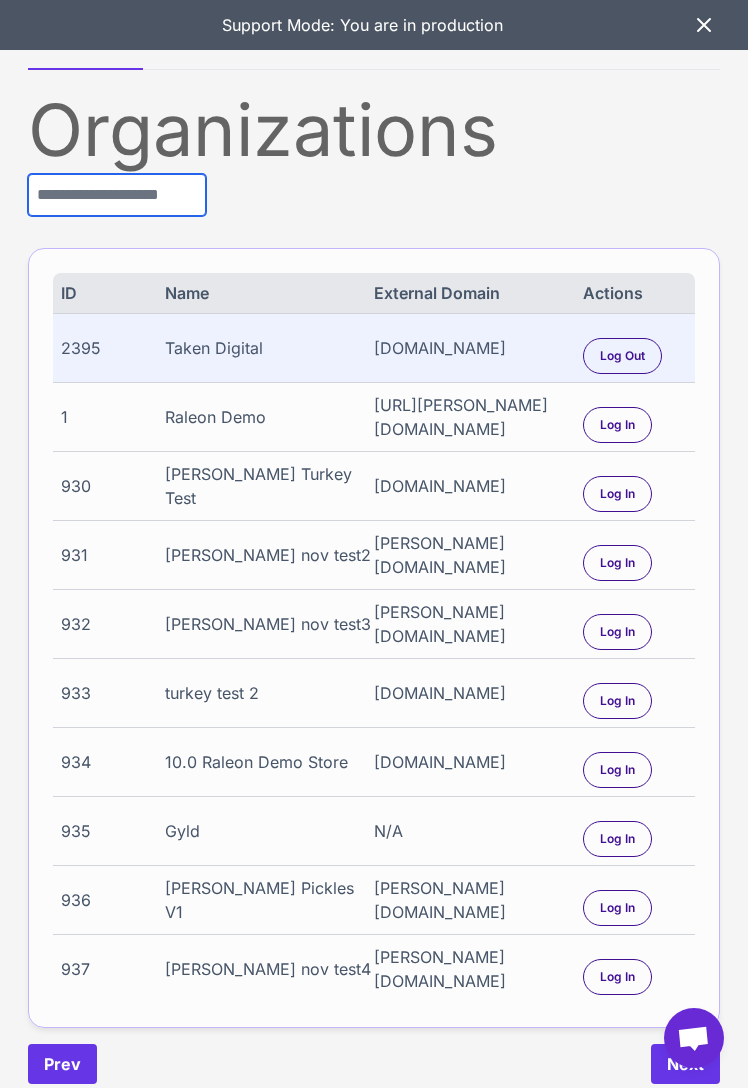 click at bounding box center (117, 195) 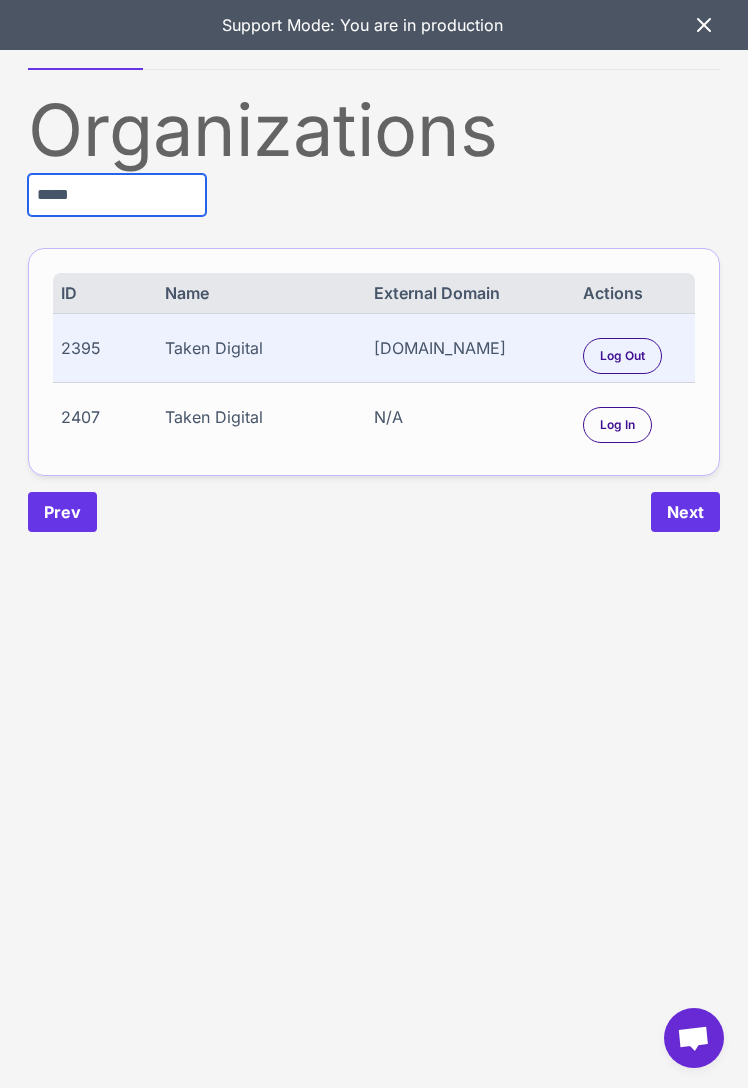 type on "*****" 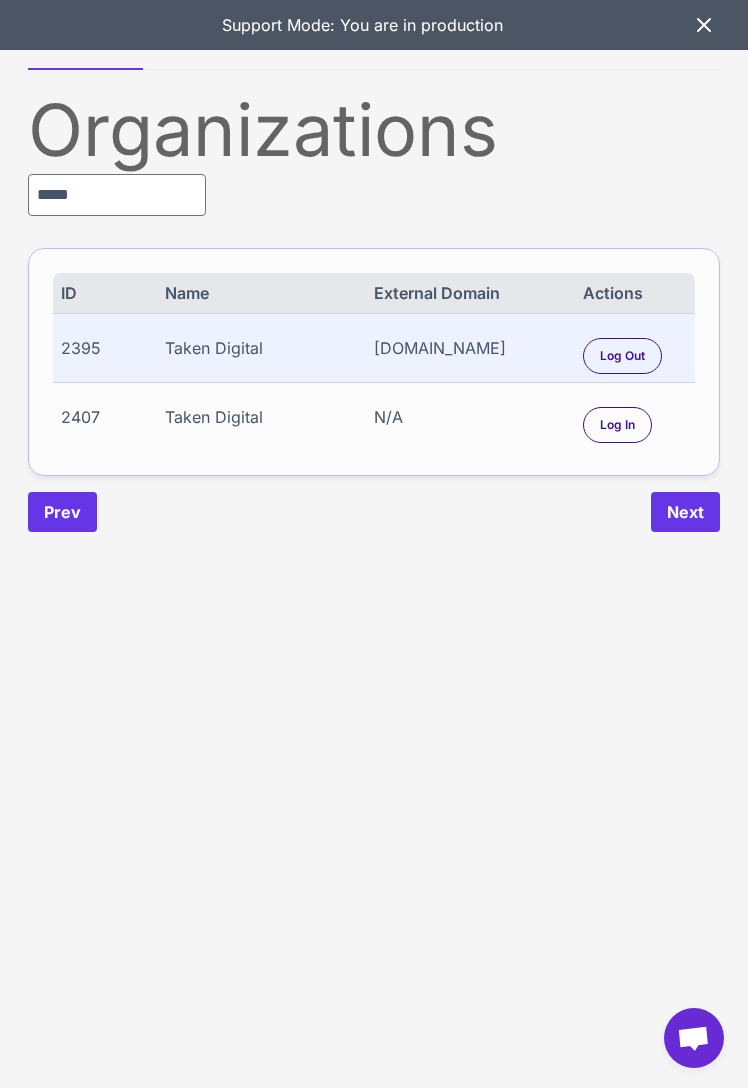 click on "2407 Taken Digital N/A Log In" 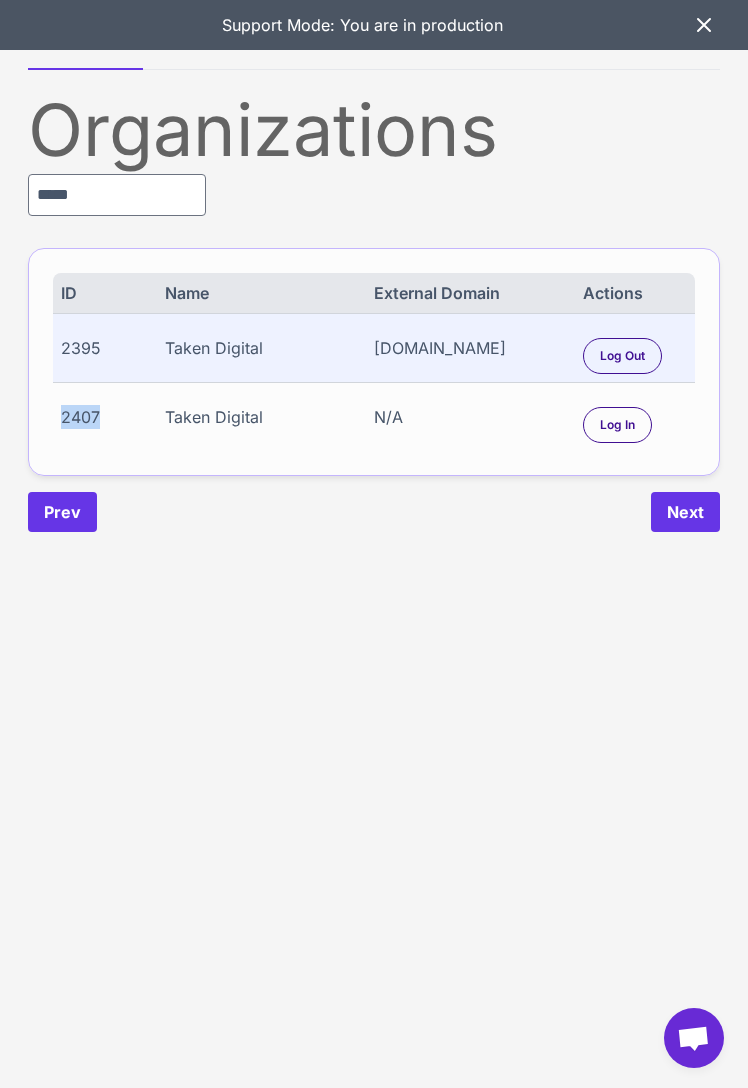 click on "2407" at bounding box center [113, 417] 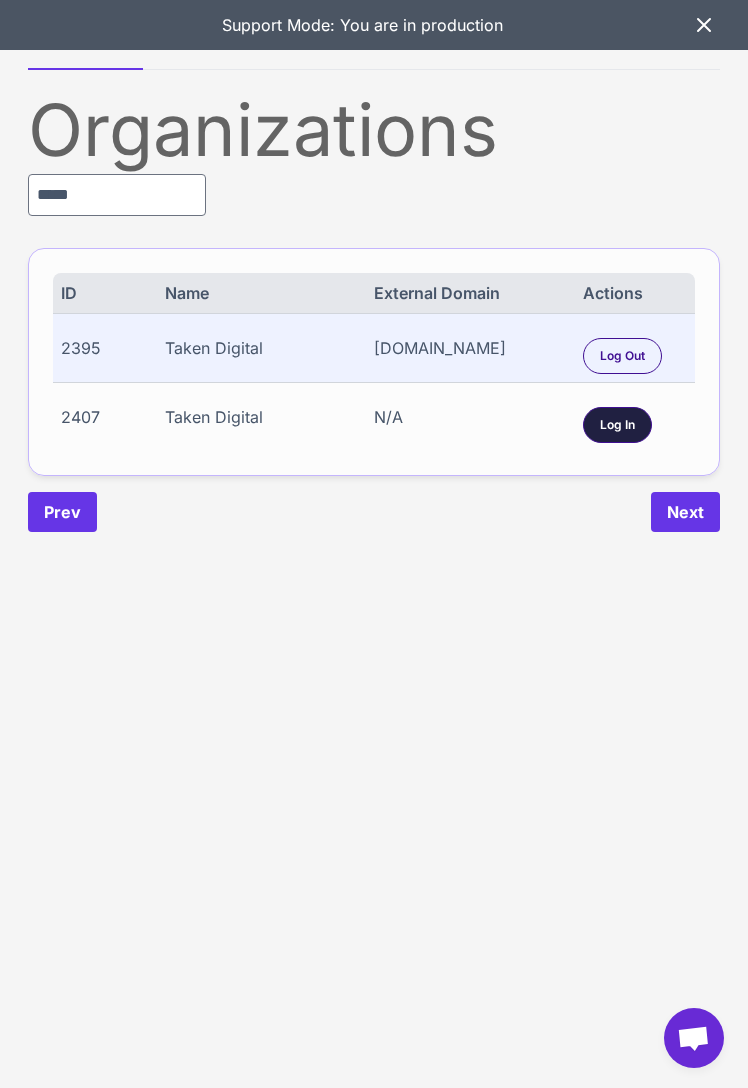 click on "Log In" at bounding box center [617, 425] 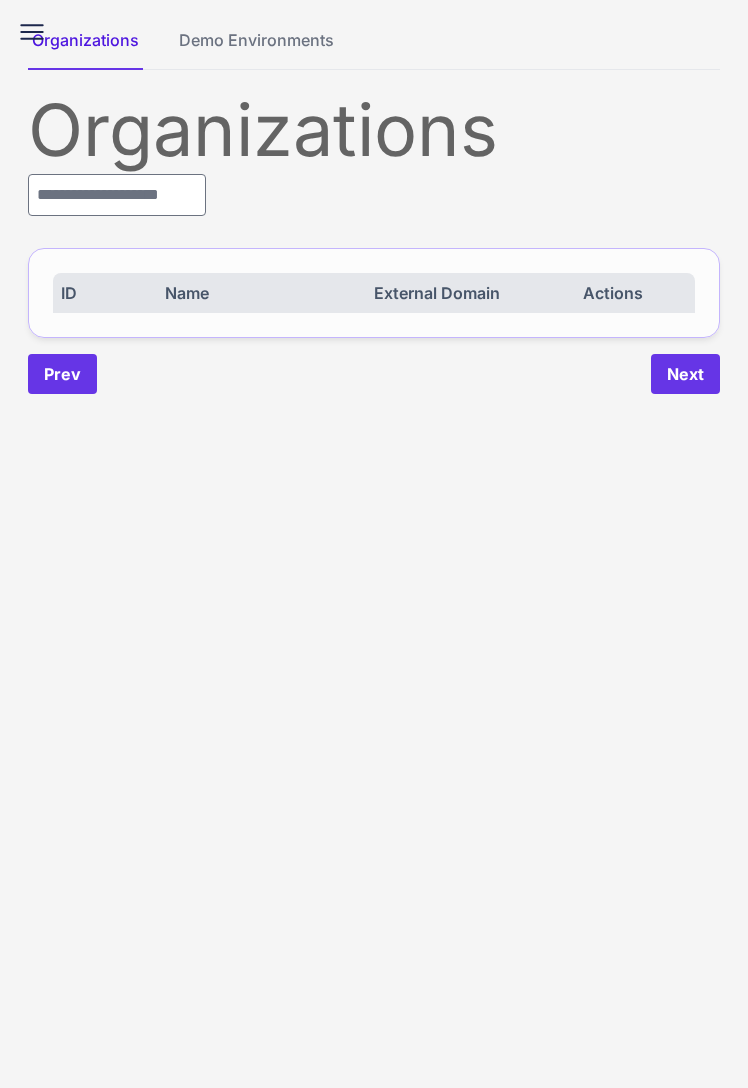 scroll, scrollTop: 0, scrollLeft: 0, axis: both 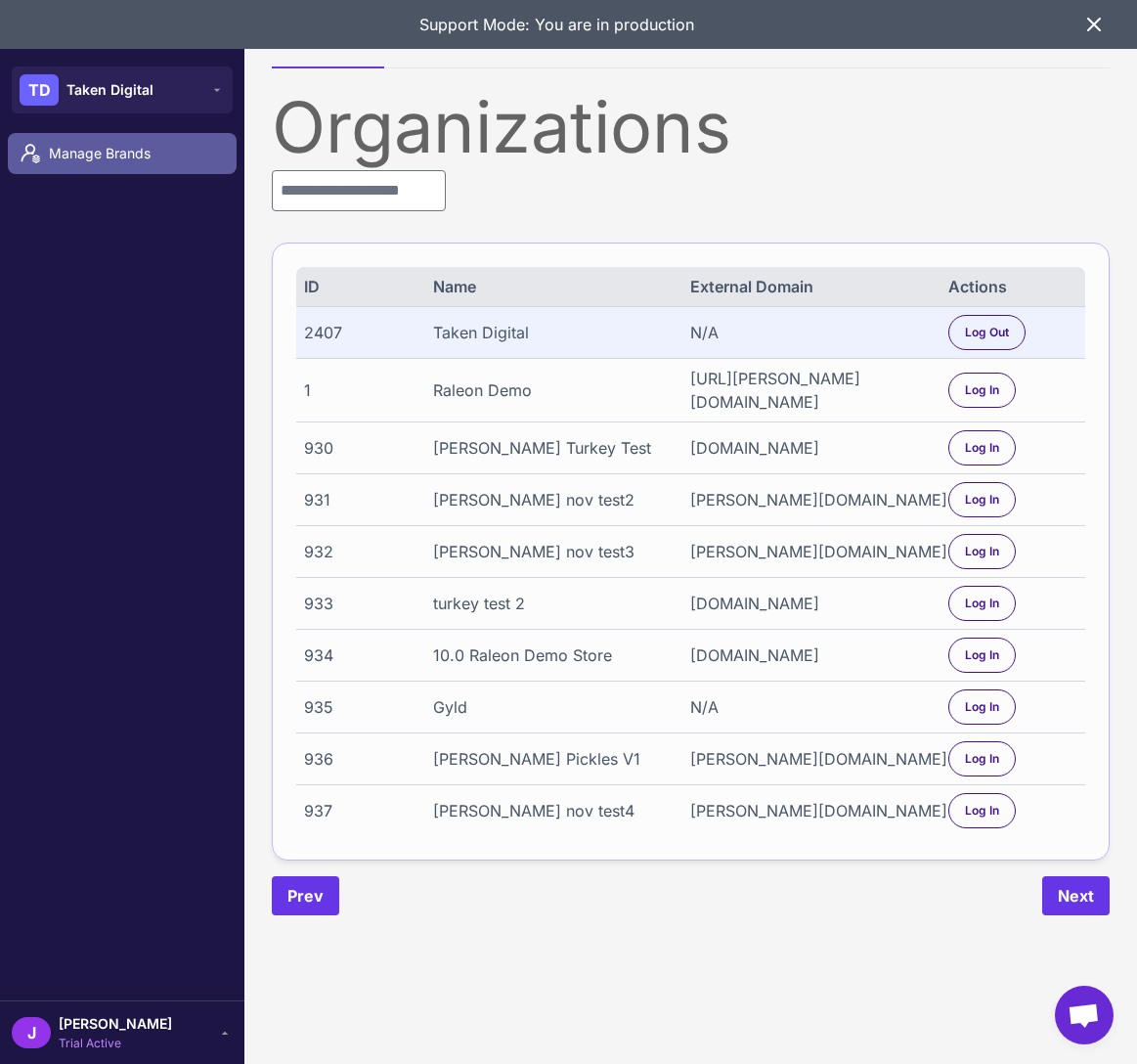 click on "Manage Brands" at bounding box center [122, 154] 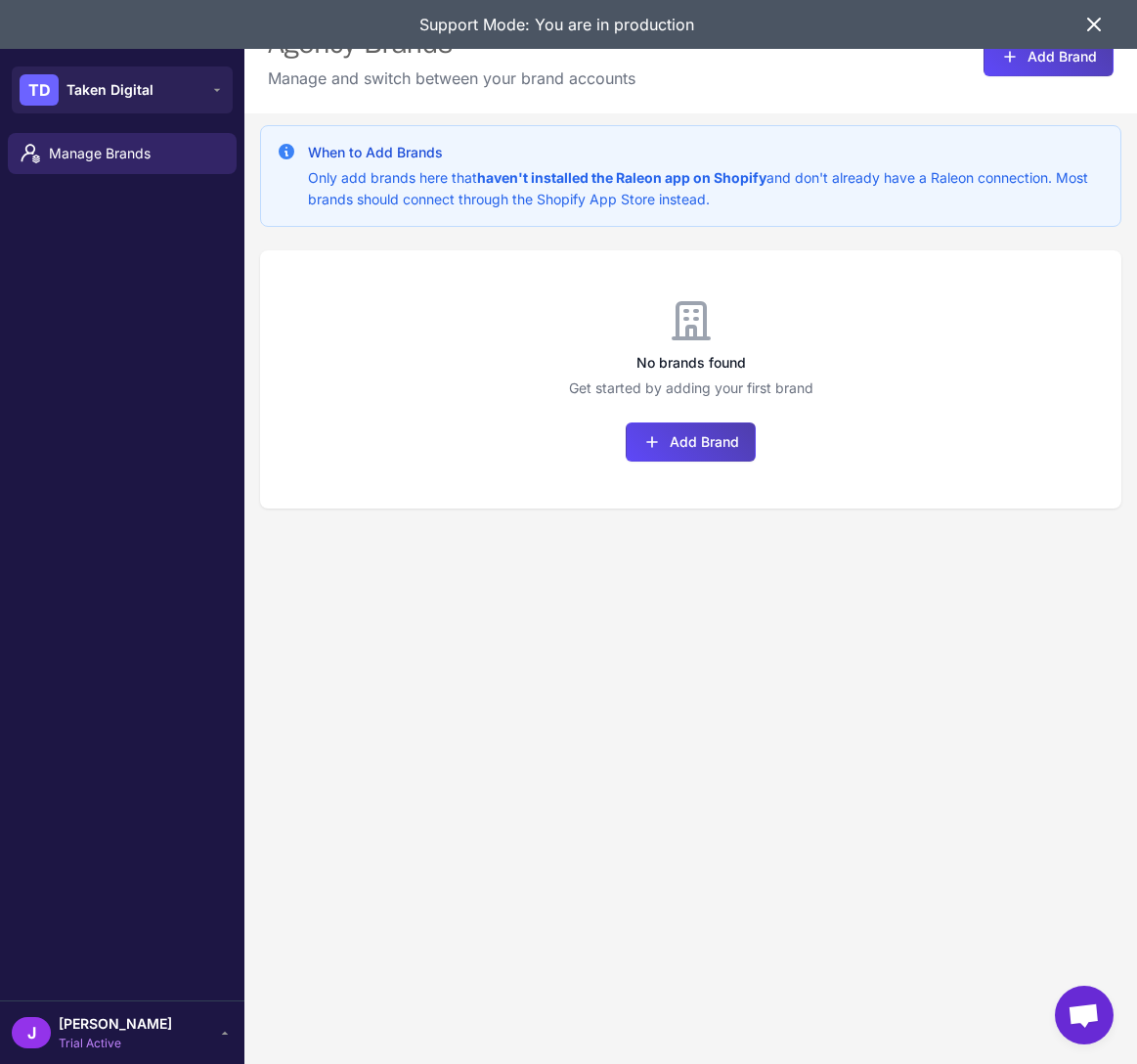 click on "J jay Trial Active" at bounding box center (122, 1033) 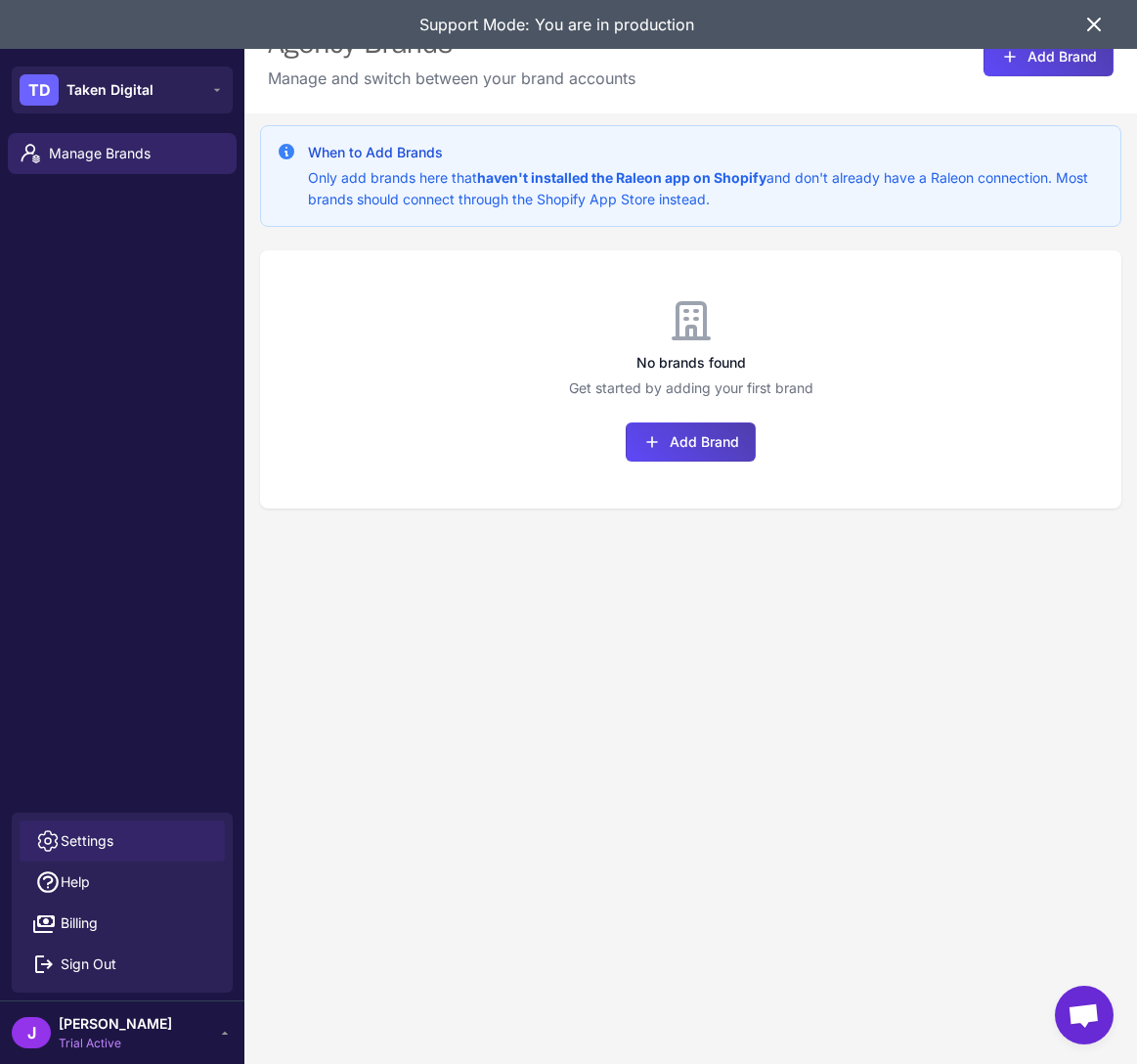 click on "Settings" at bounding box center (87, 841) 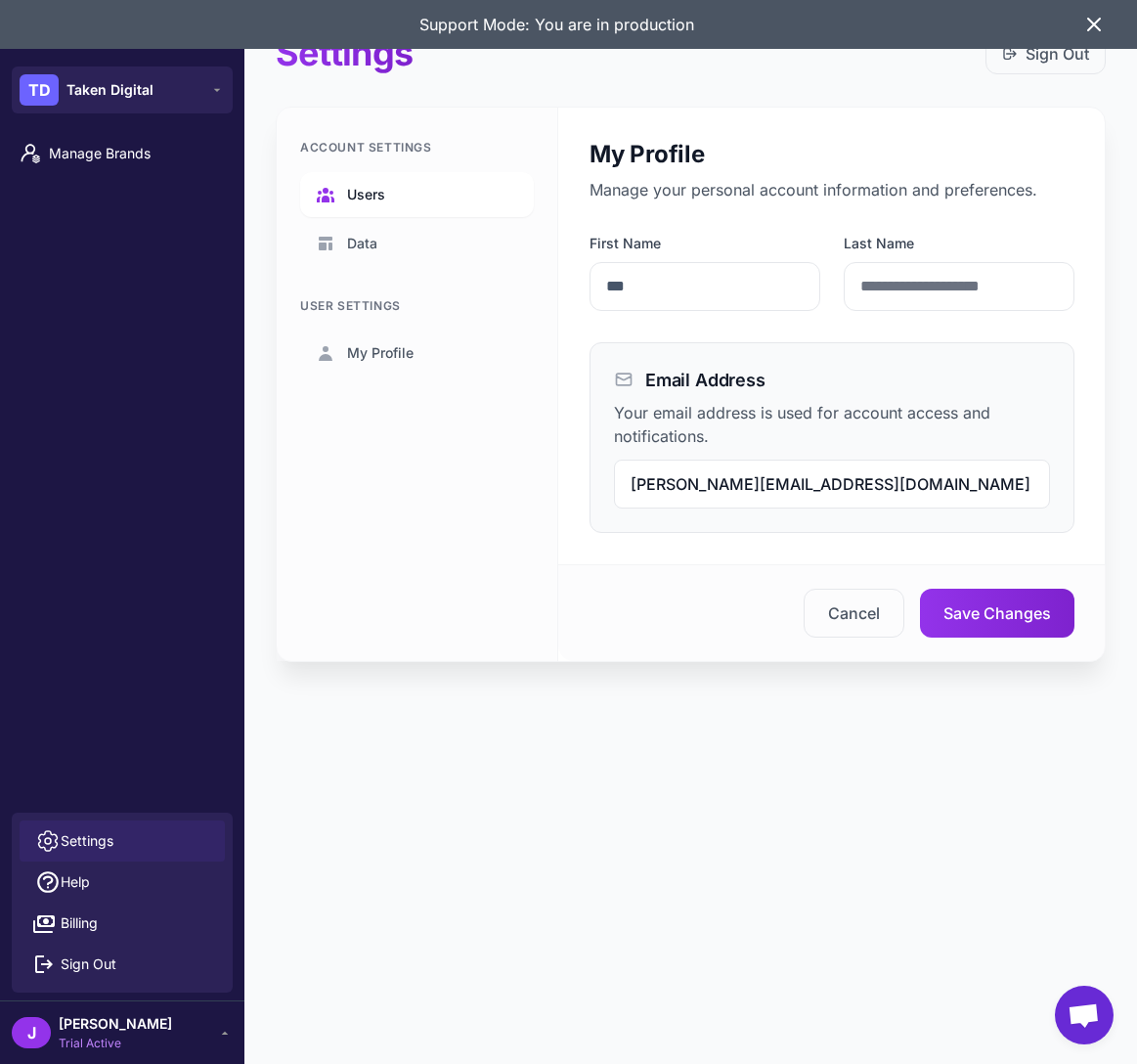 click on "Users" at bounding box center [366, 195] 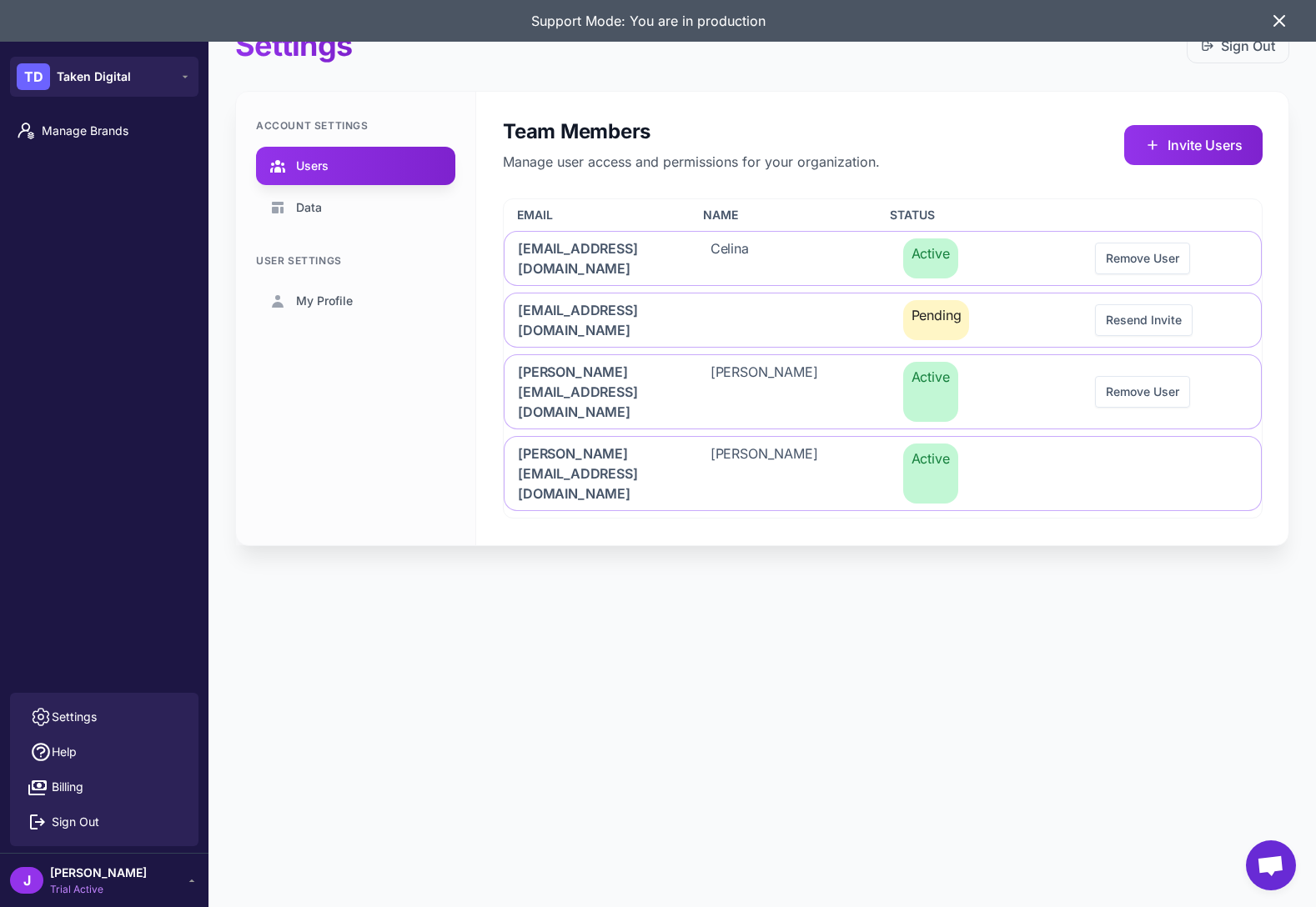 click on "Settings  Sign Out  Account Settings Users Data User Settings My Profile Team Members Manage user access and permissions for your organization.  Invite Users  Email Name Status celina@takendigital.com Celina  Active Remove User isobel@takendigital.com Pending Resend Invite jason@takendigital.com Jason Hui Active Remove User jay@raleon.io jay null Active" 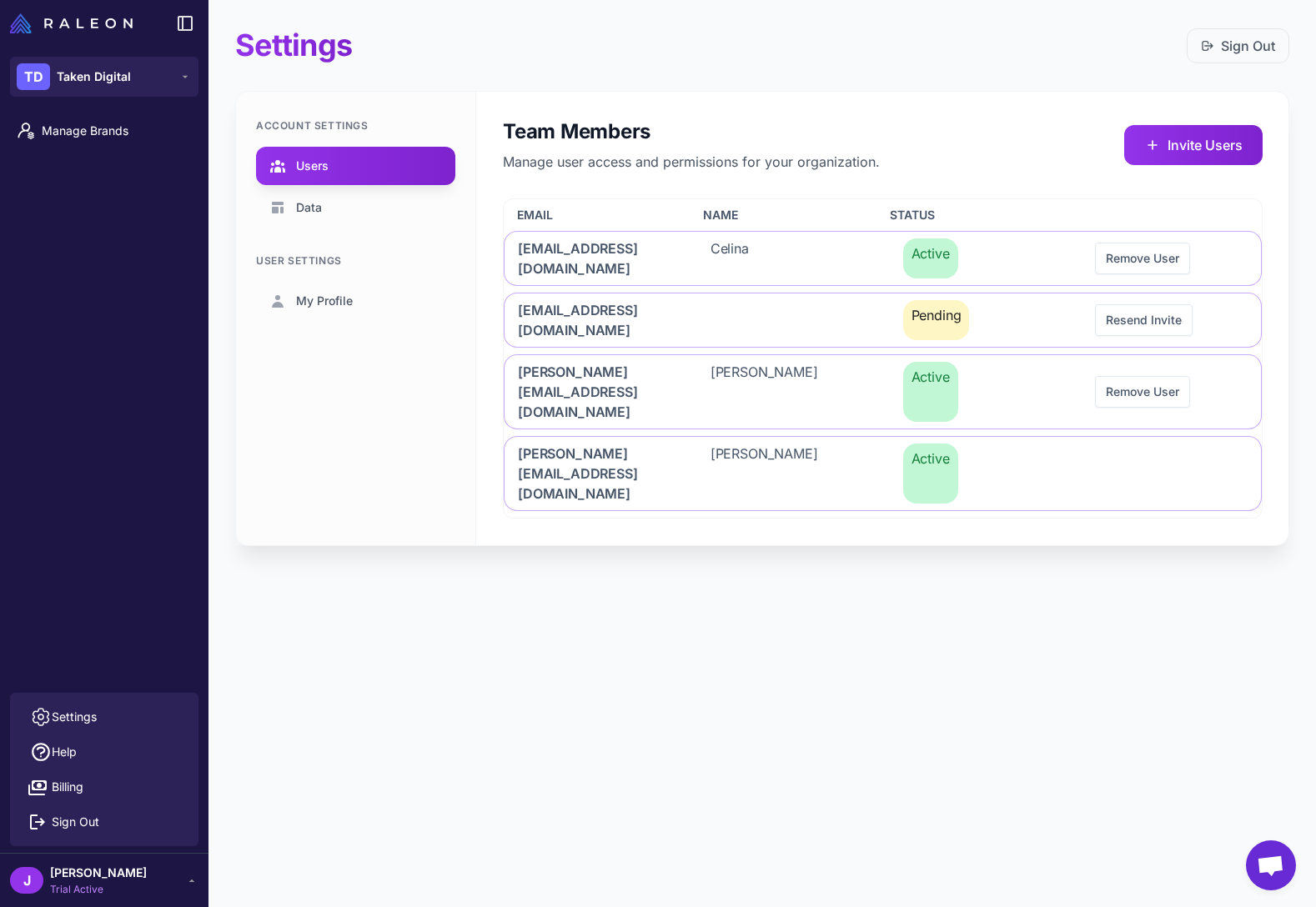 click on "Settings  Sign Out  Account Settings Users Data User Settings My Profile Team Members Manage user access and permissions for your organization.  Invite Users  Email Name Status celina@takendigital.com Celina  Active Remove User isobel@takendigital.com Pending Resend Invite jason@takendigital.com Jason Hui Active Remove User jay@raleon.io jay null Active" 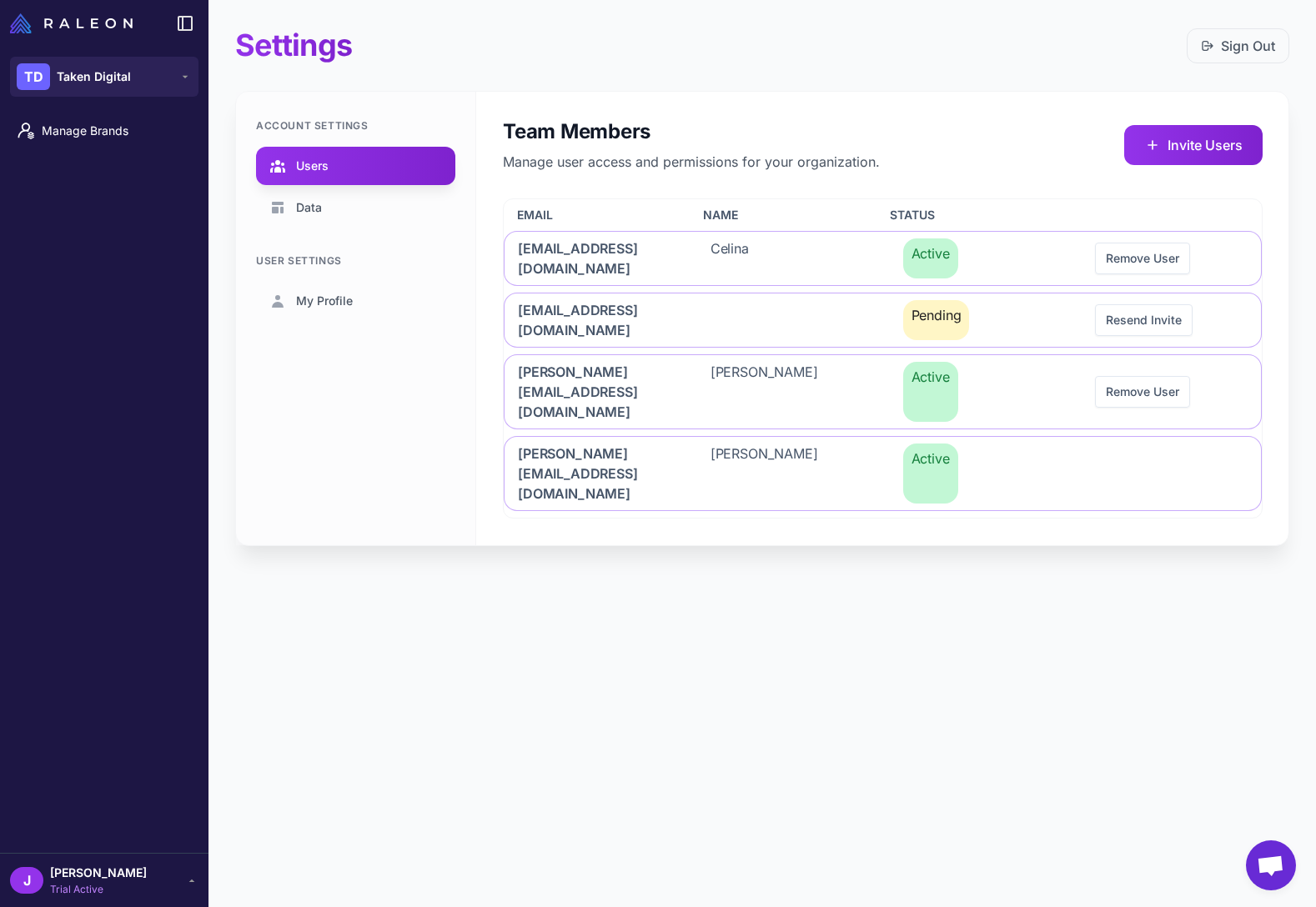 click on "Settings  Sign Out  Account Settings Users Data User Settings My Profile Team Members Manage user access and permissions for your organization.  Invite Users  Email Name Status celina@takendigital.com Celina  Active Remove User isobel@takendigital.com Pending Resend Invite jason@takendigital.com Jason Hui Active Remove User jay@raleon.io jay null Active" 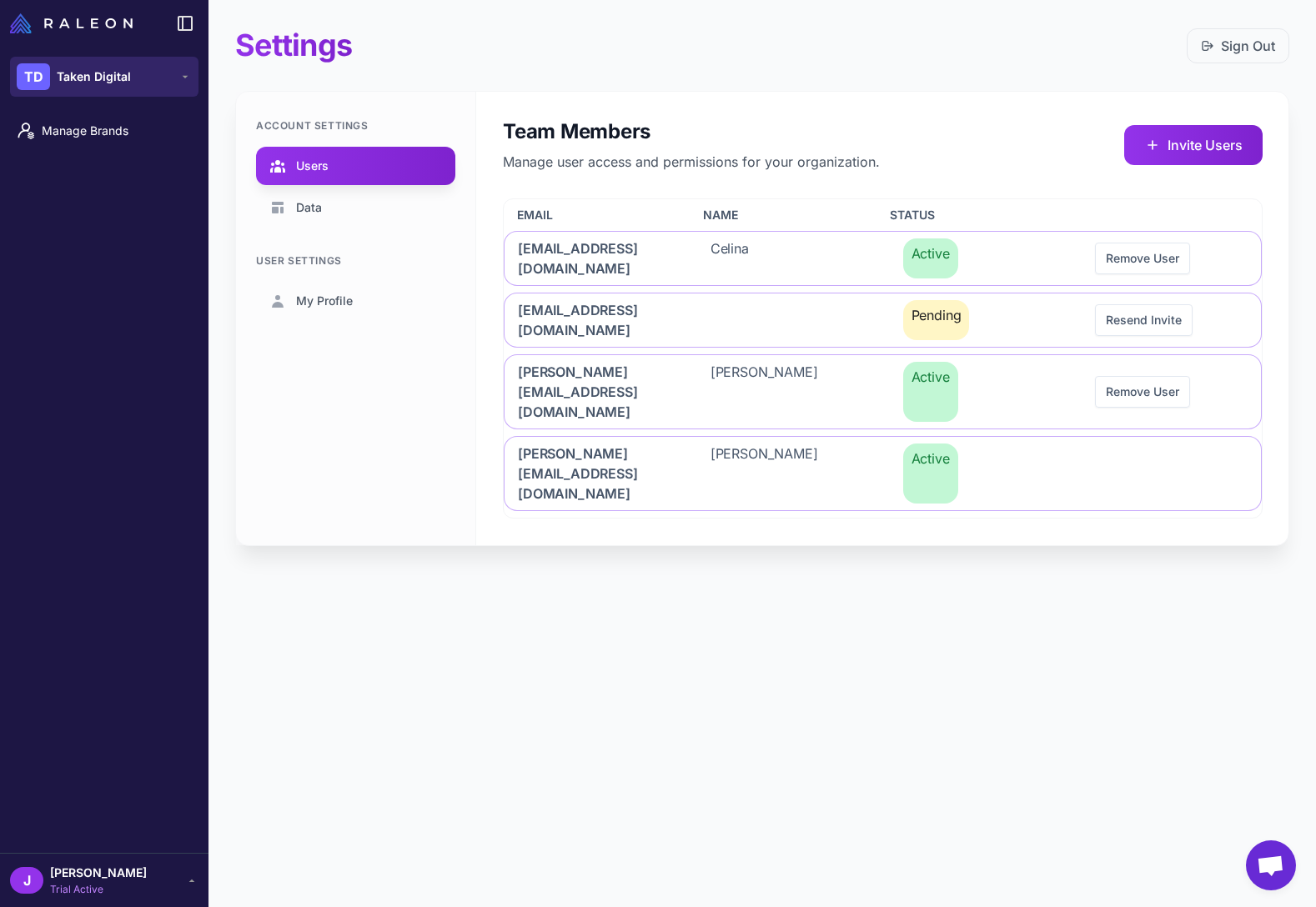 drag, startPoint x: 148, startPoint y: 82, endPoint x: 157, endPoint y: 79, distance: 9.486833 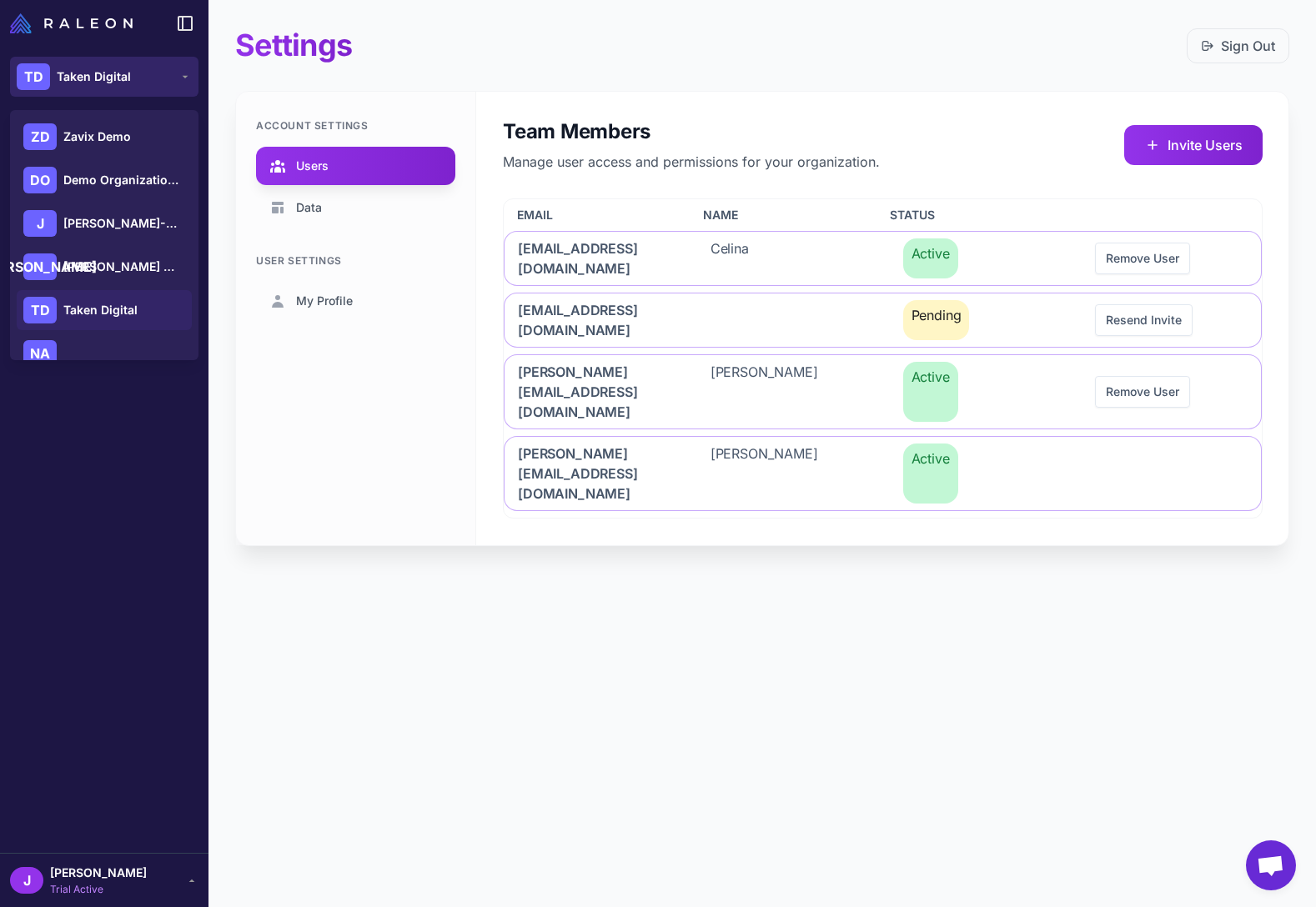 click on "TD Taken Digital" at bounding box center [104, 77] 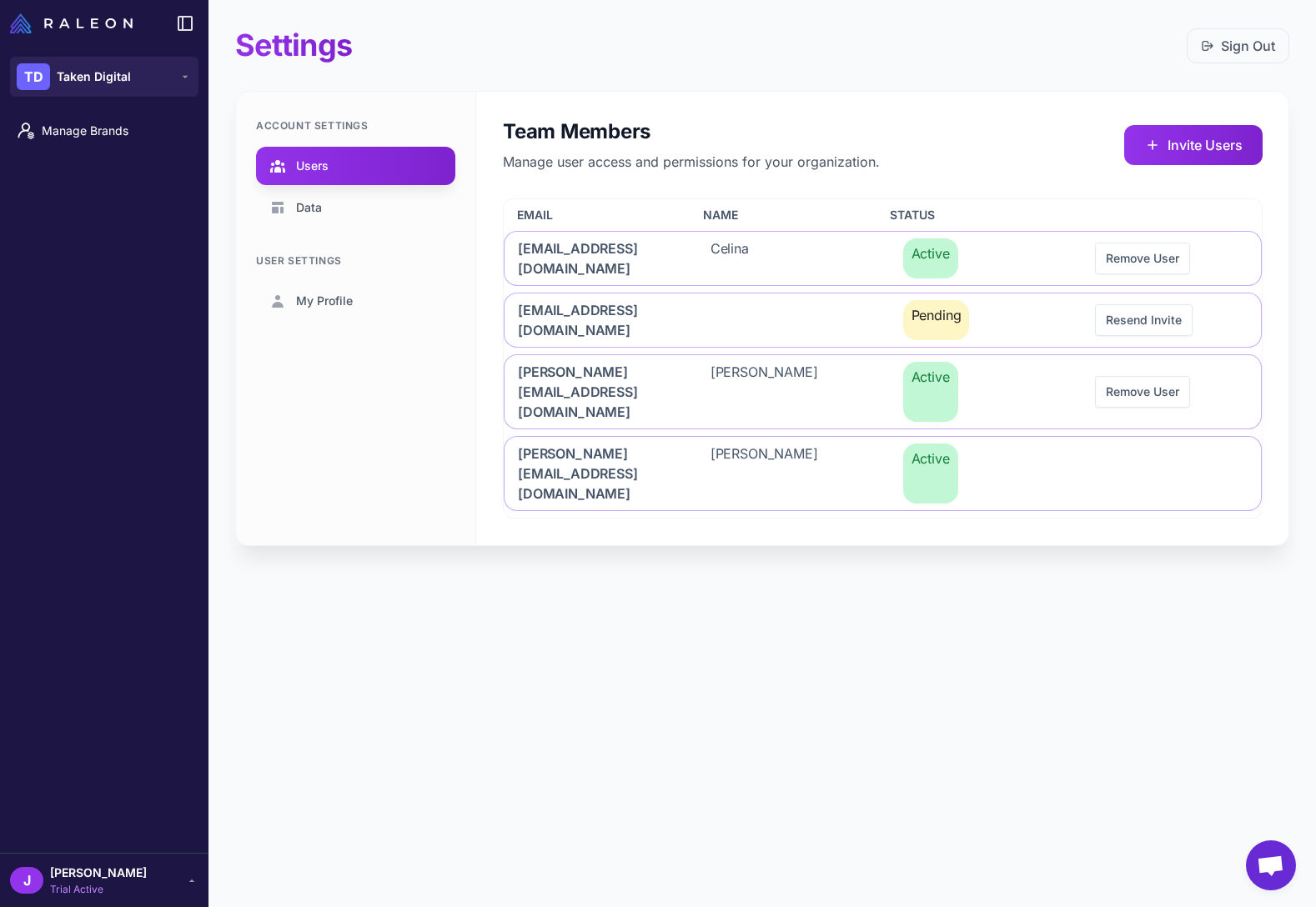 click on "J jay Trial Active" at bounding box center [104, 879] 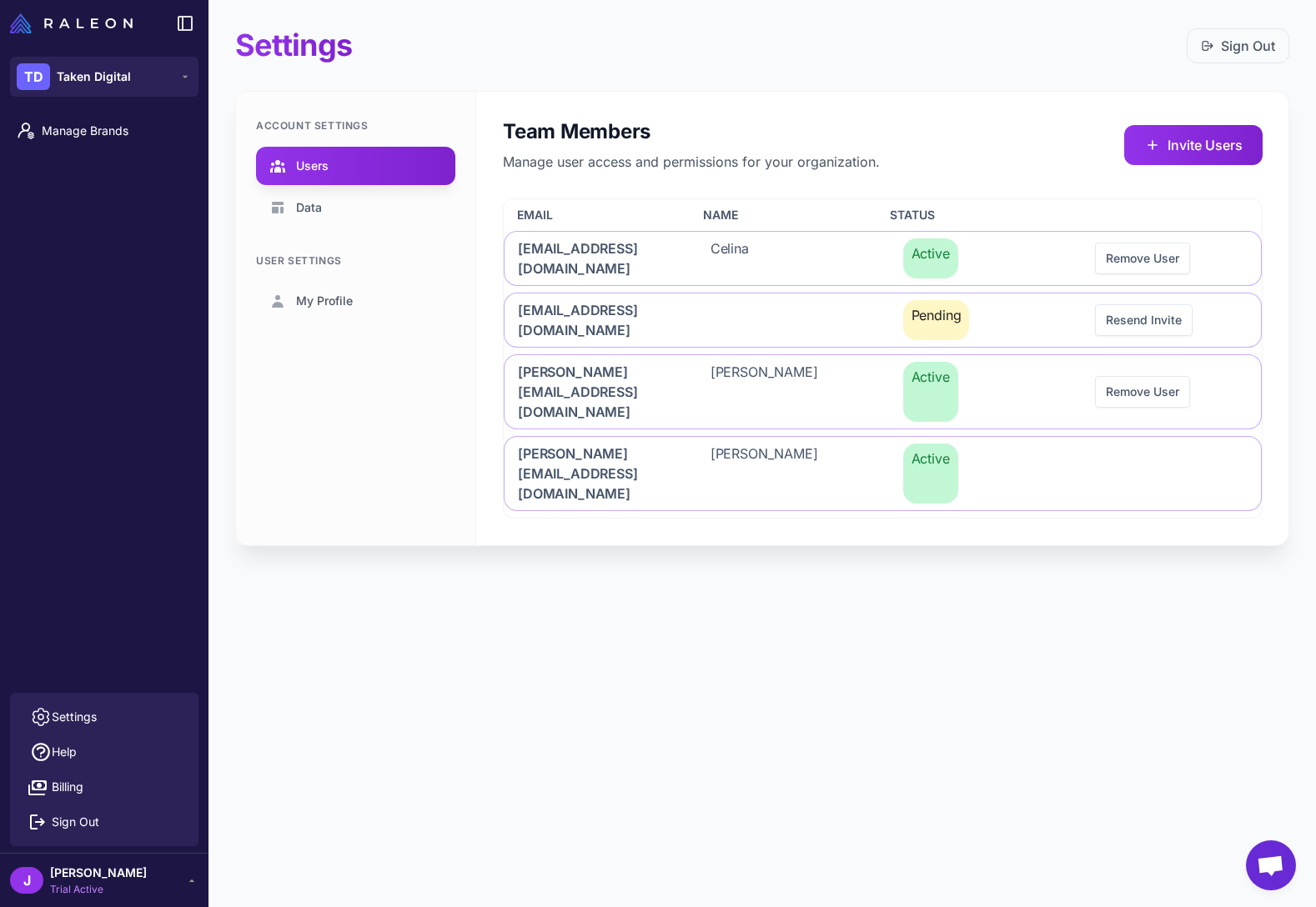 click on "[PERSON_NAME]" at bounding box center [98, 873] 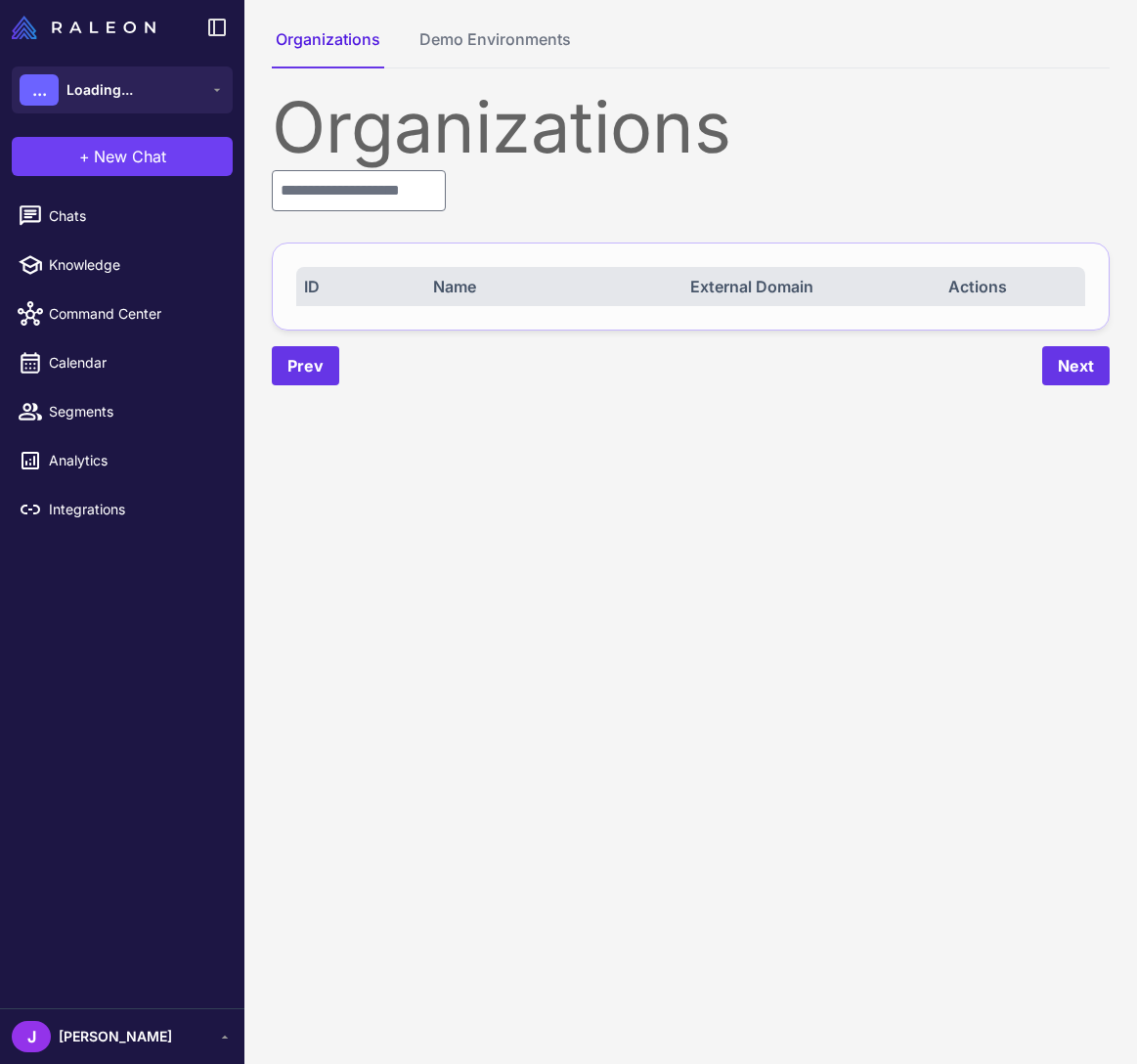 scroll, scrollTop: 0, scrollLeft: 0, axis: both 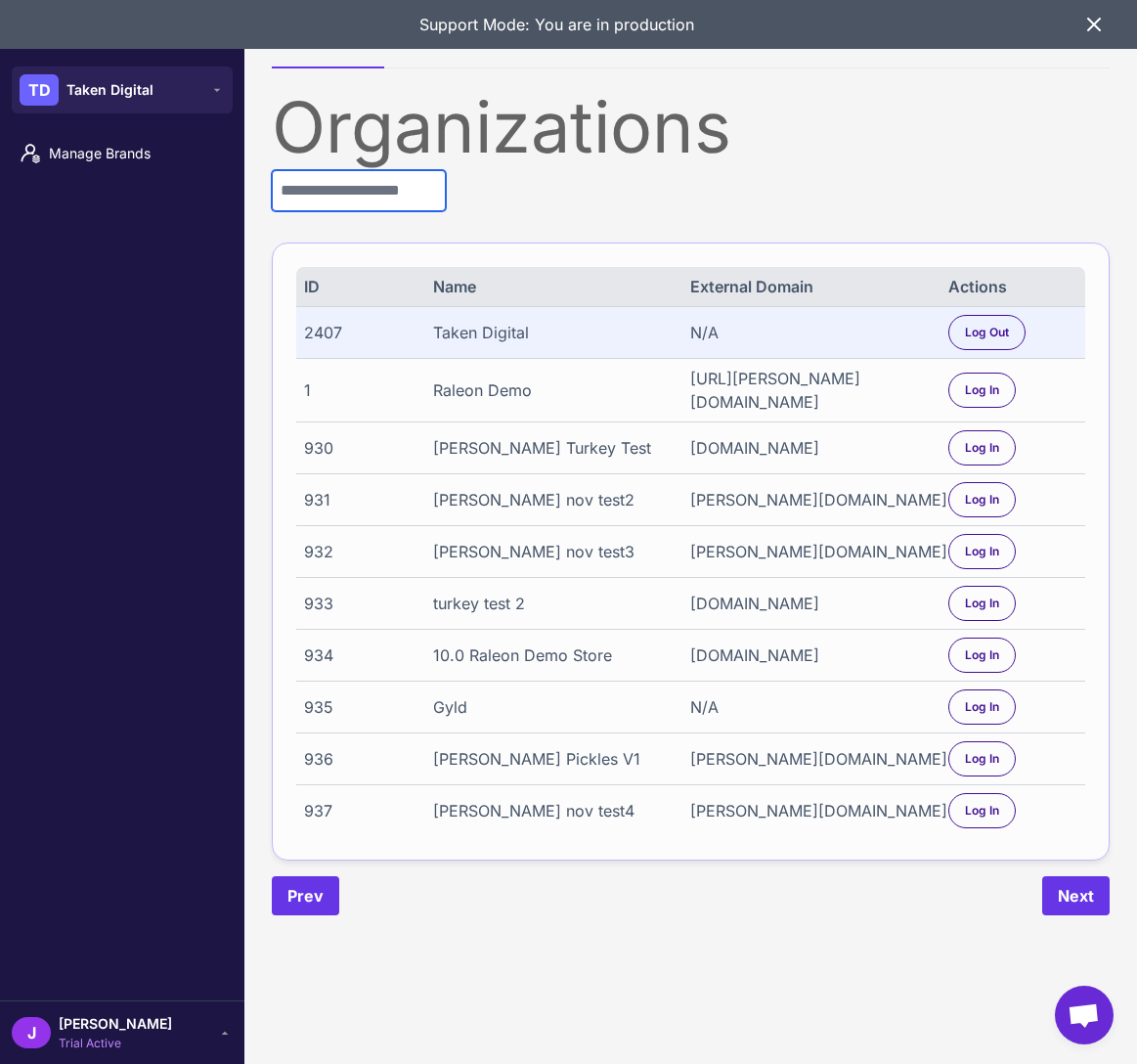 click at bounding box center (359, 191) 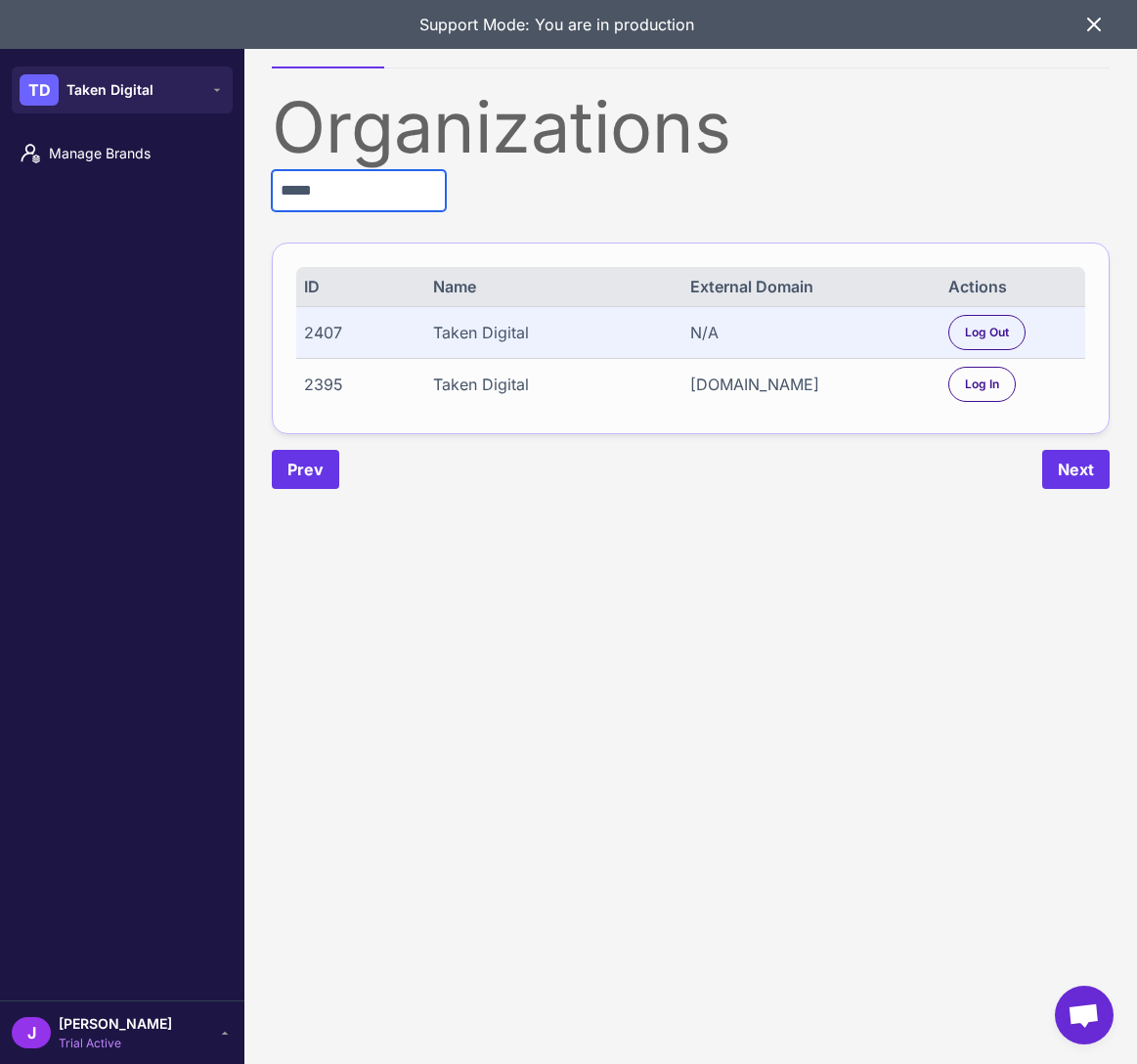 click on "*****" at bounding box center (359, 191) 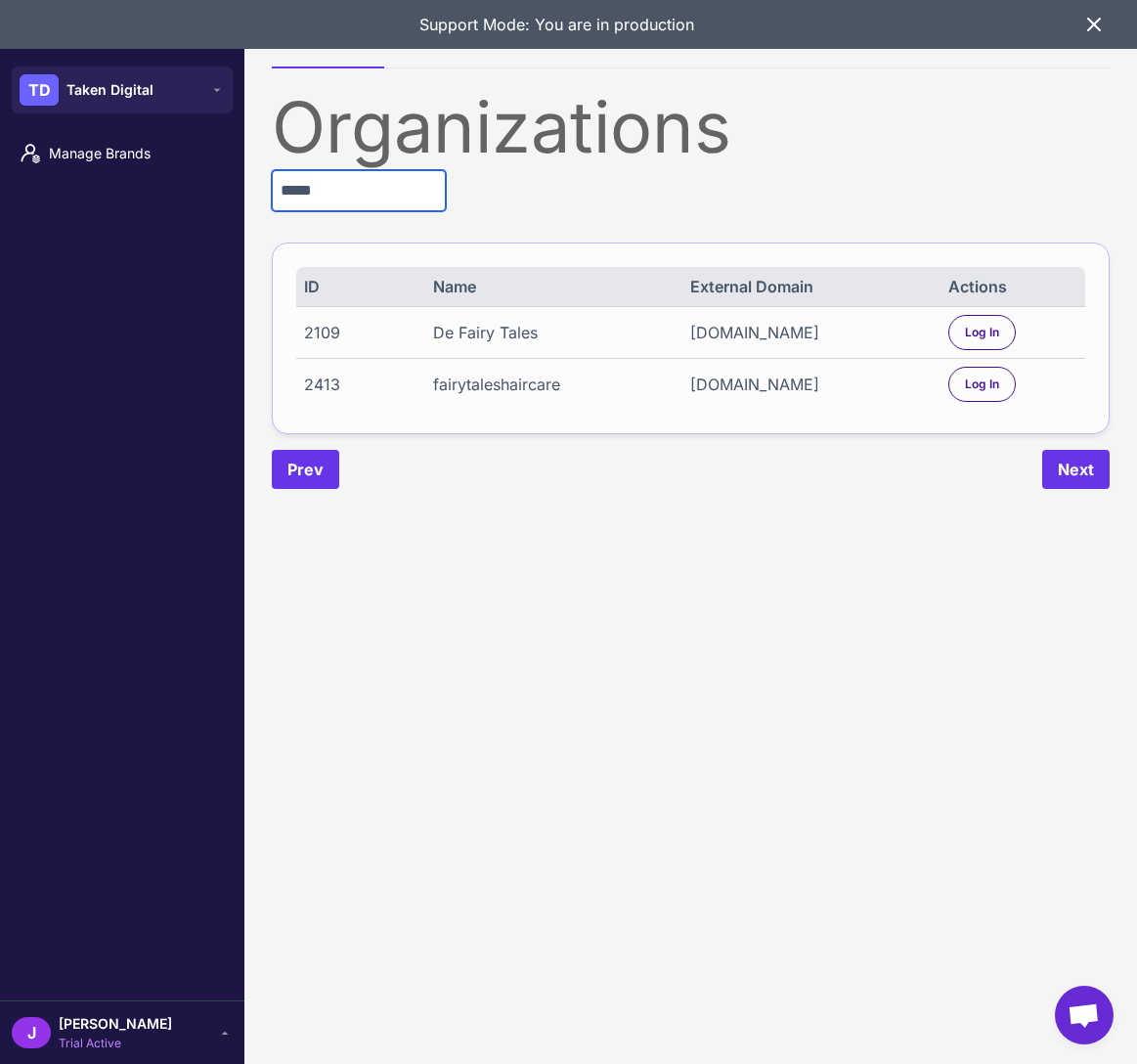 type on "*****" 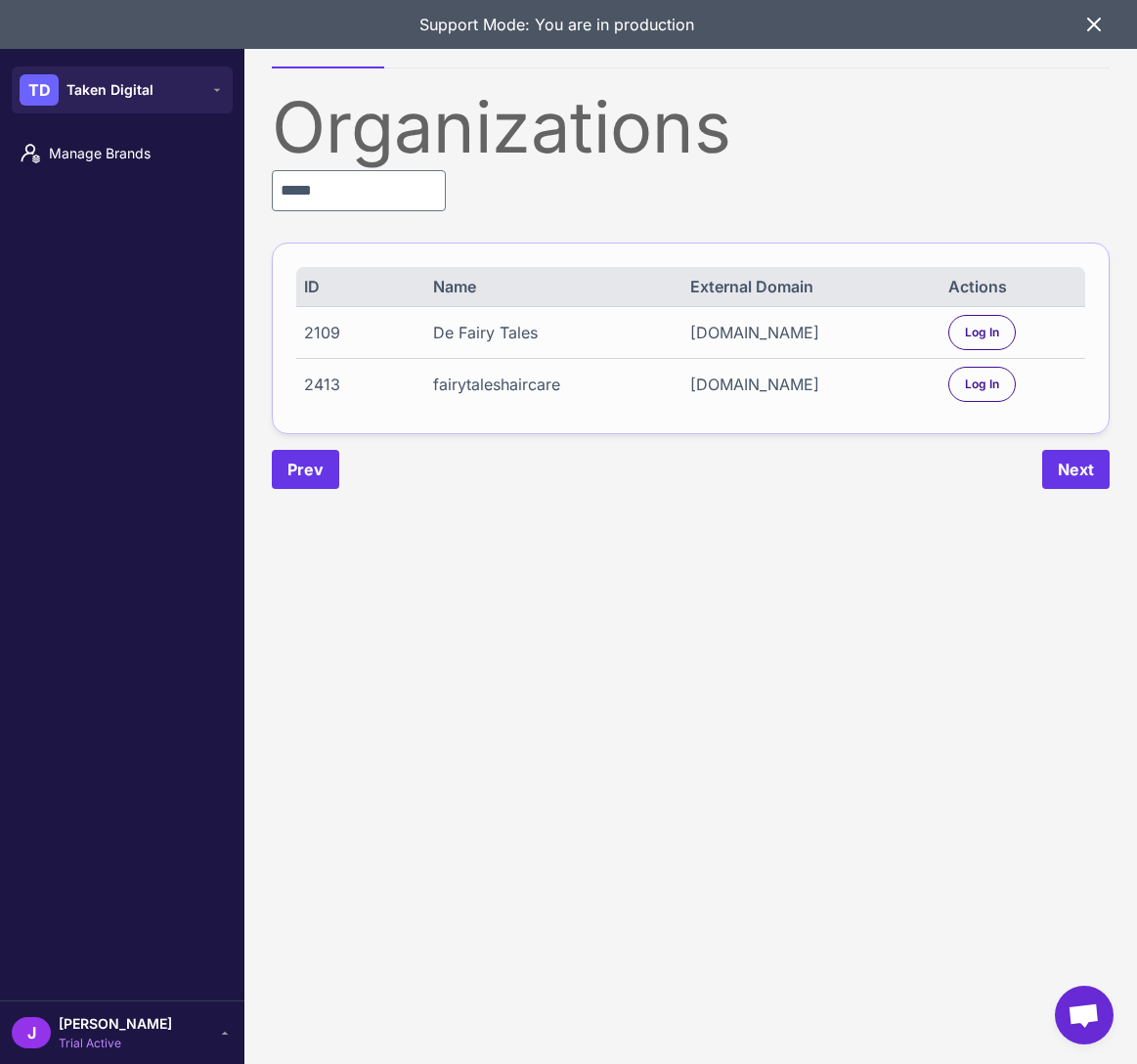 click on "2413" at bounding box center (369, 384) 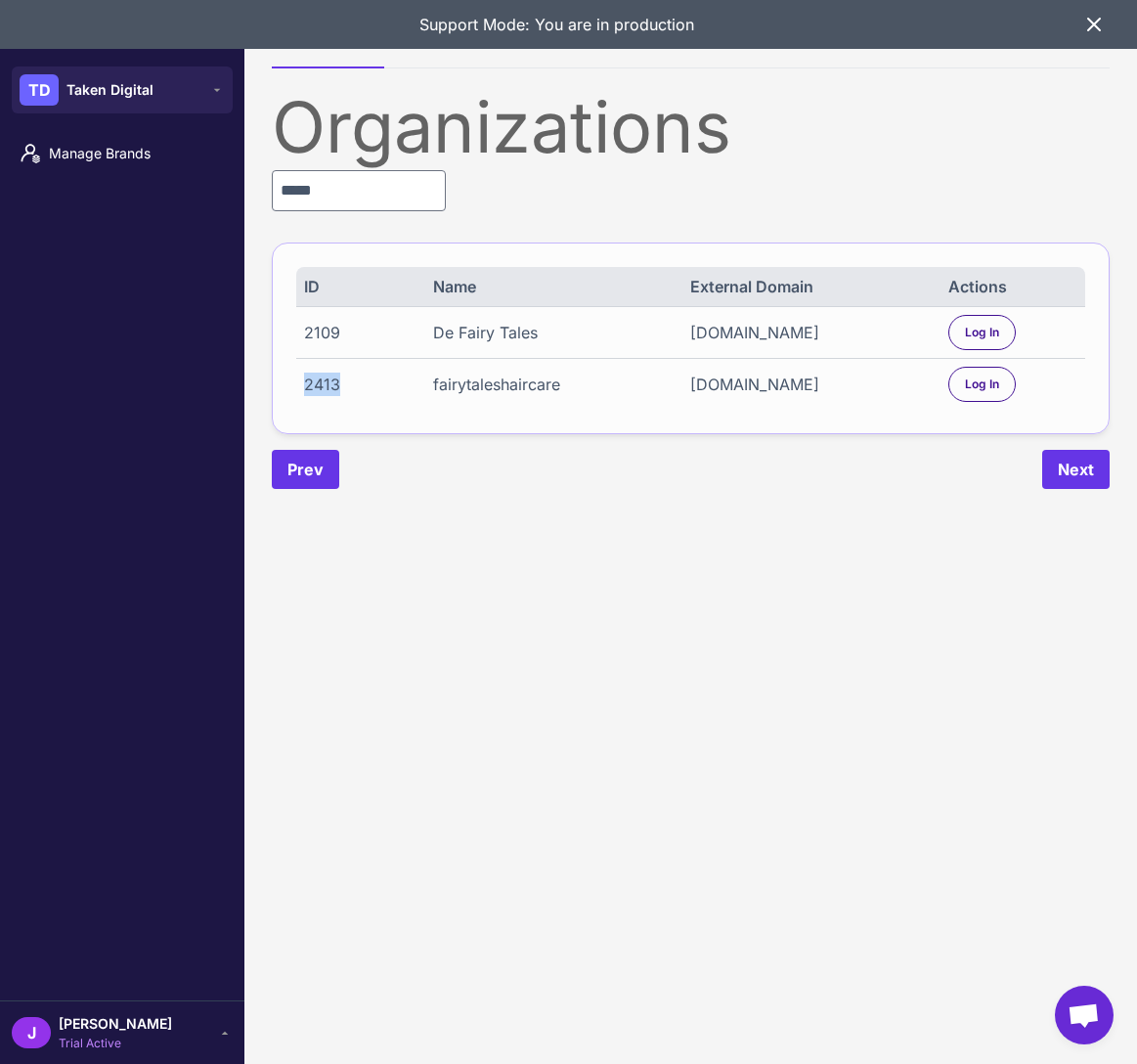 click on "2413" at bounding box center (369, 384) 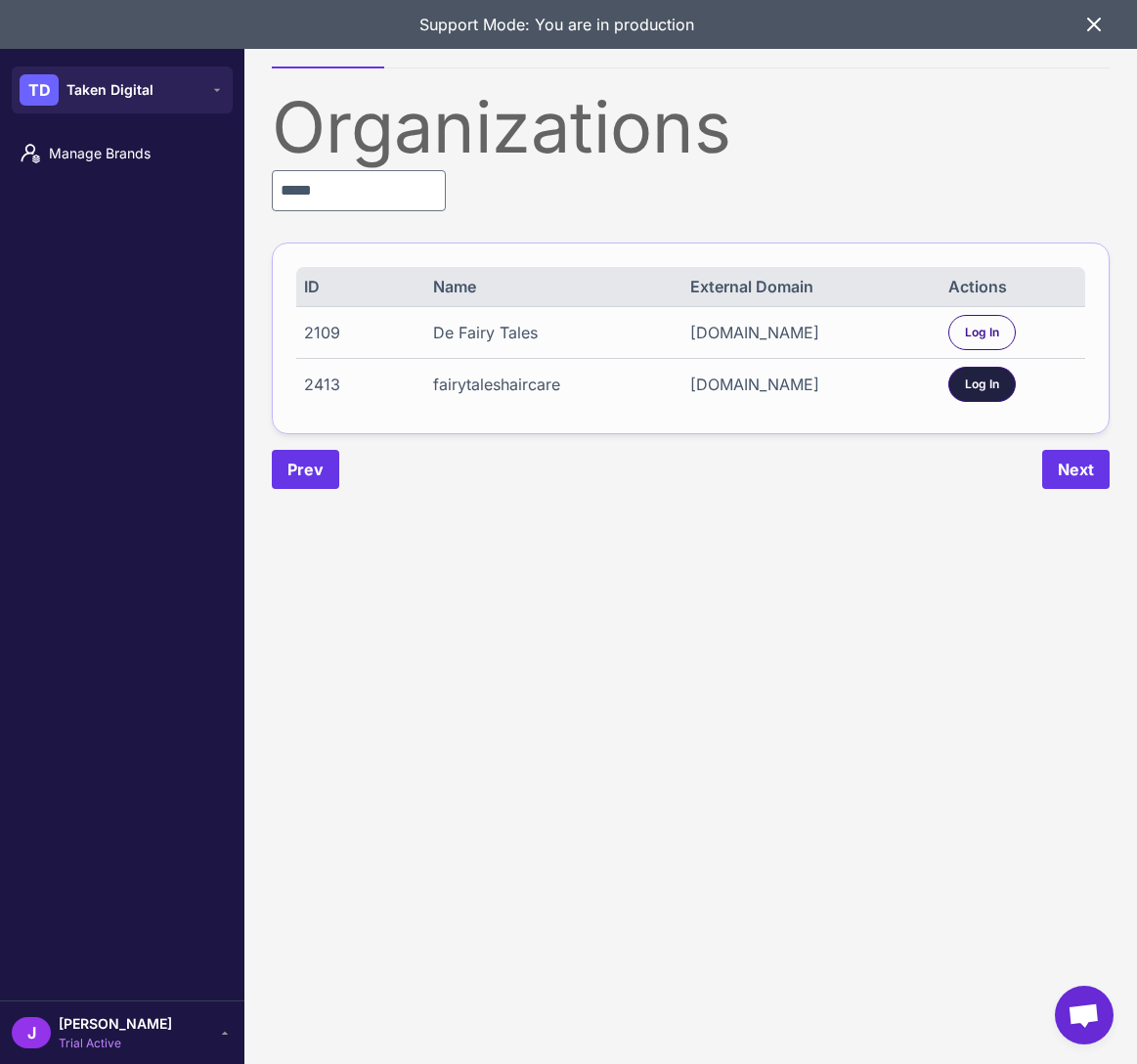 click on "Log In" at bounding box center (982, 384) 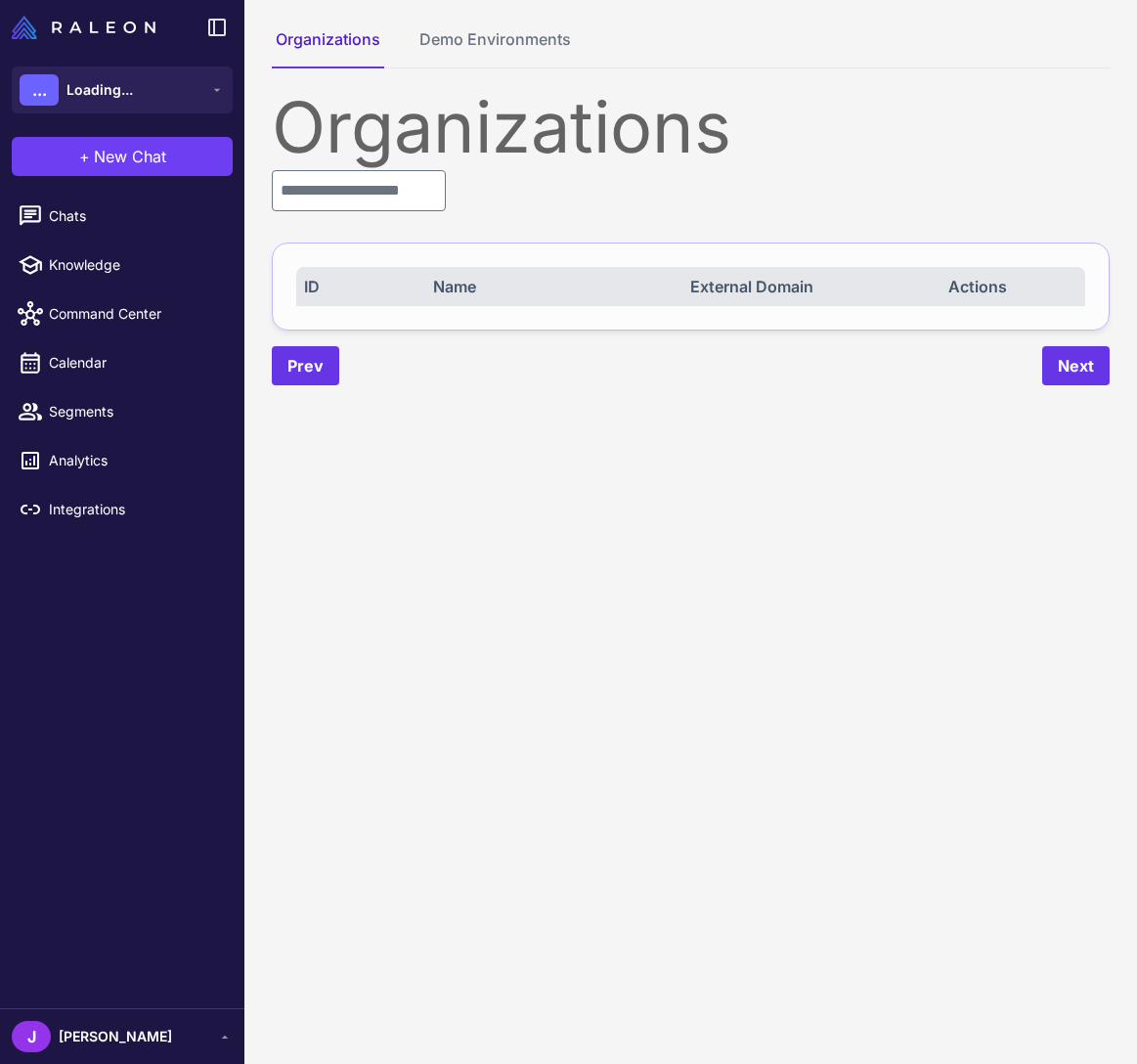 scroll, scrollTop: 0, scrollLeft: 0, axis: both 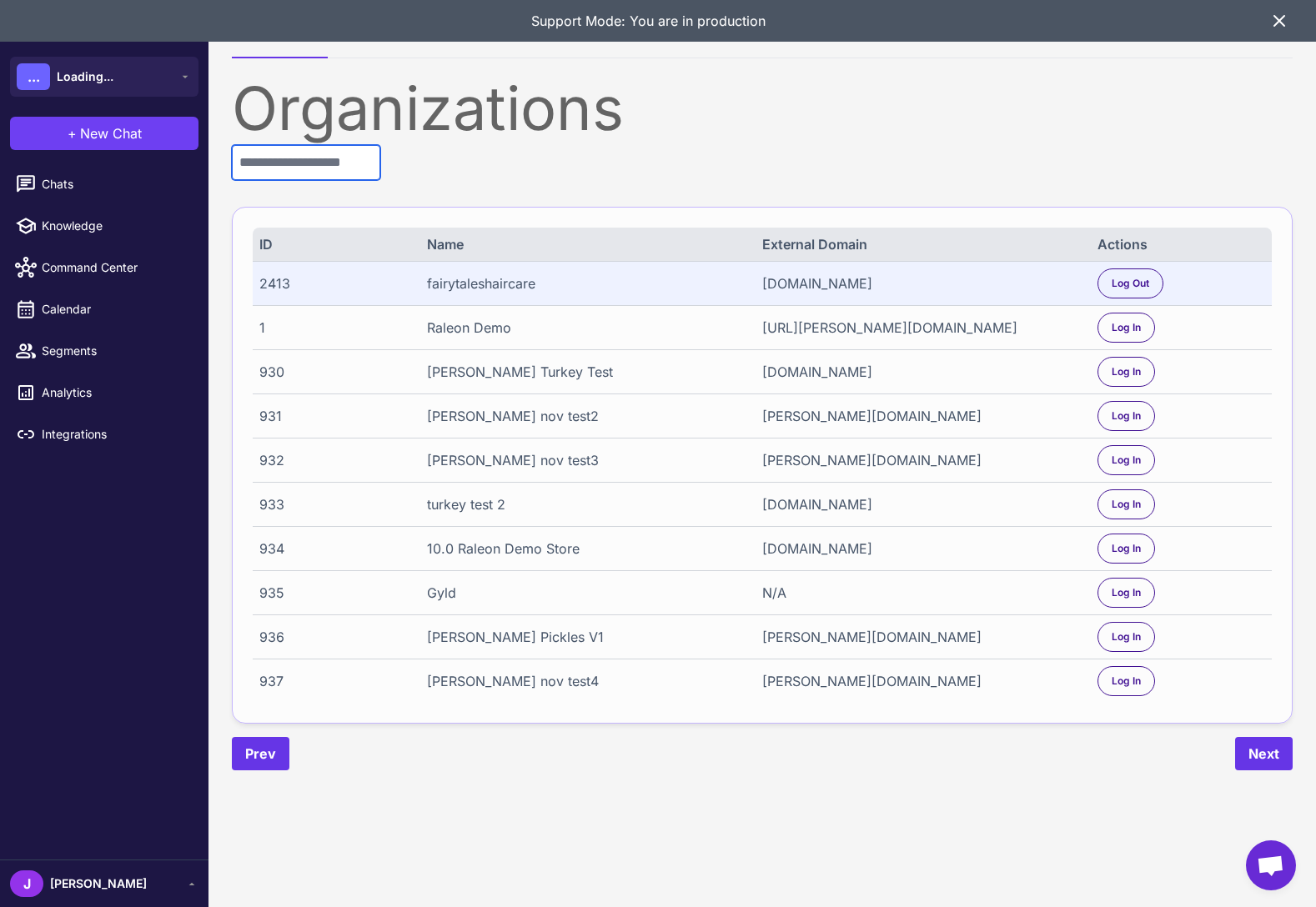 click at bounding box center (306, 163) 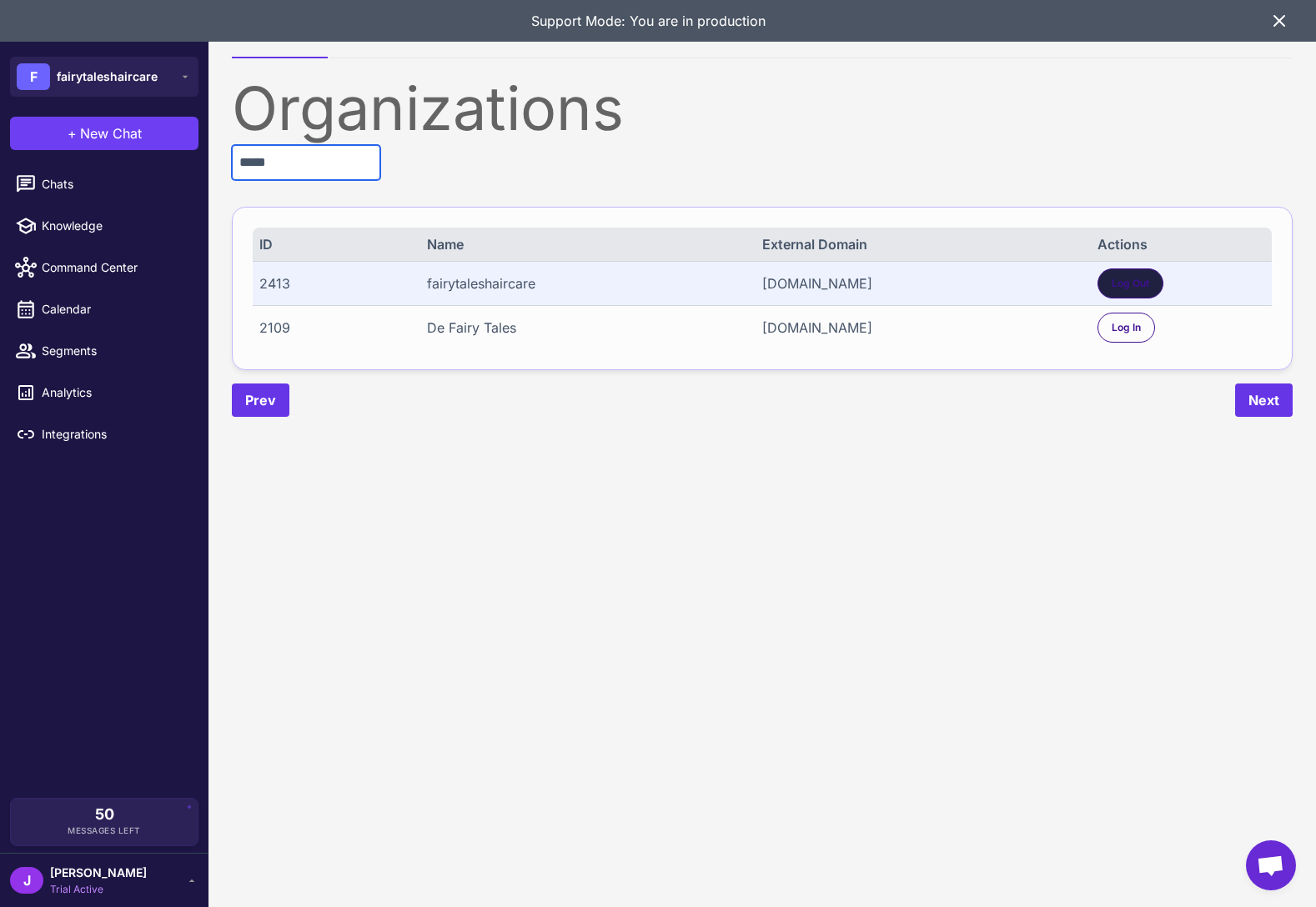type on "*****" 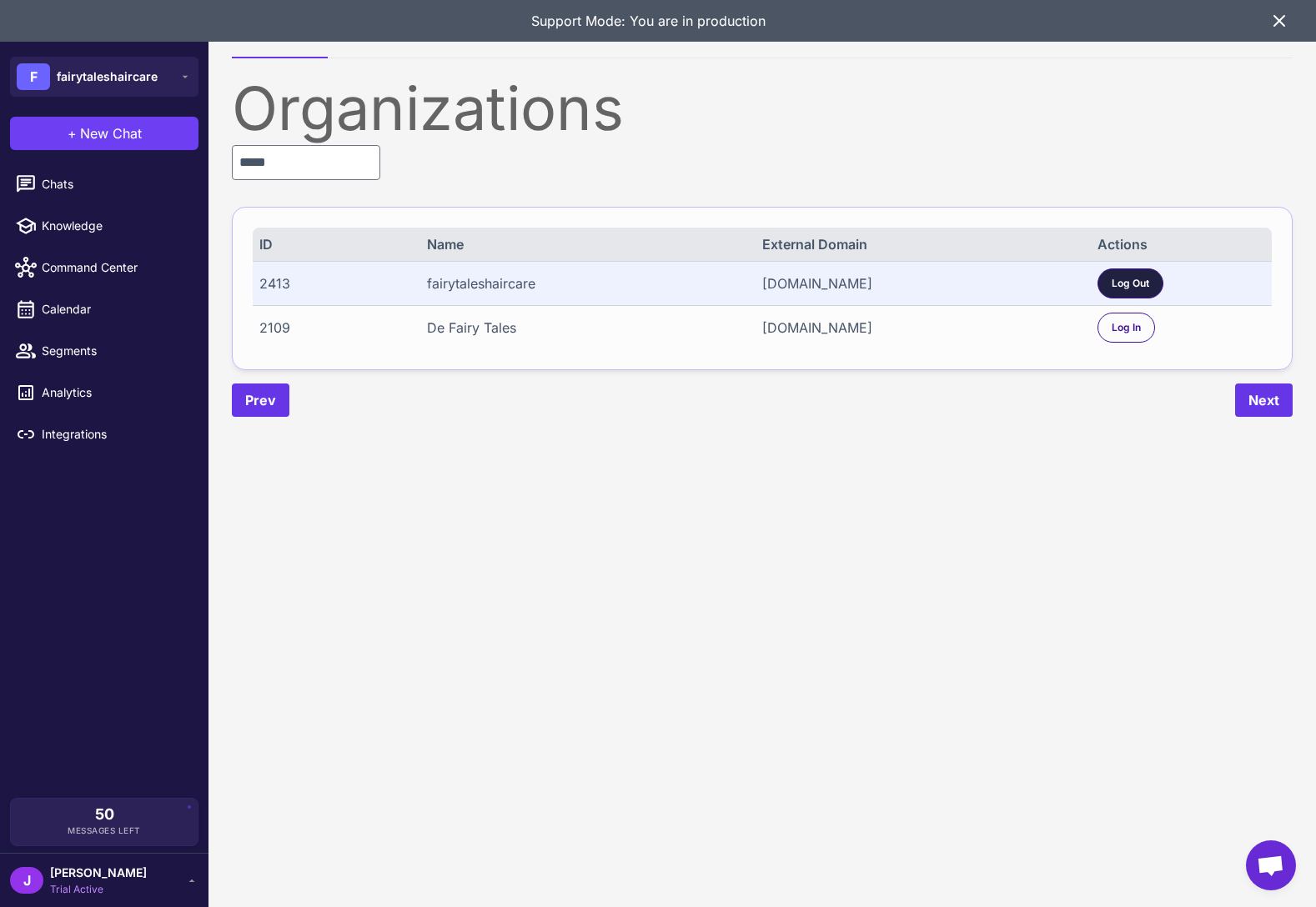 click on "Log Out" at bounding box center [1130, 283] 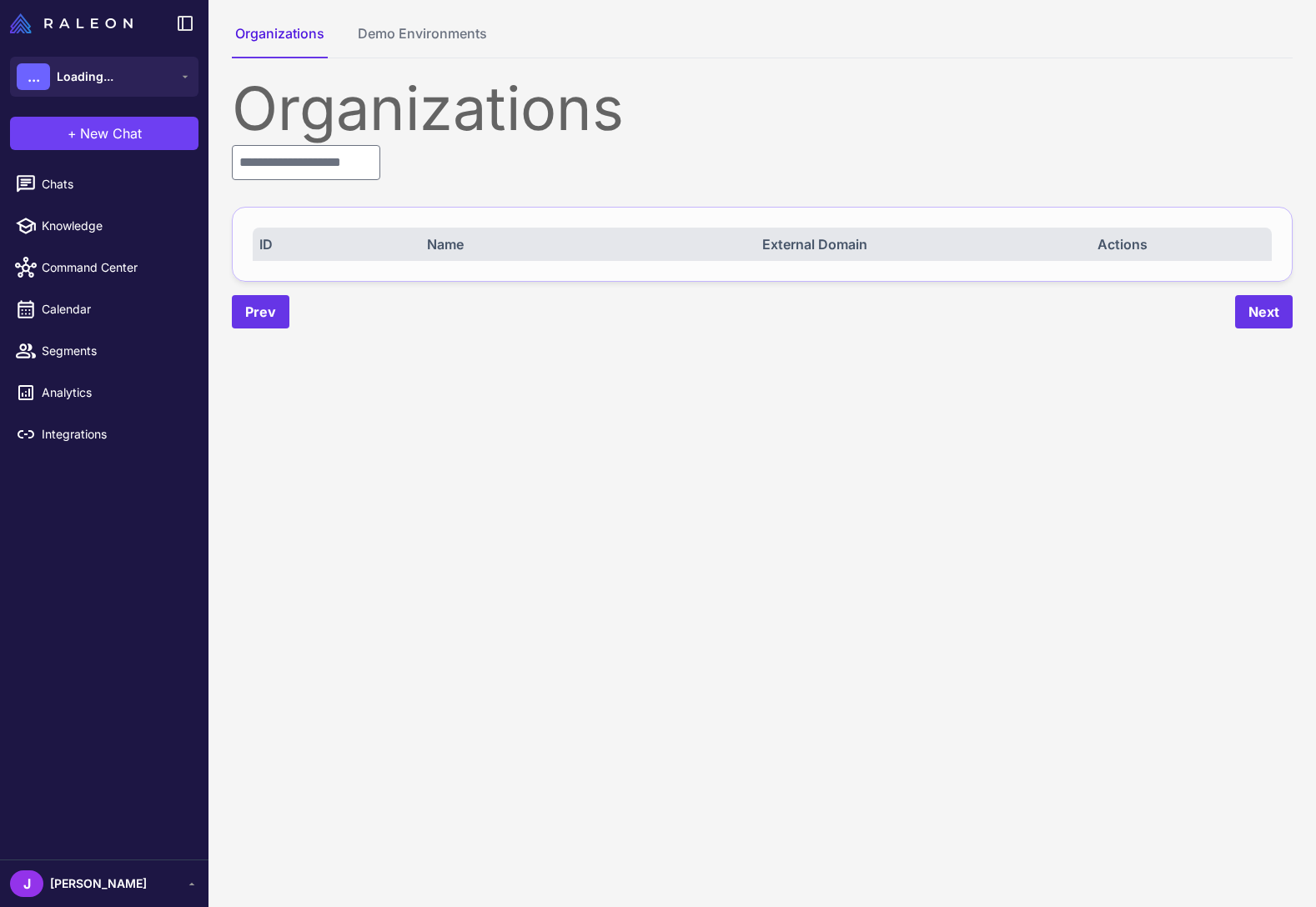 scroll, scrollTop: 0, scrollLeft: 0, axis: both 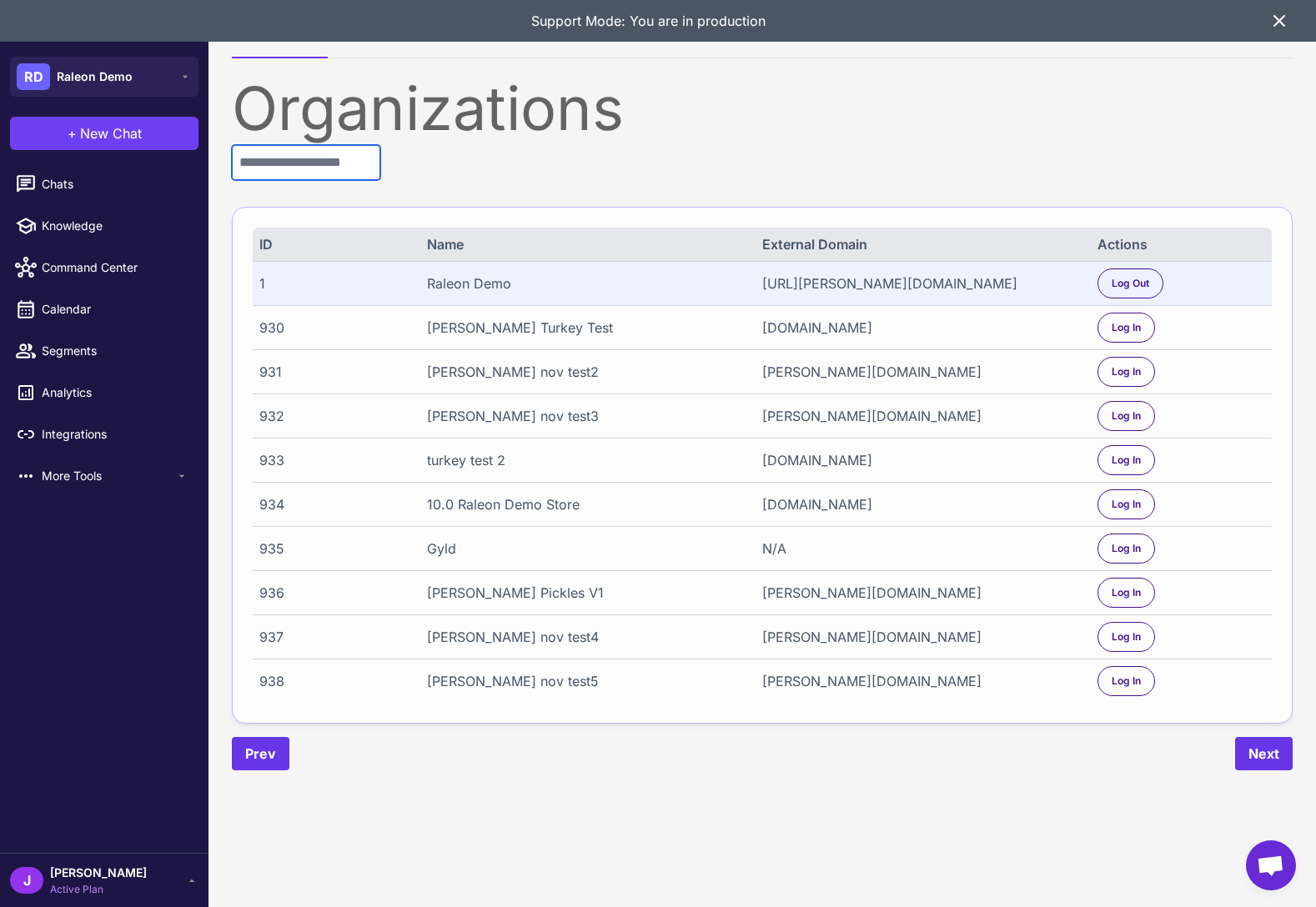 click at bounding box center (306, 163) 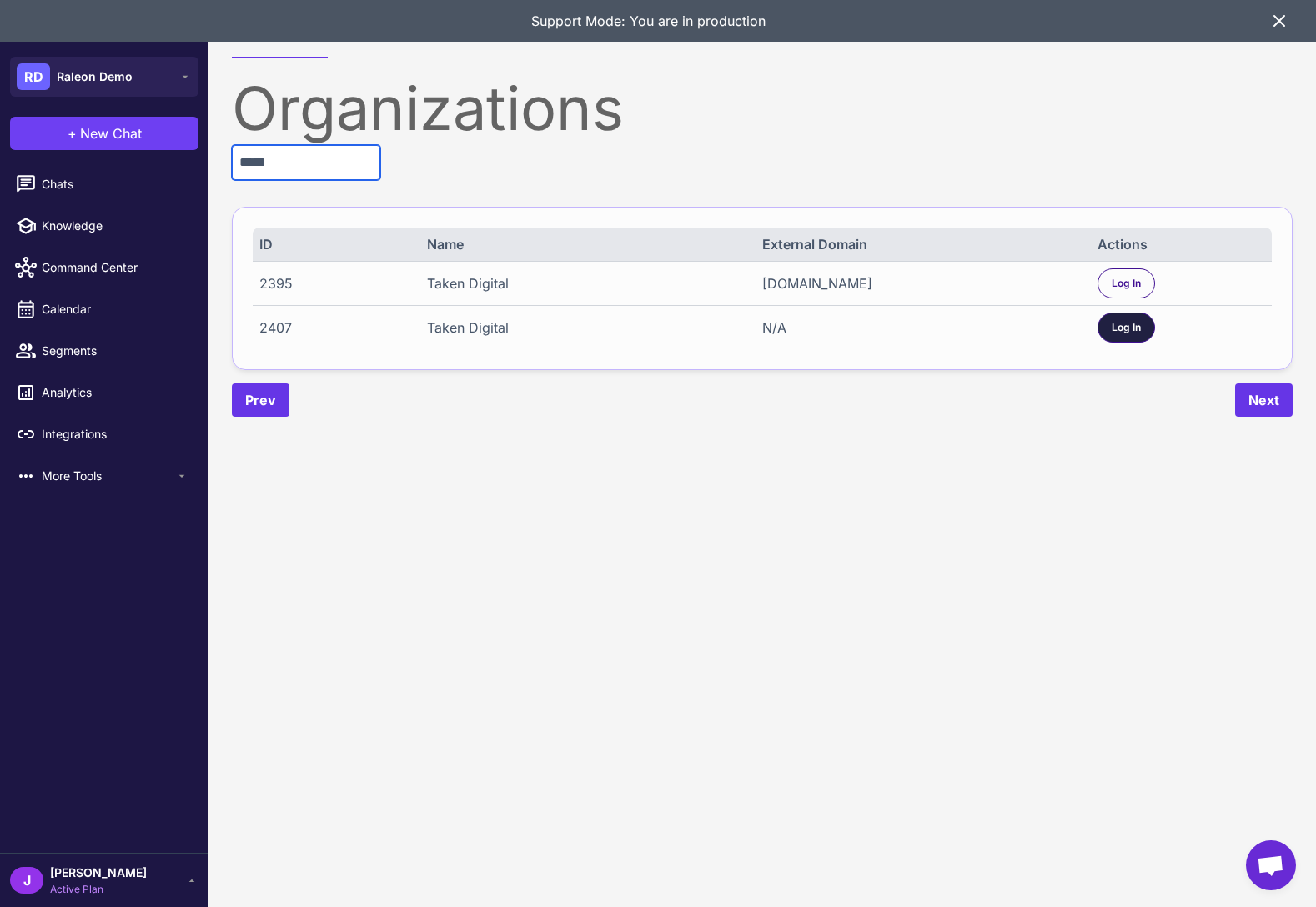 type on "*****" 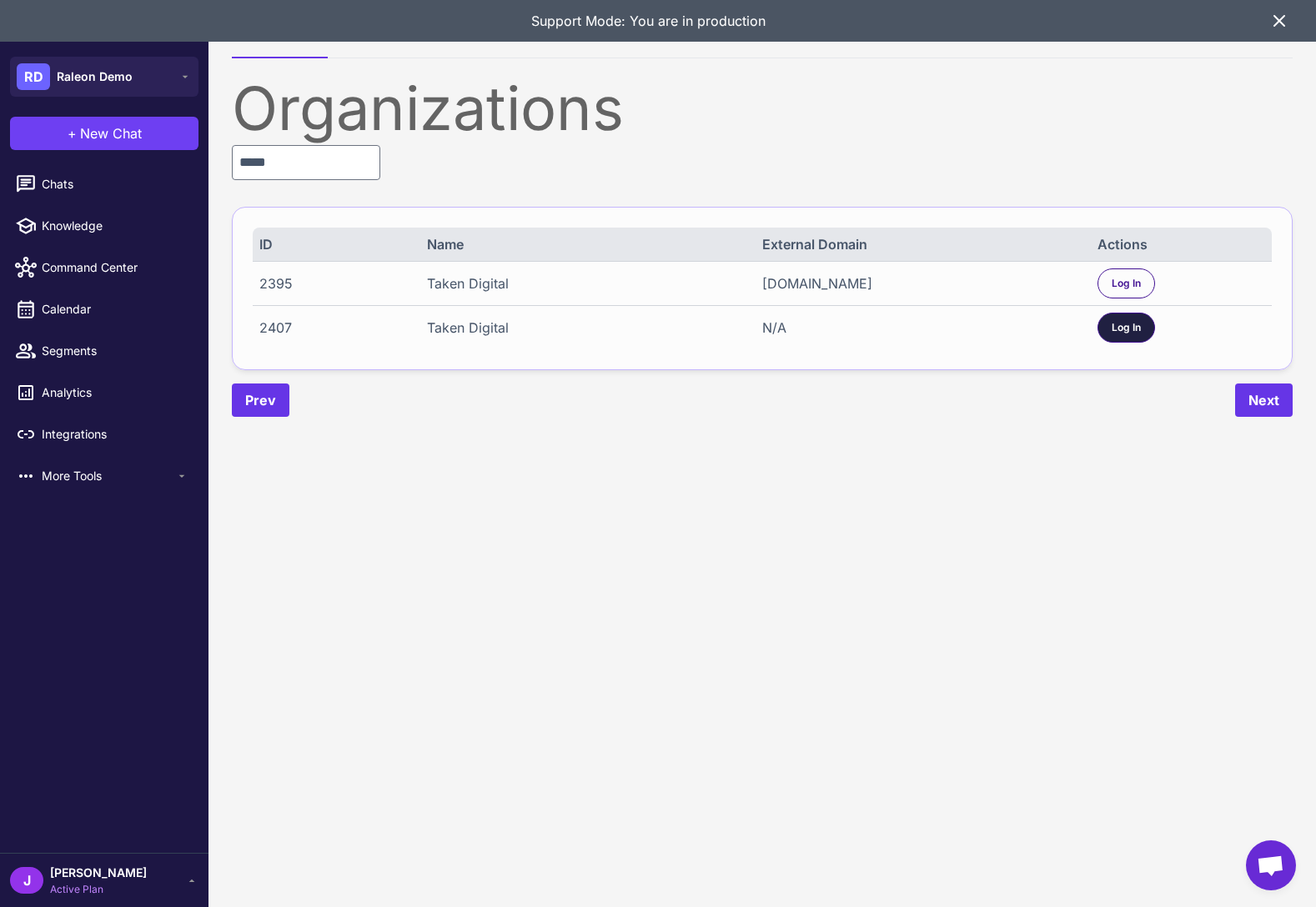 click on "Log In" at bounding box center (1126, 328) 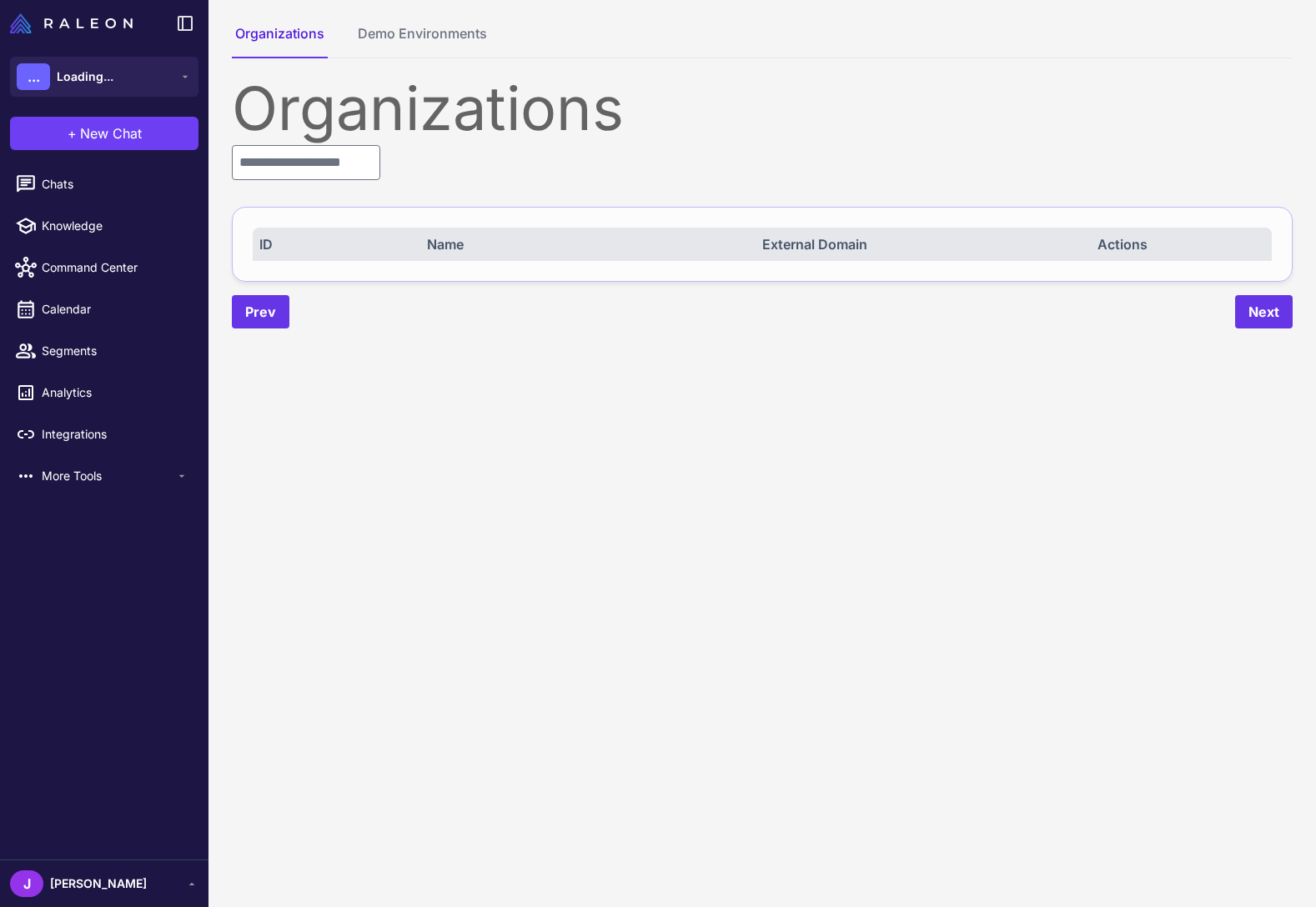 scroll, scrollTop: 0, scrollLeft: 0, axis: both 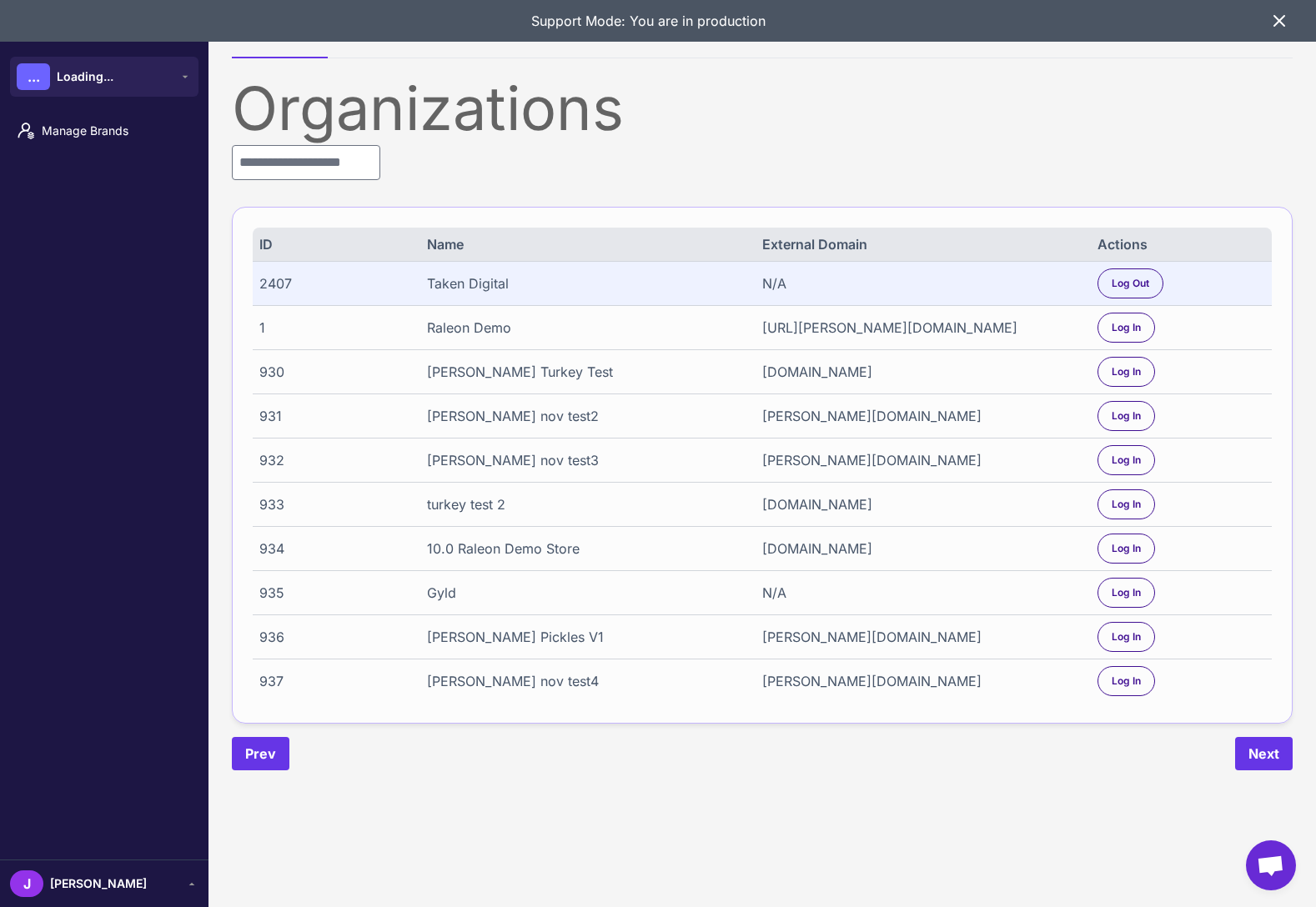 click on "[PERSON_NAME]" at bounding box center [78, 884] 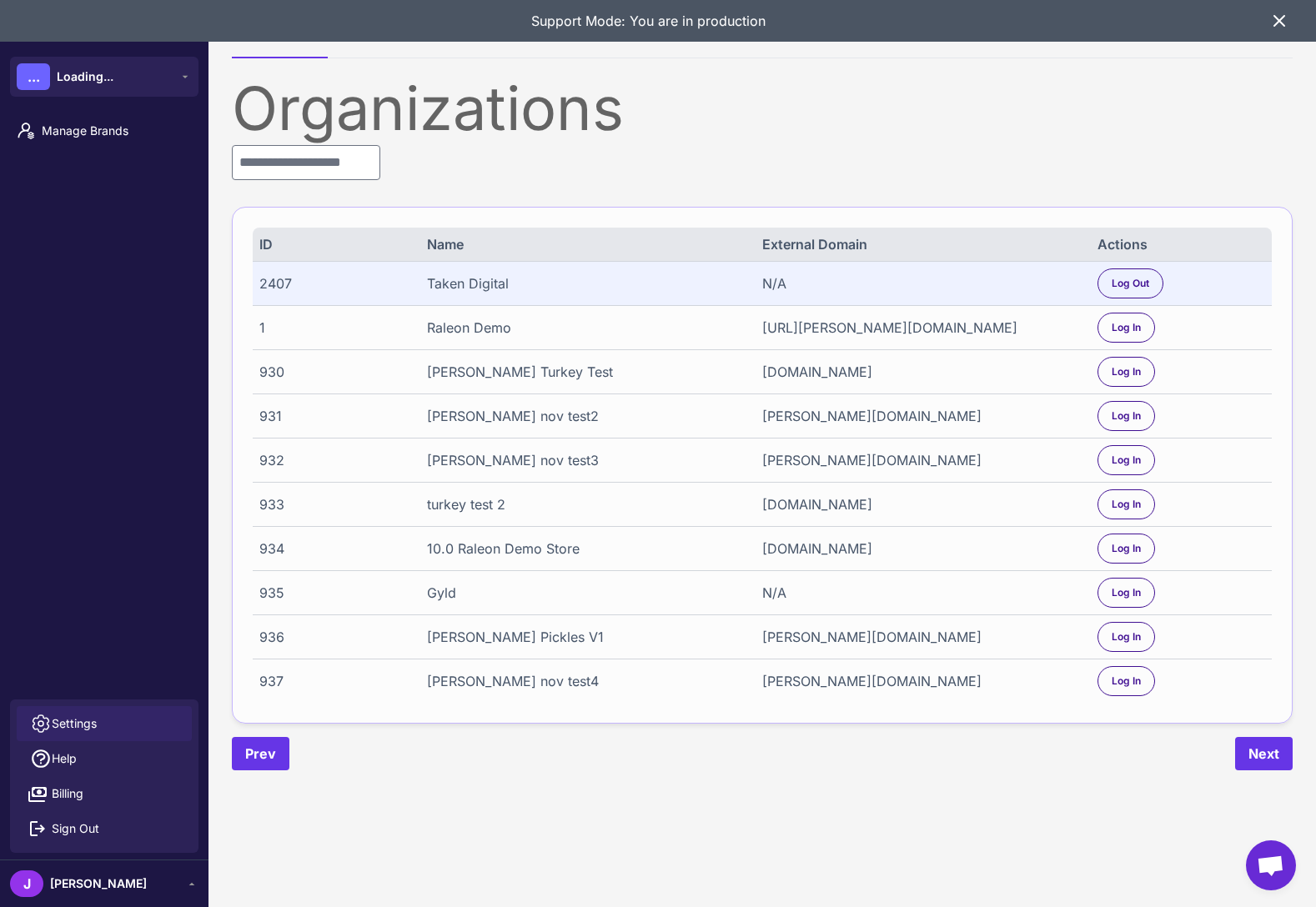 click on "Settings" at bounding box center [74, 724] 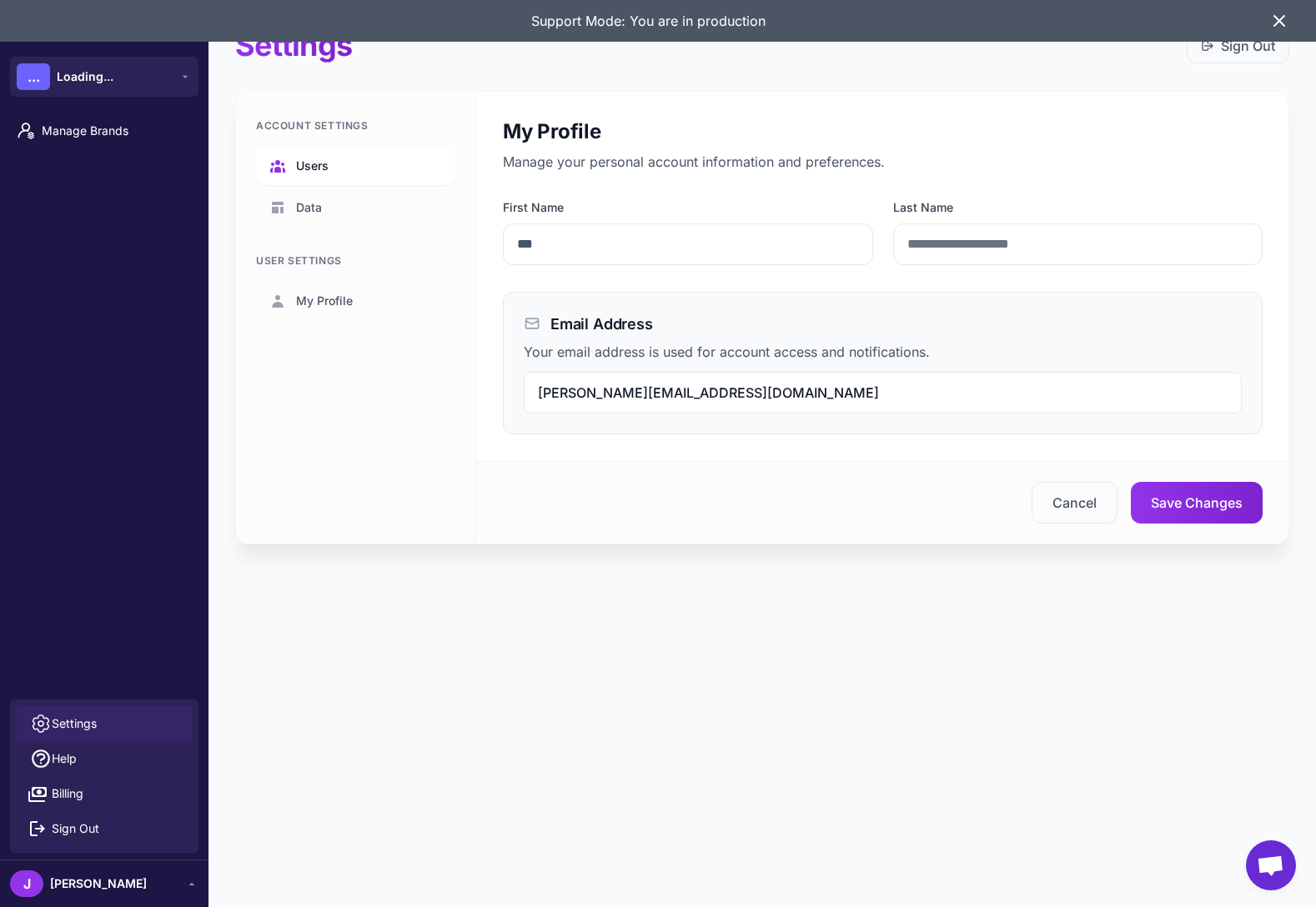 click on "Users" at bounding box center [312, 166] 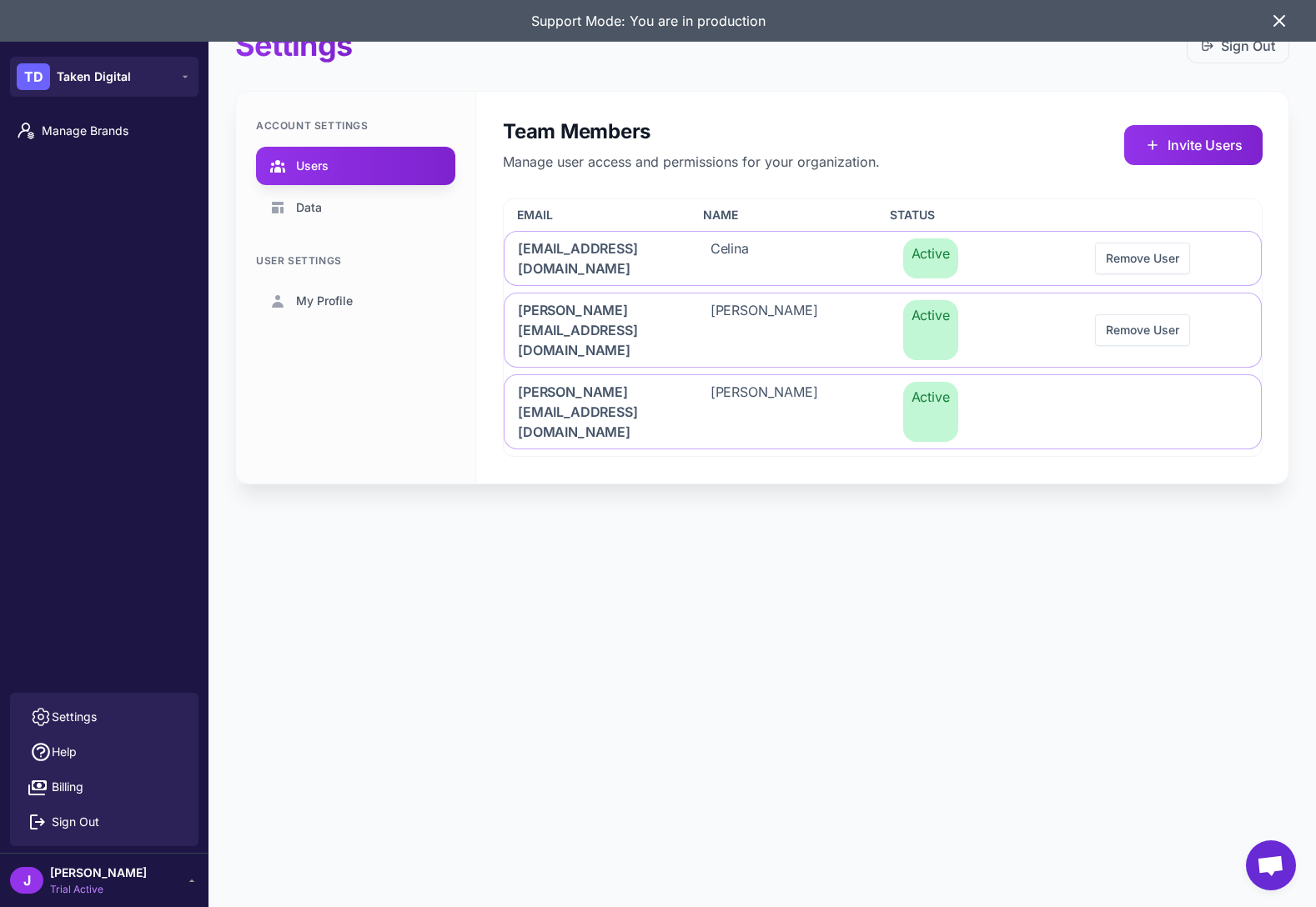 drag, startPoint x: 1159, startPoint y: 546, endPoint x: 1143, endPoint y: 539, distance: 17.464249 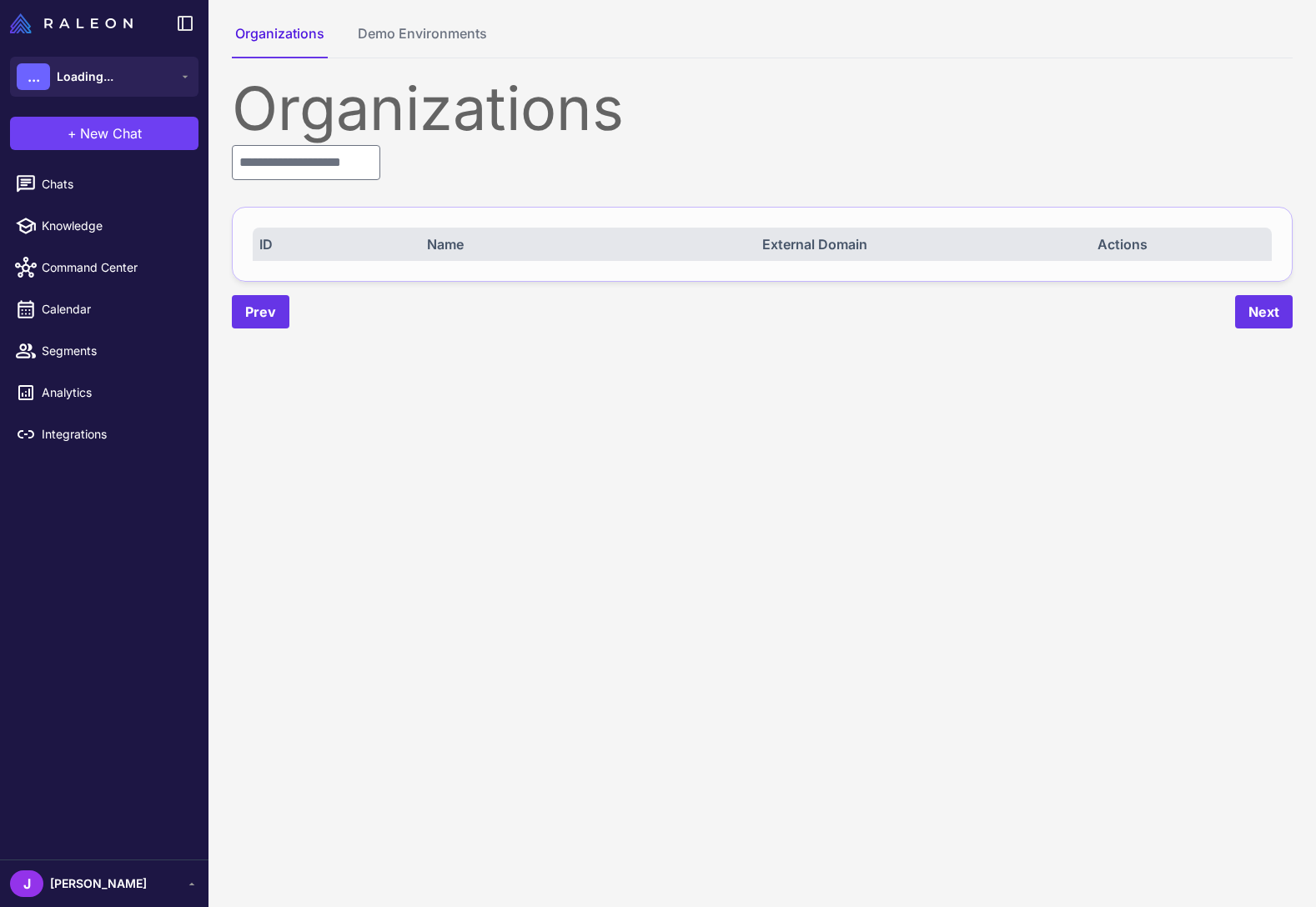 scroll, scrollTop: 0, scrollLeft: 0, axis: both 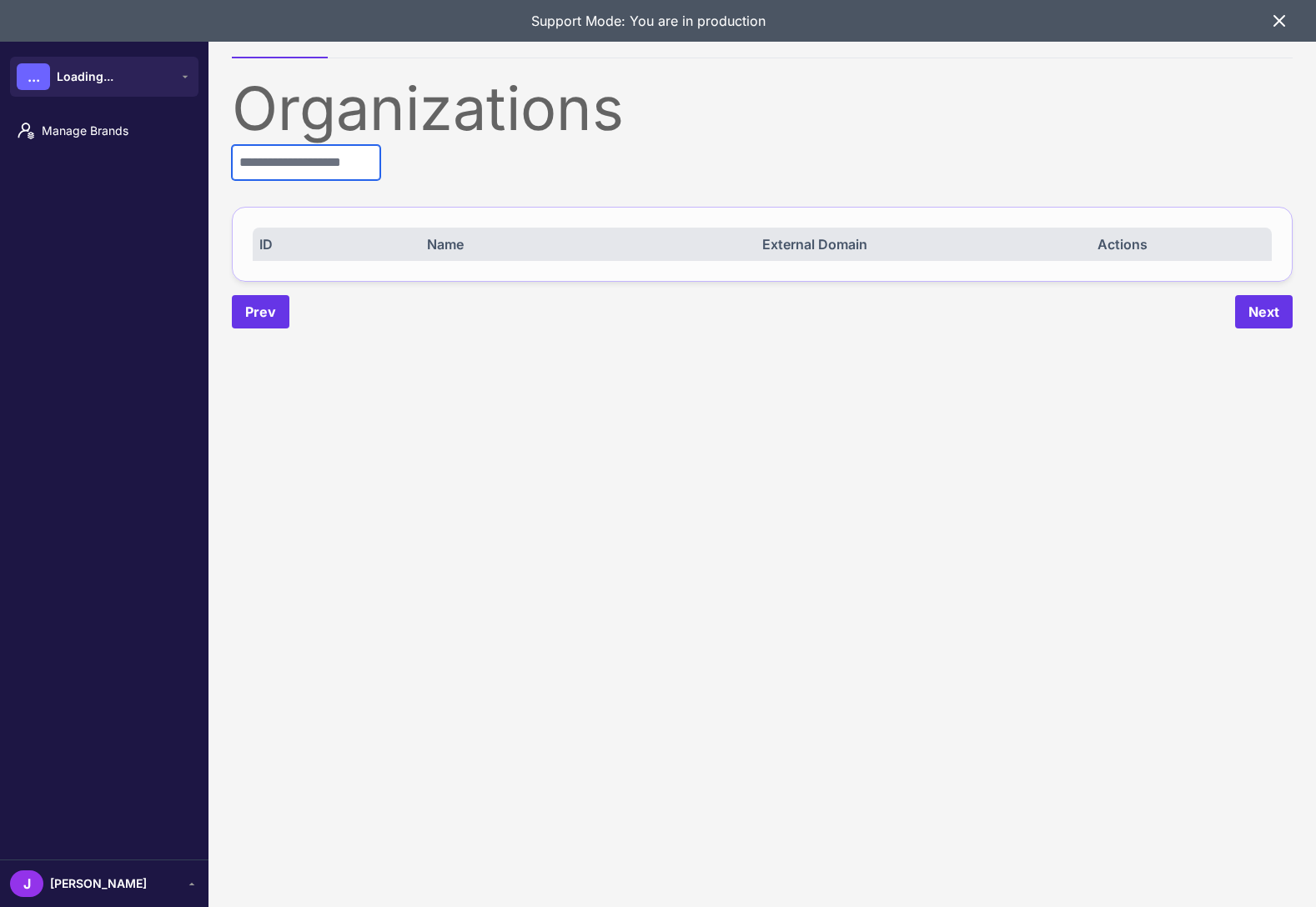 drag, startPoint x: 305, startPoint y: 164, endPoint x: 303, endPoint y: 189, distance: 25.079872 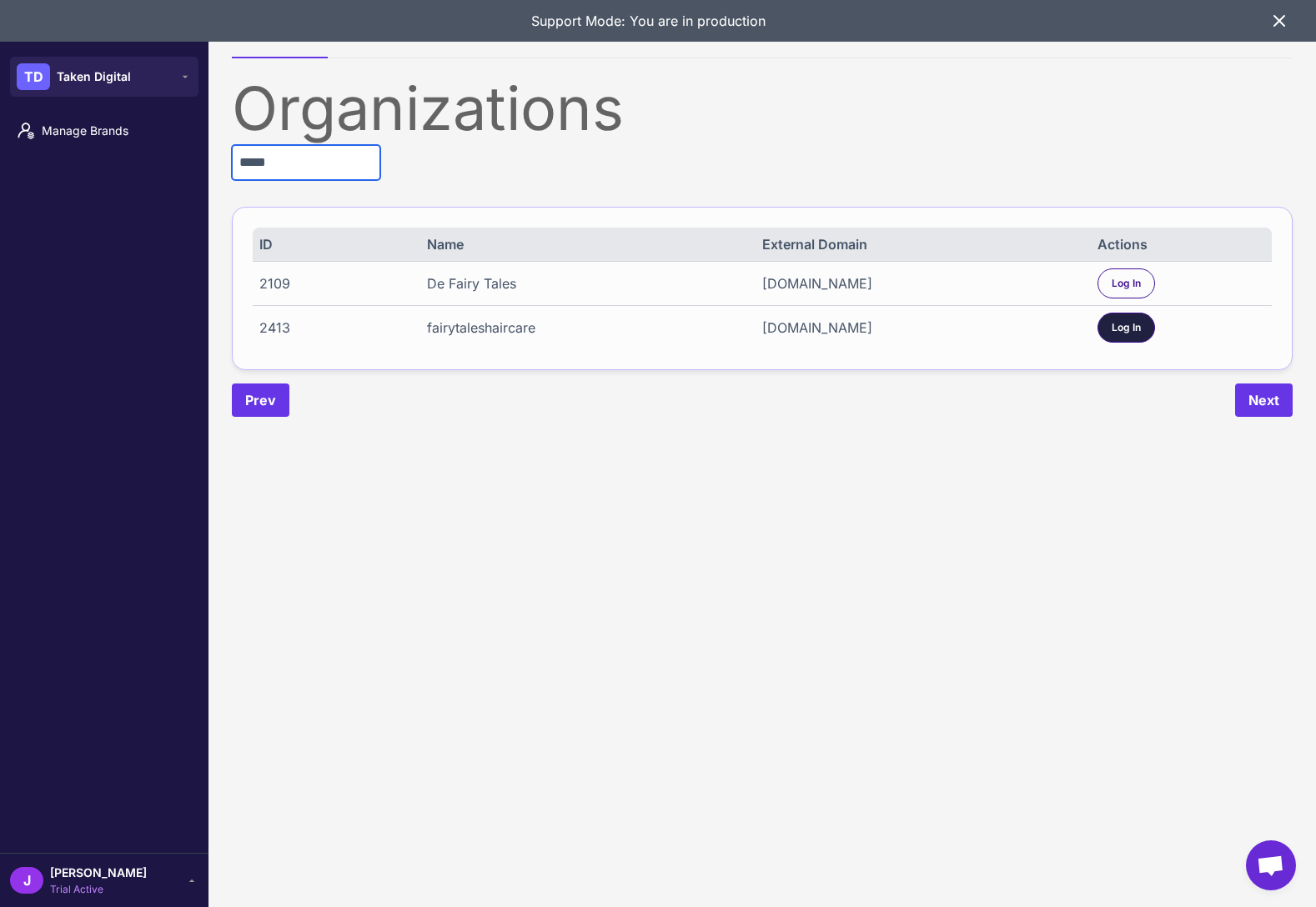 type on "*****" 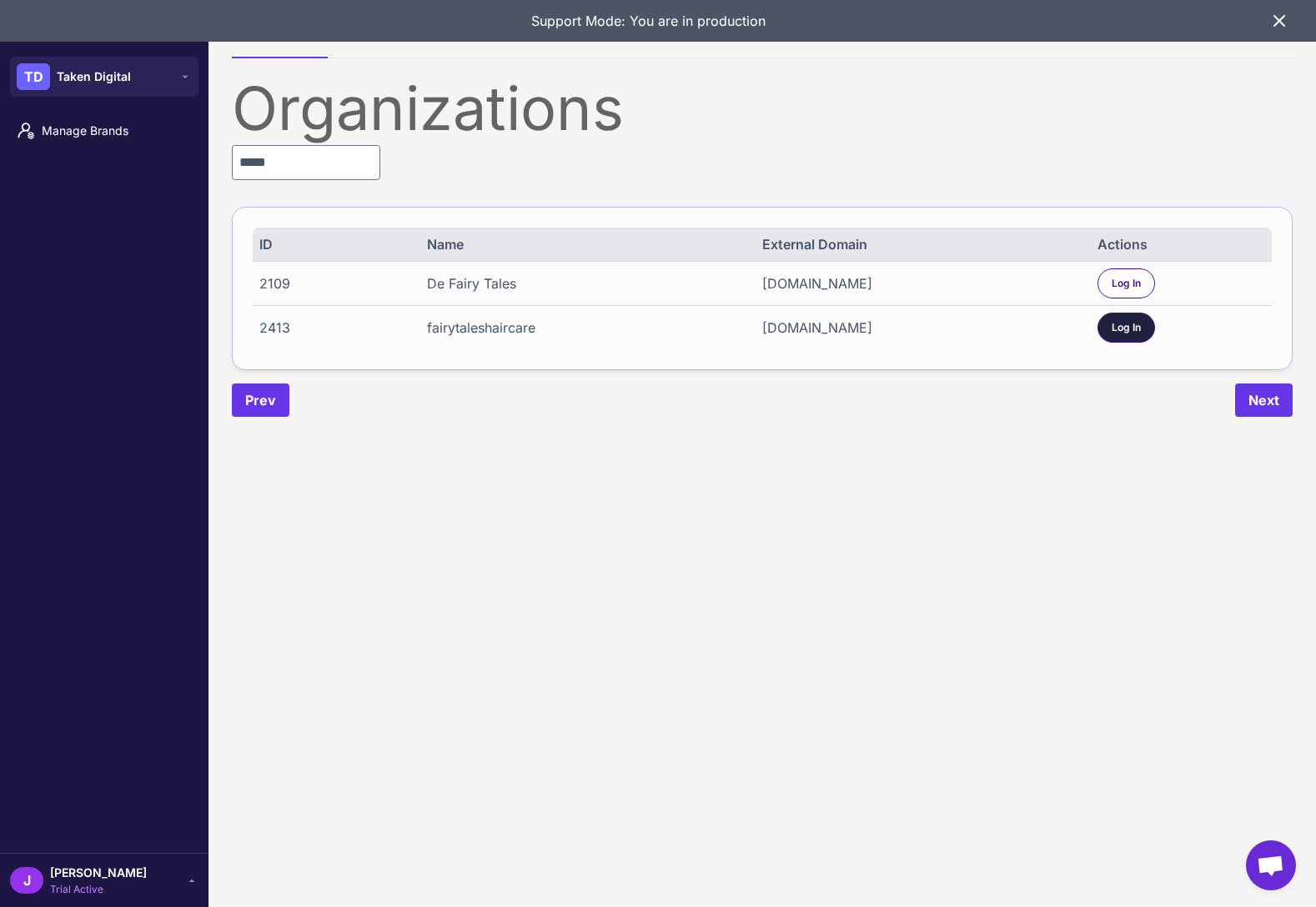 click on "Log In" at bounding box center (1126, 328) 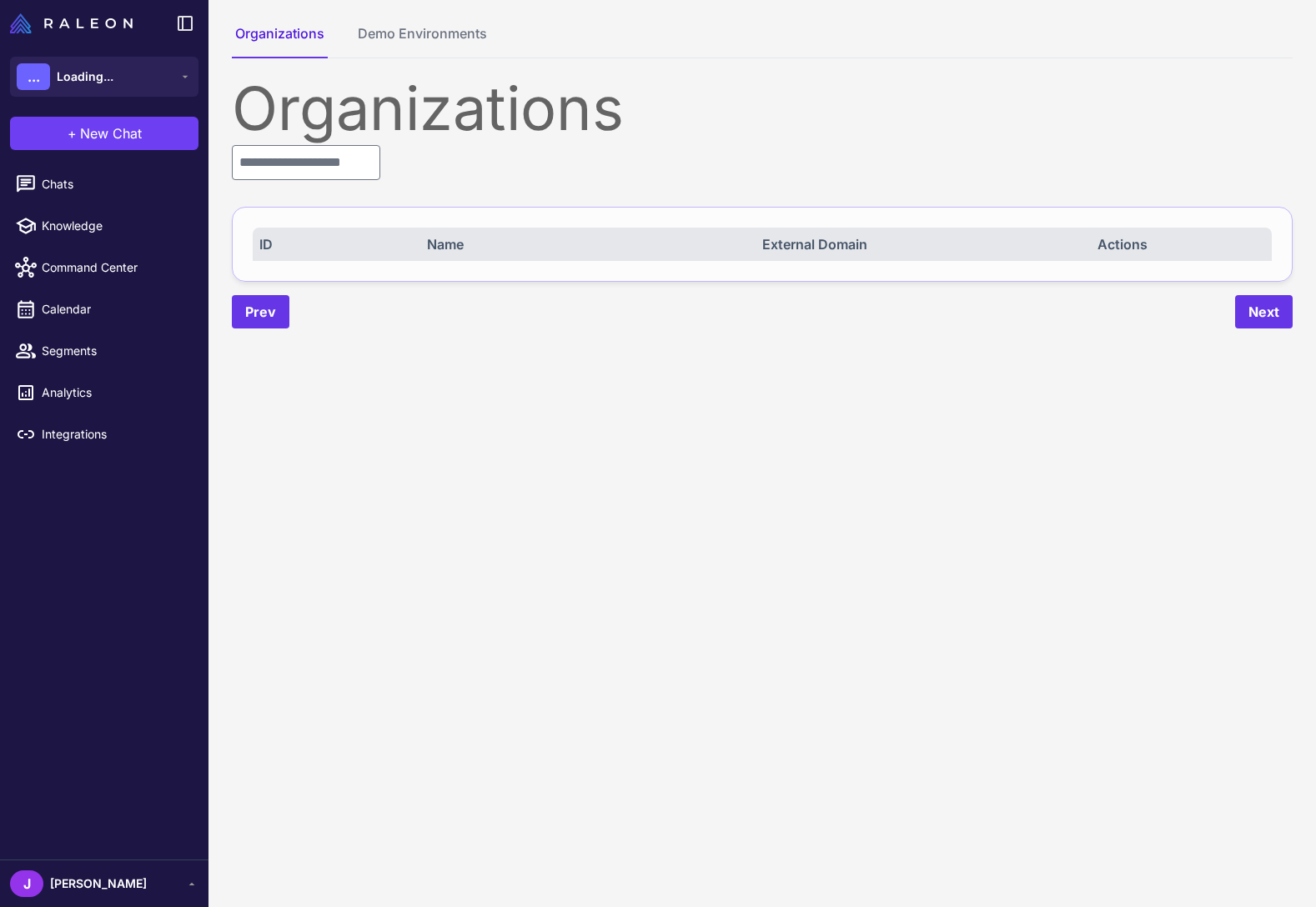 scroll, scrollTop: 0, scrollLeft: 0, axis: both 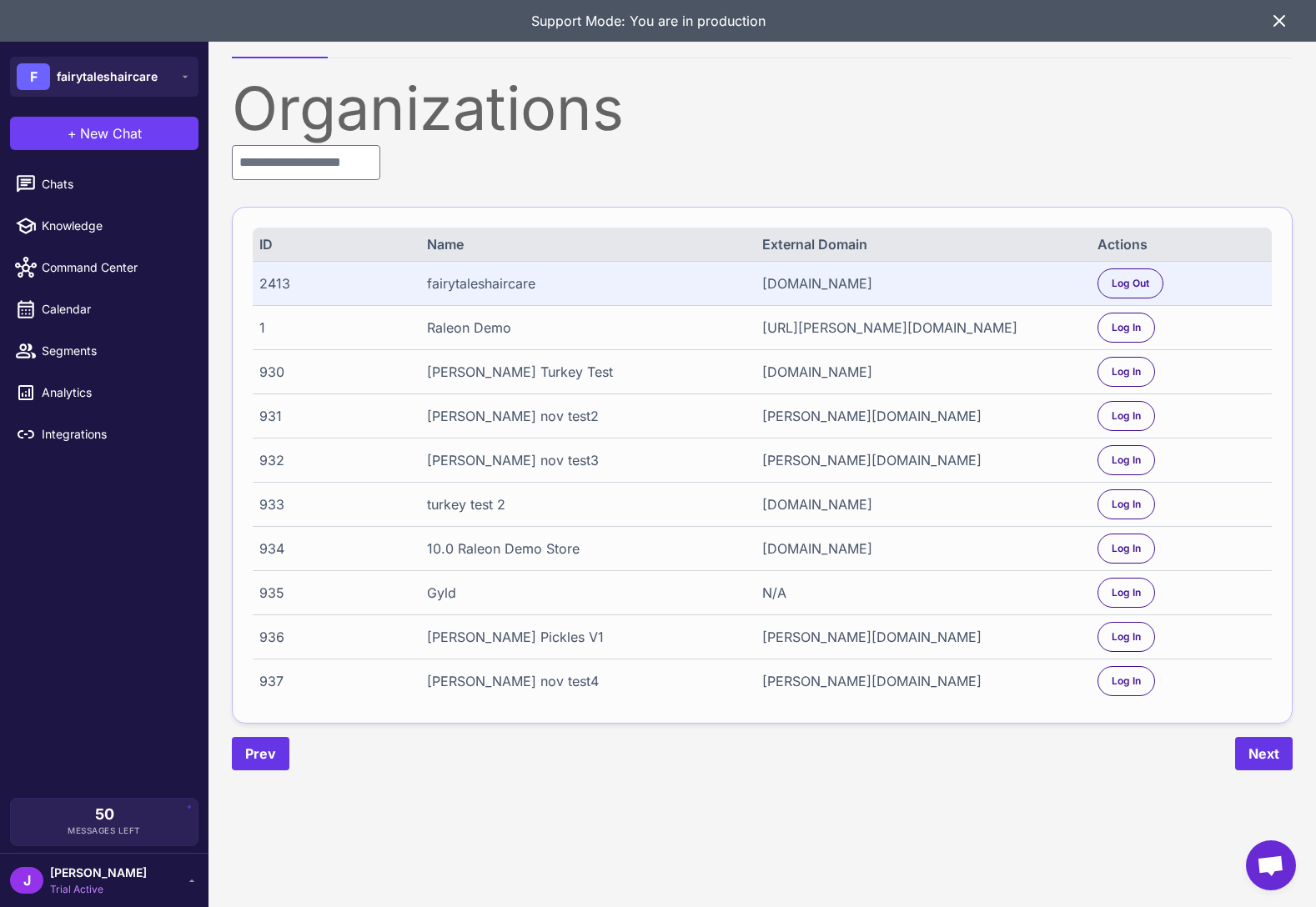 click on "50 Messages Left" at bounding box center (104, 822) 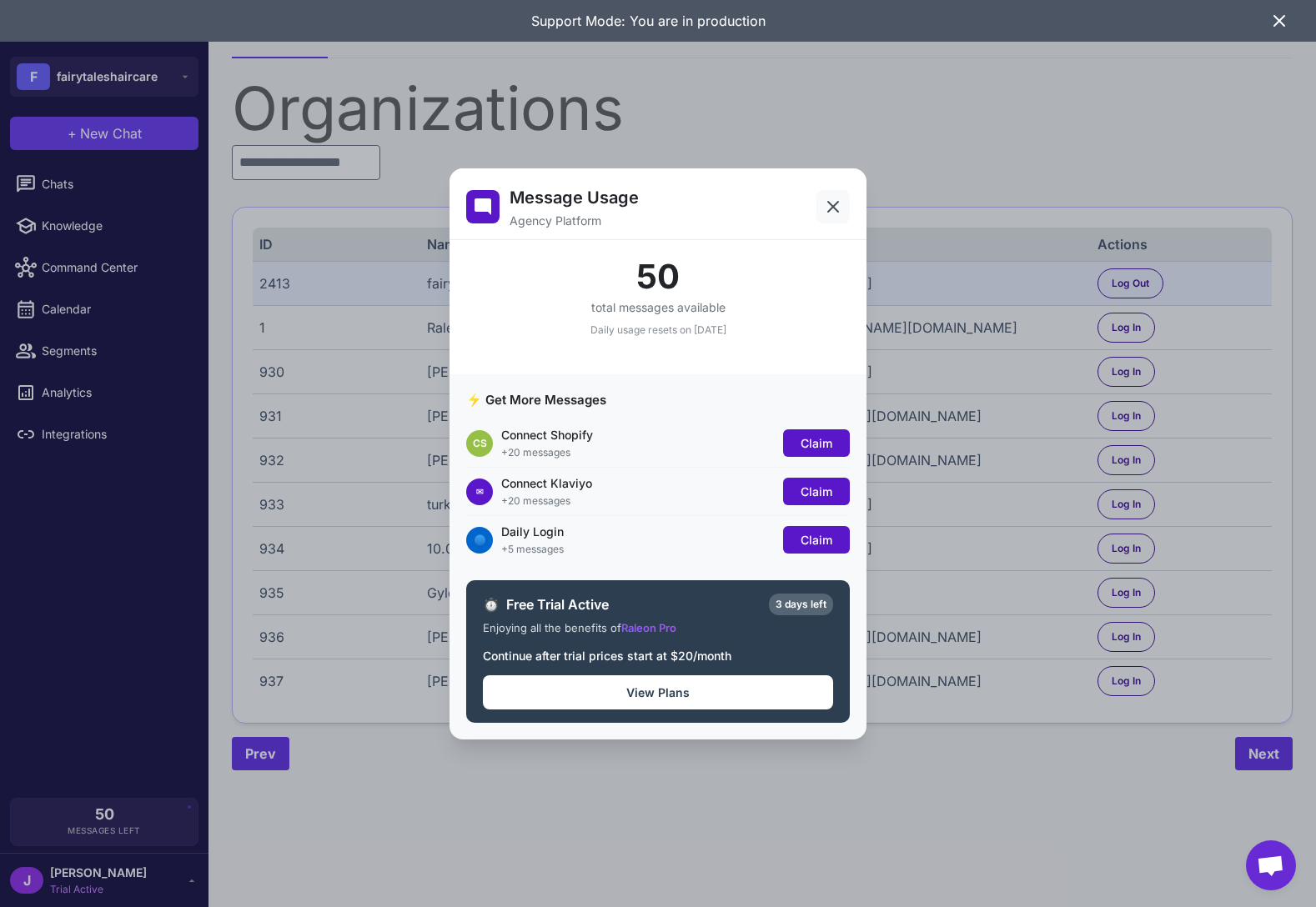click 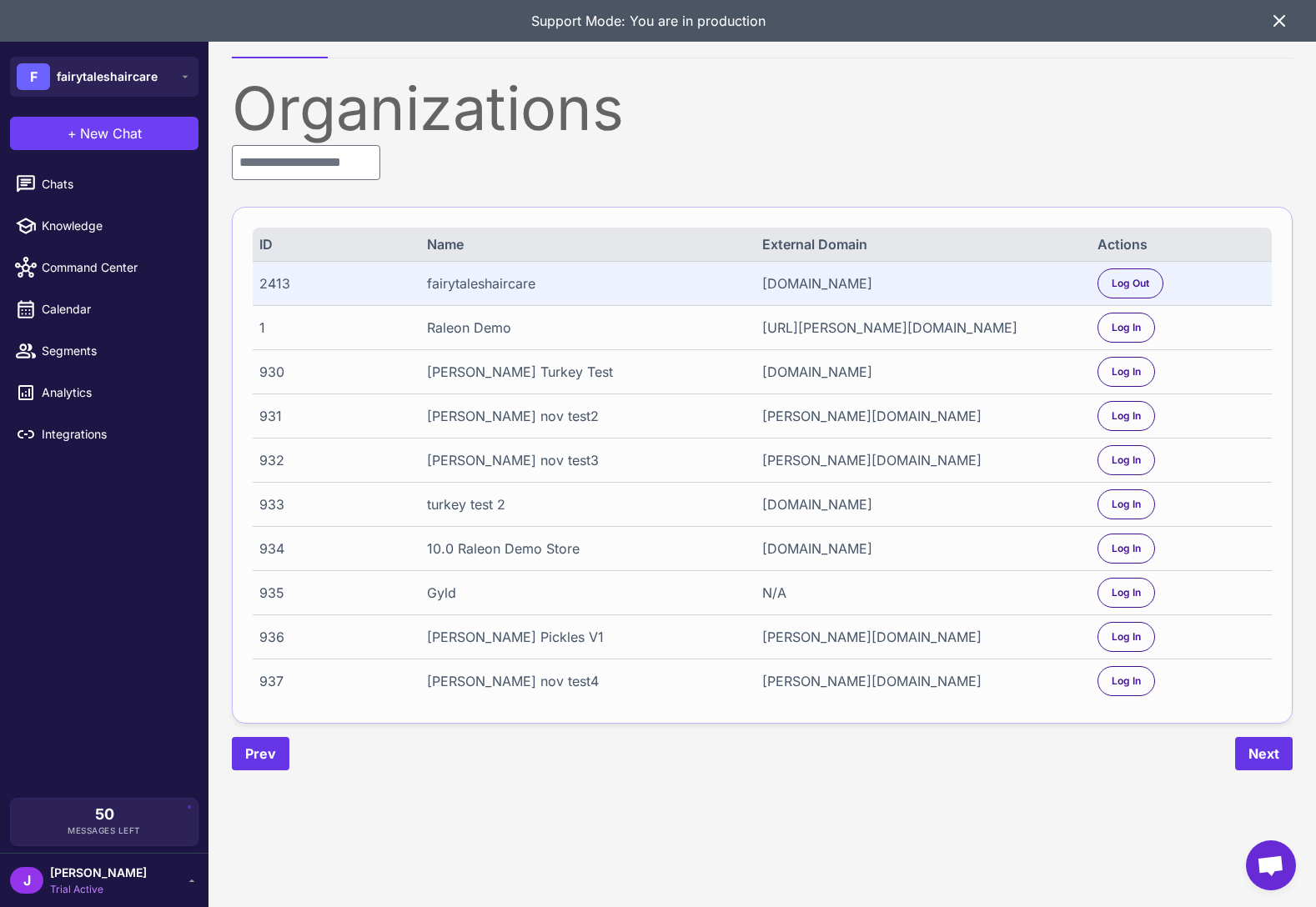 click 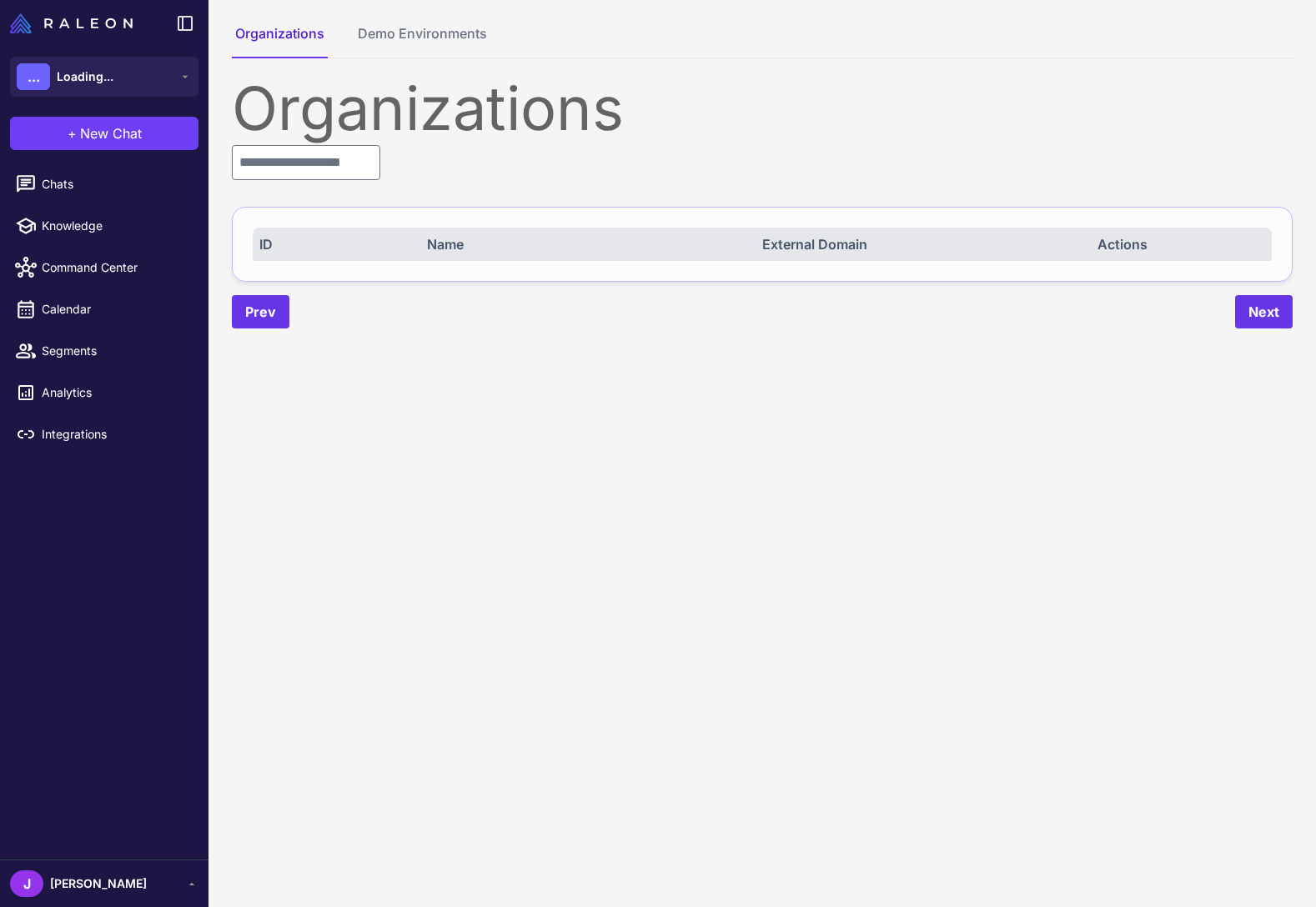 scroll, scrollTop: 0, scrollLeft: 0, axis: both 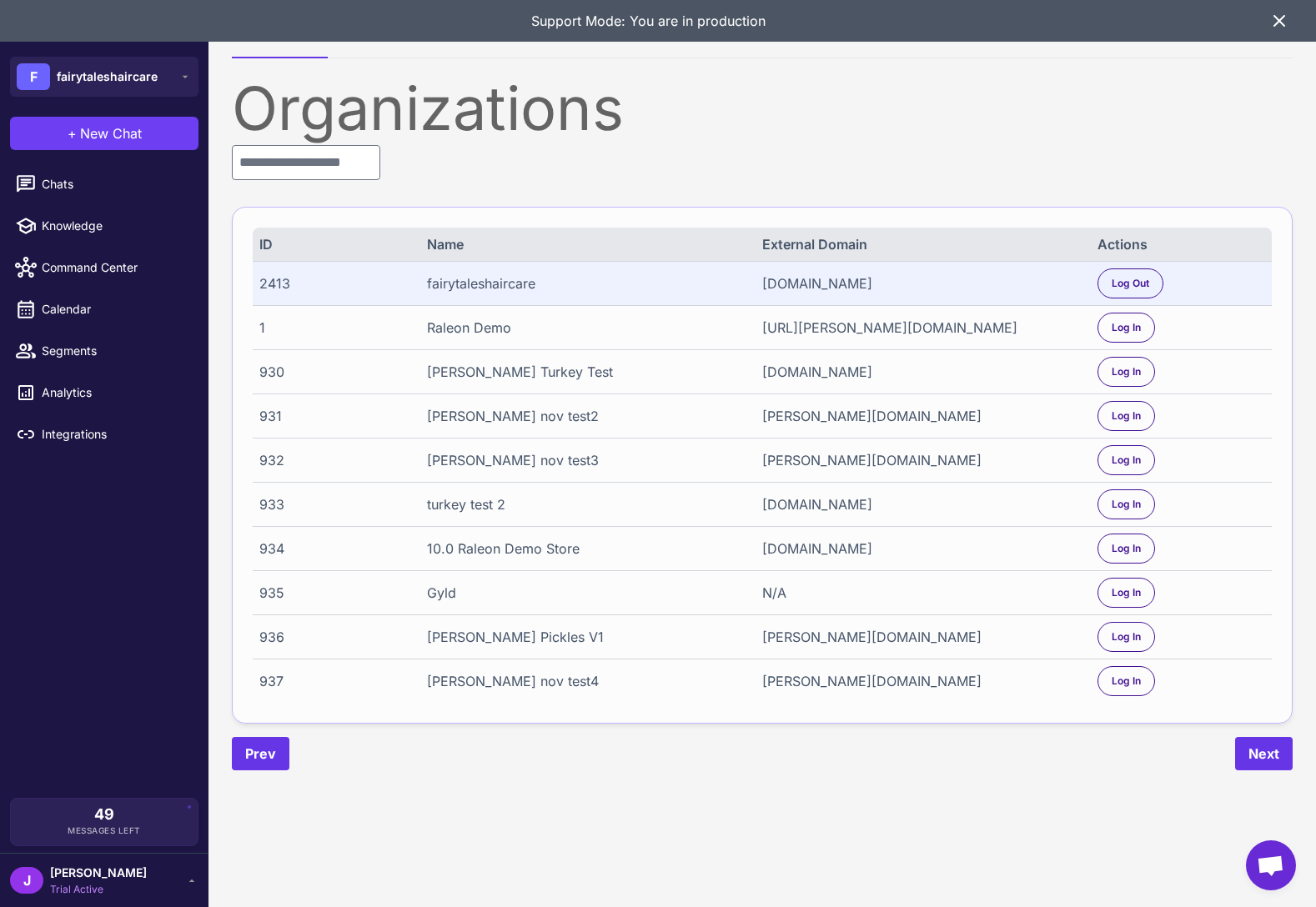 click on "Chats" 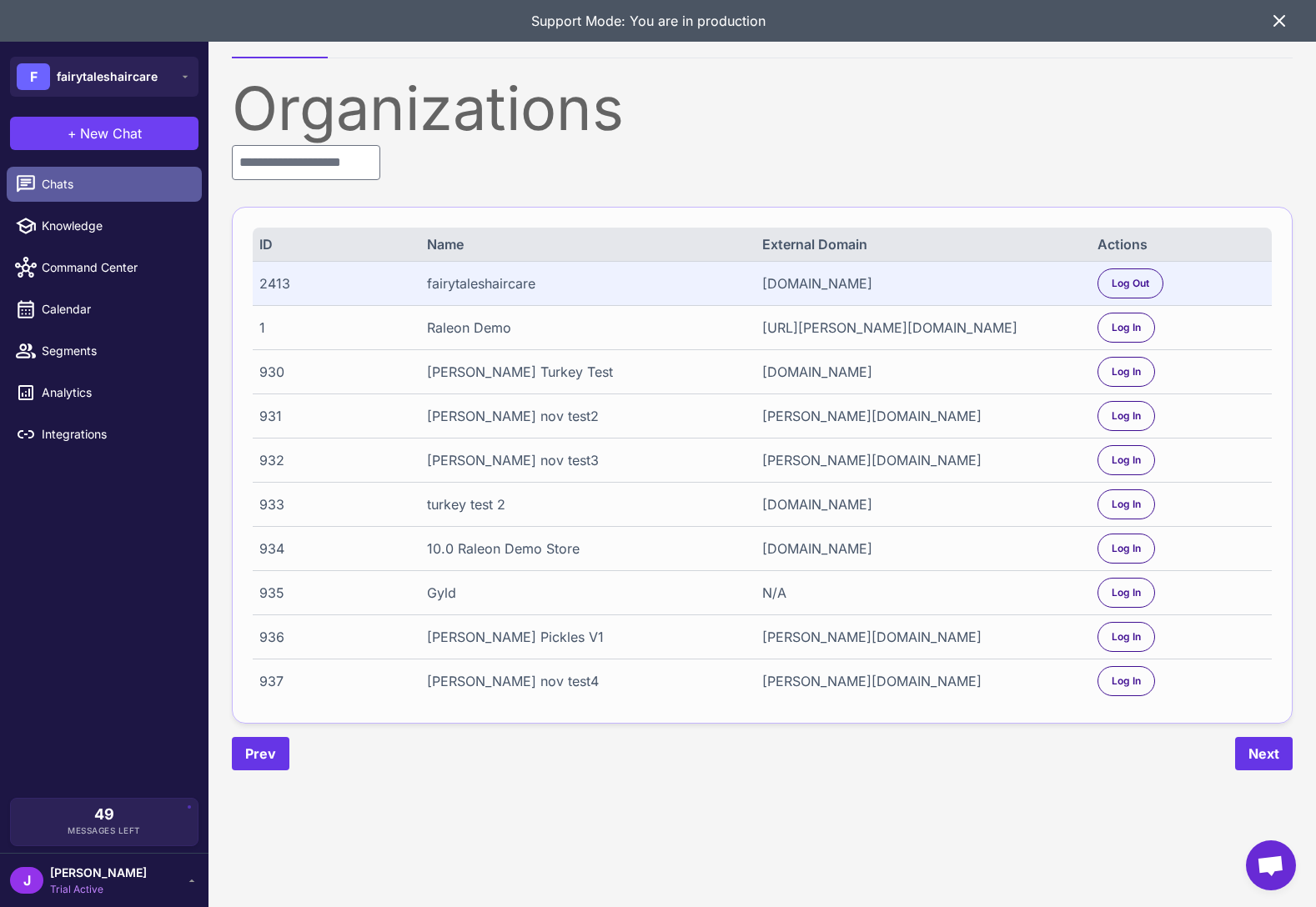 click on "Chats" at bounding box center [115, 184] 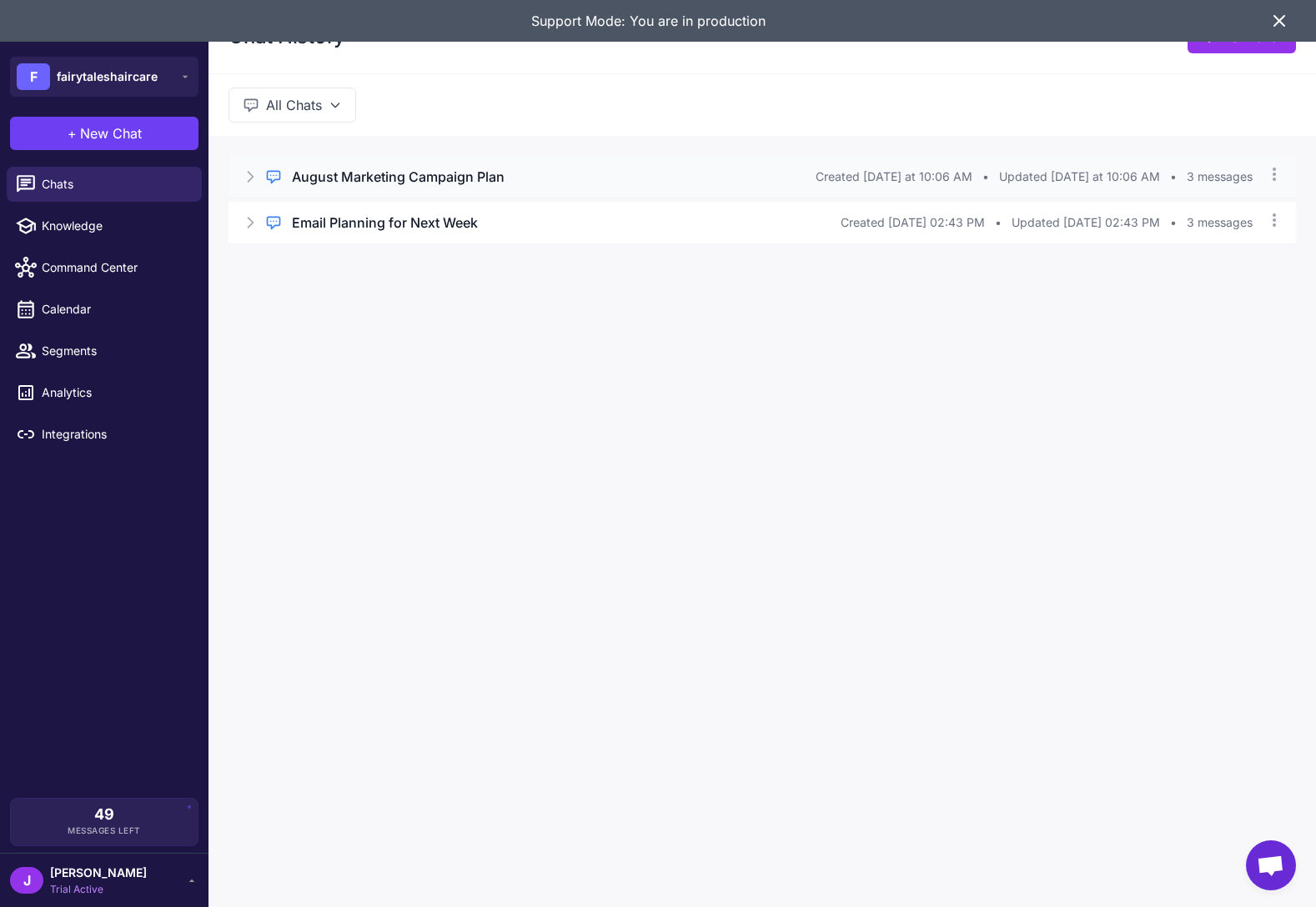 click 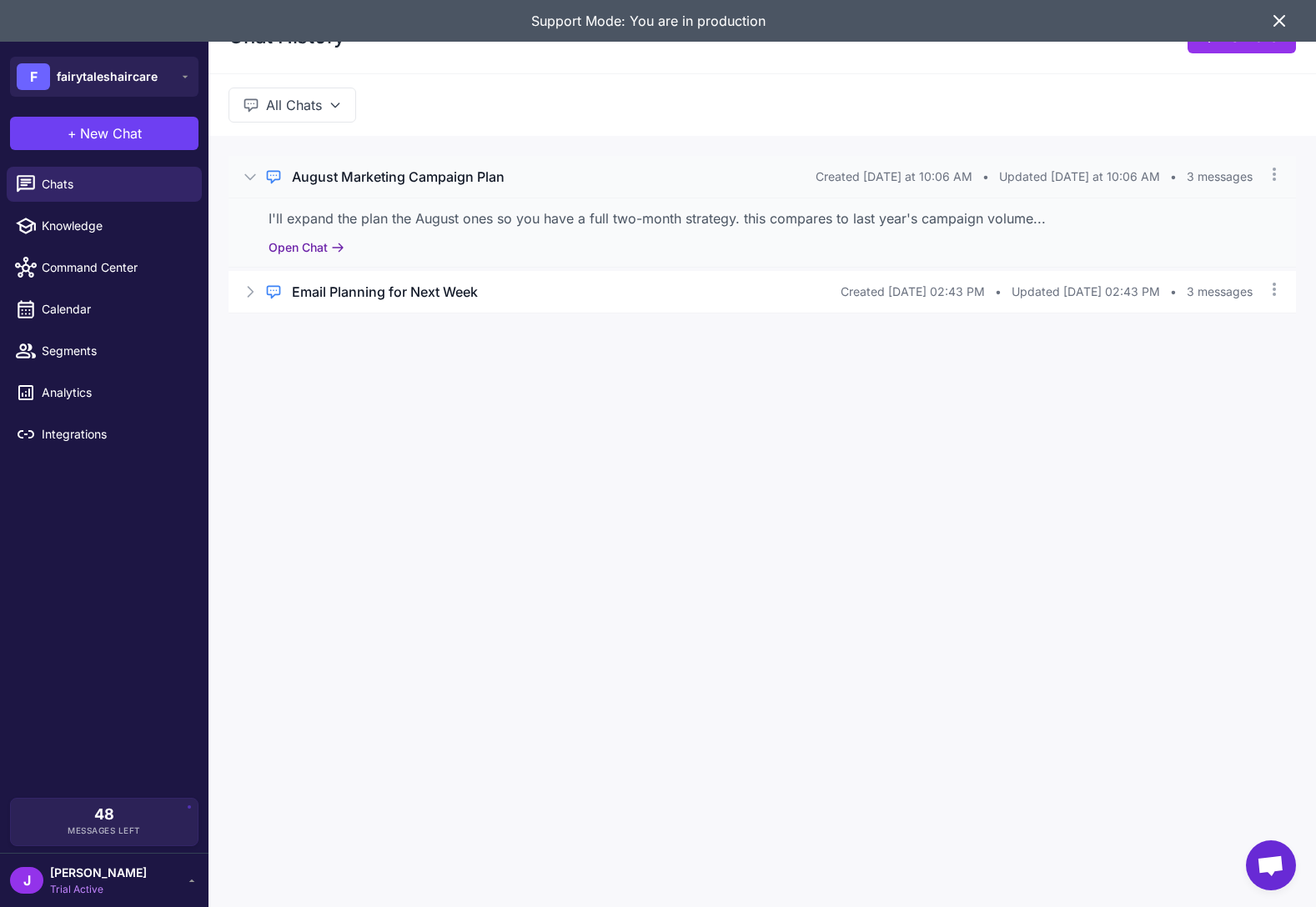 click on "Open Chat" at bounding box center [306, 248] 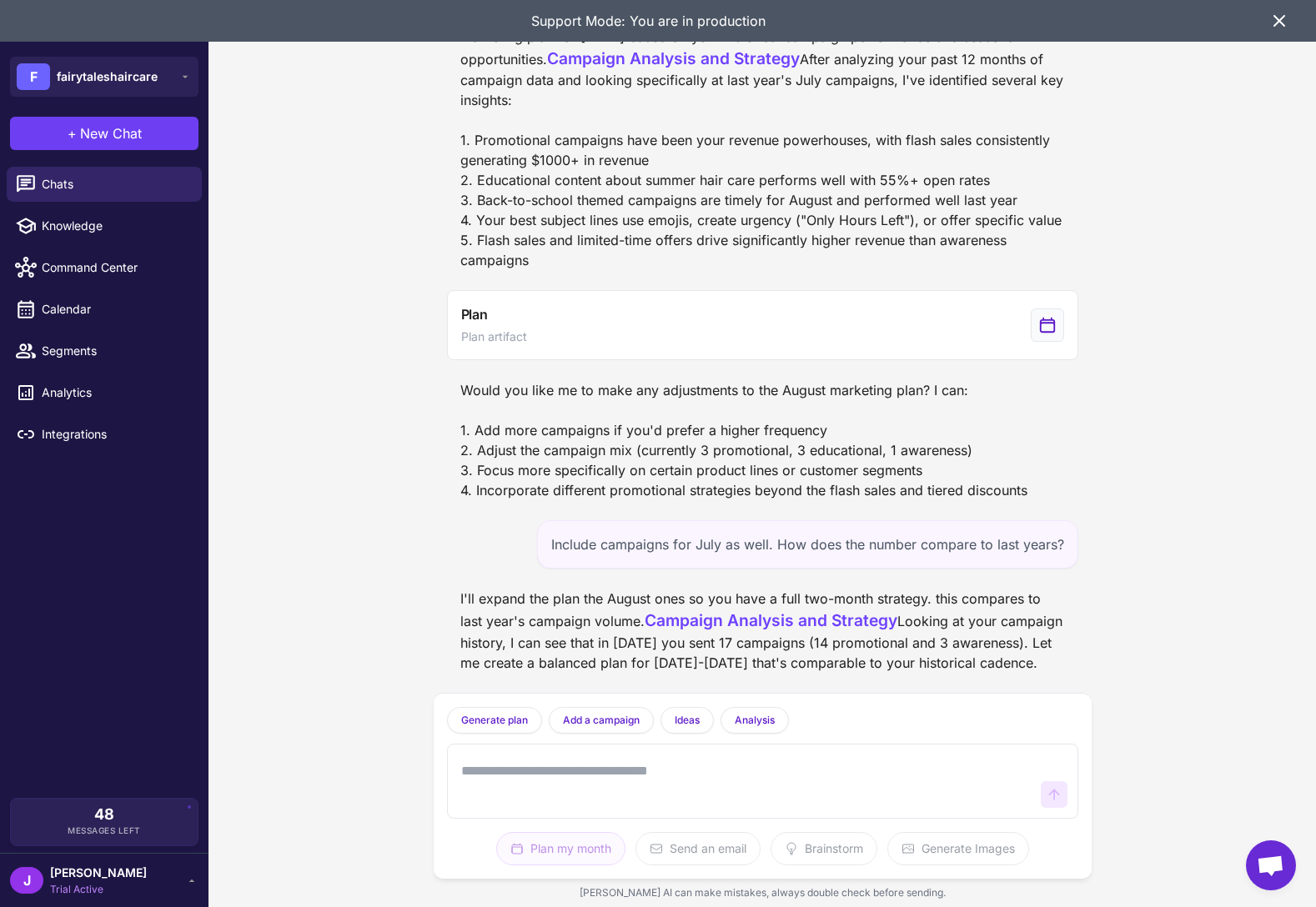 scroll, scrollTop: 0, scrollLeft: 0, axis: both 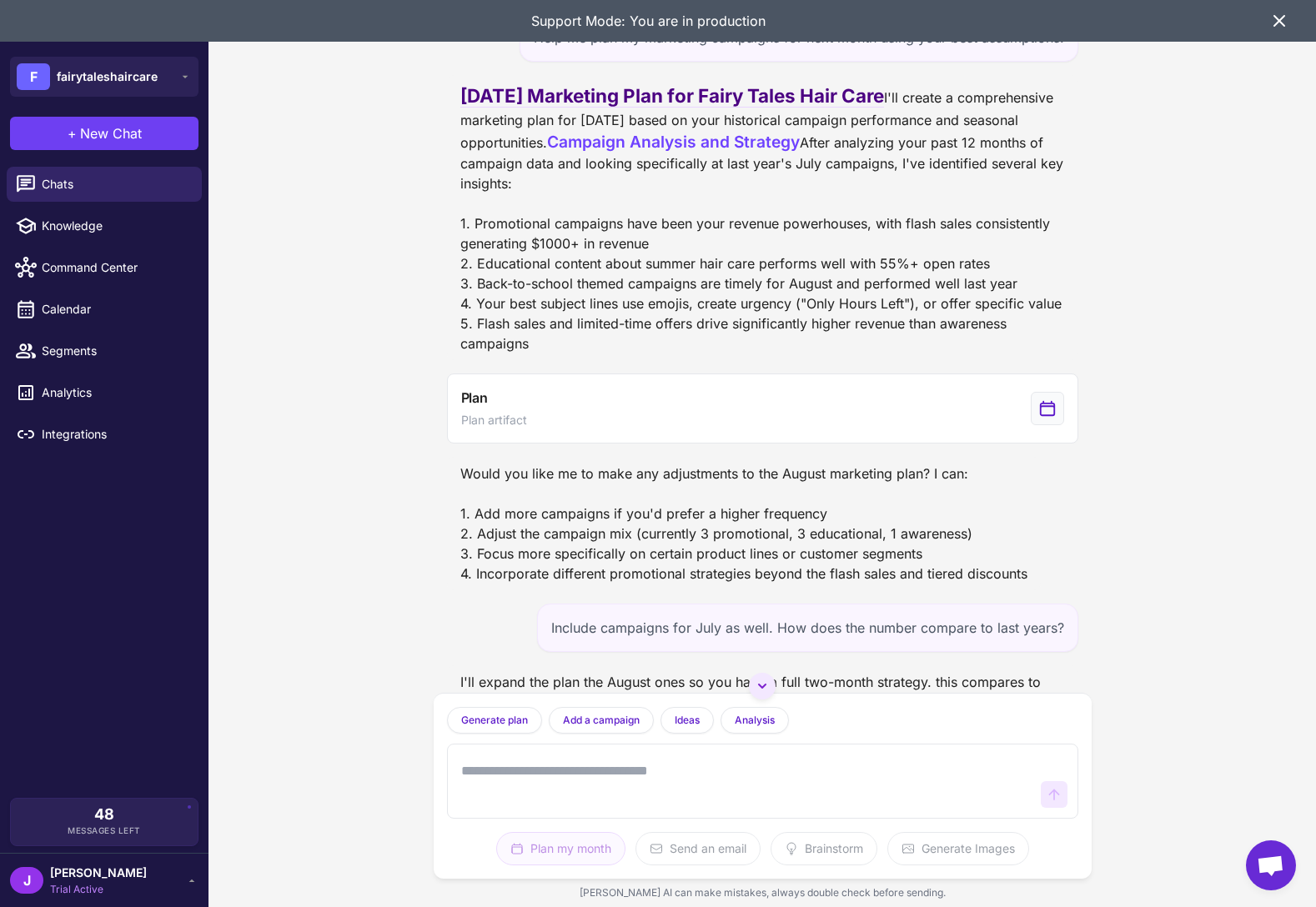 click 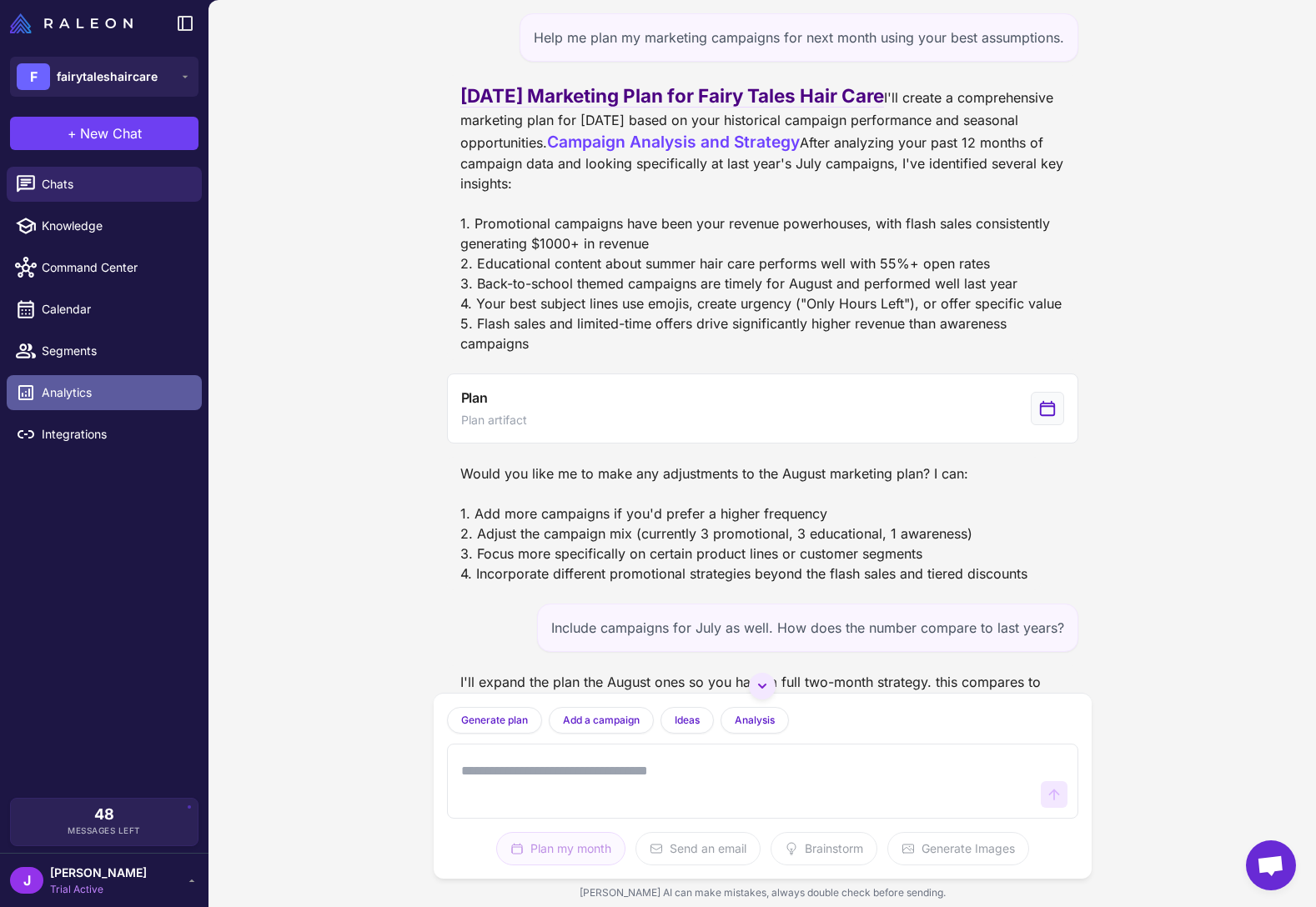 click on "Analytics" at bounding box center [104, 393] 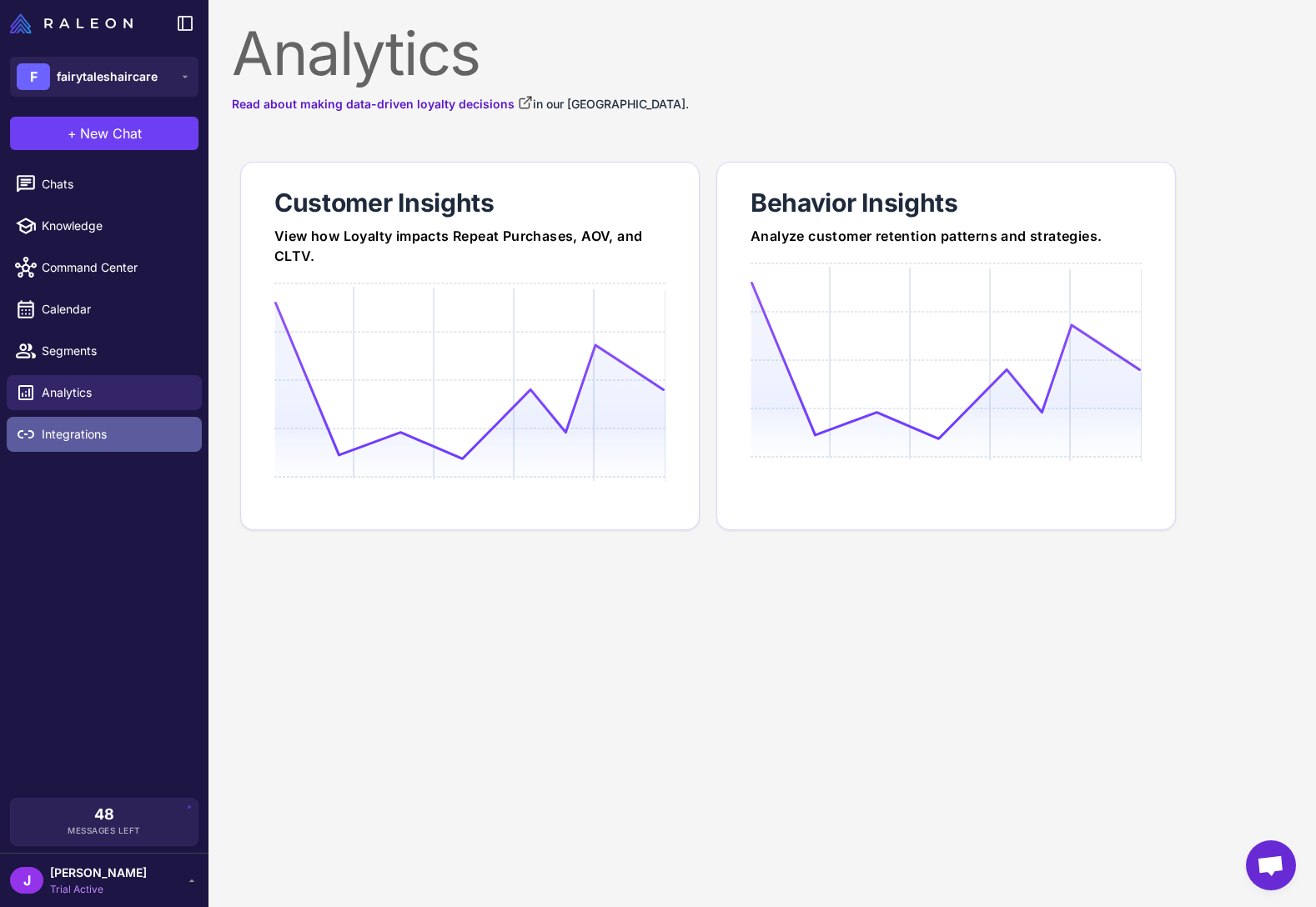 click on "Integrations" at bounding box center (115, 434) 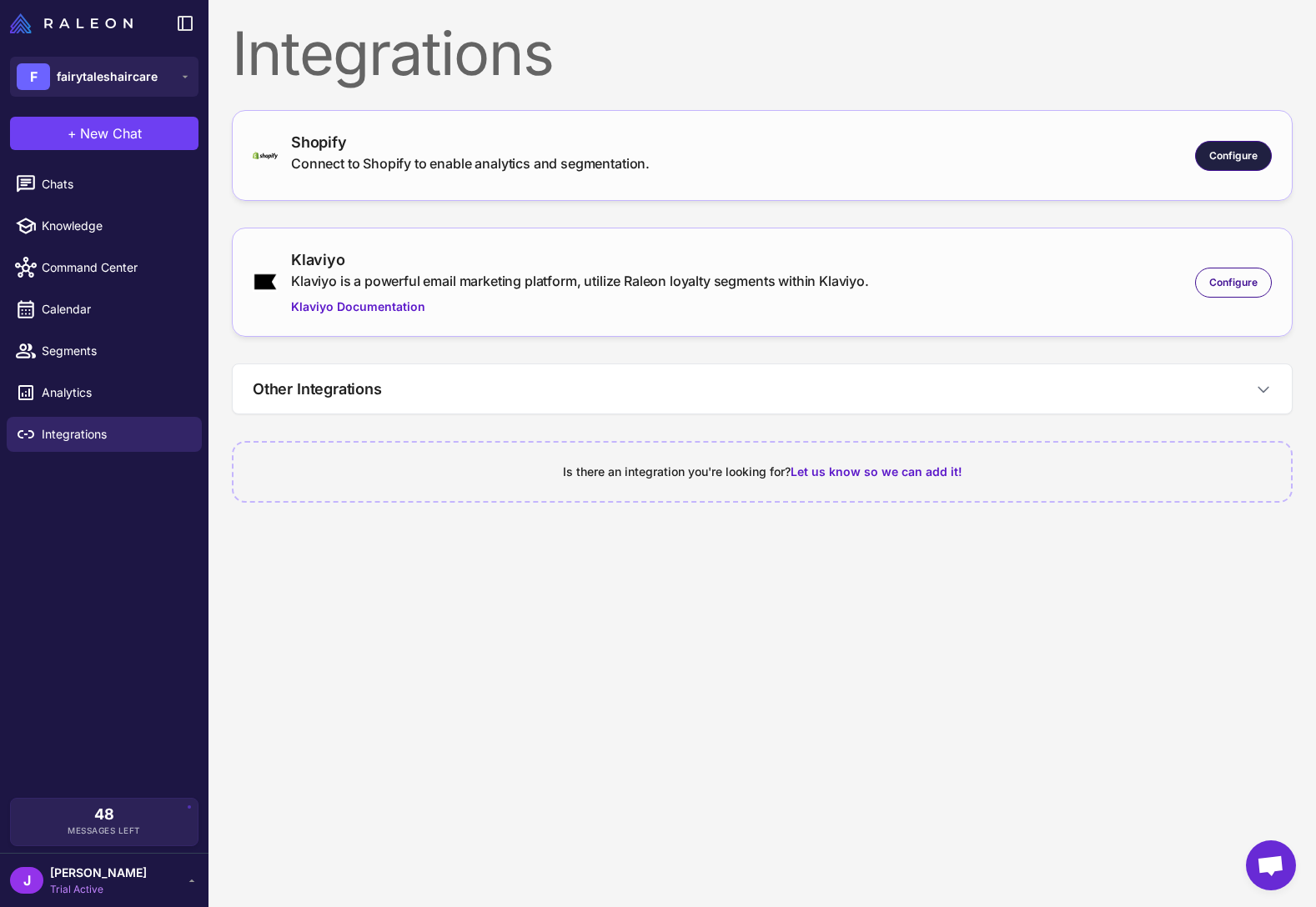 click on "Configure" at bounding box center (1233, 156) 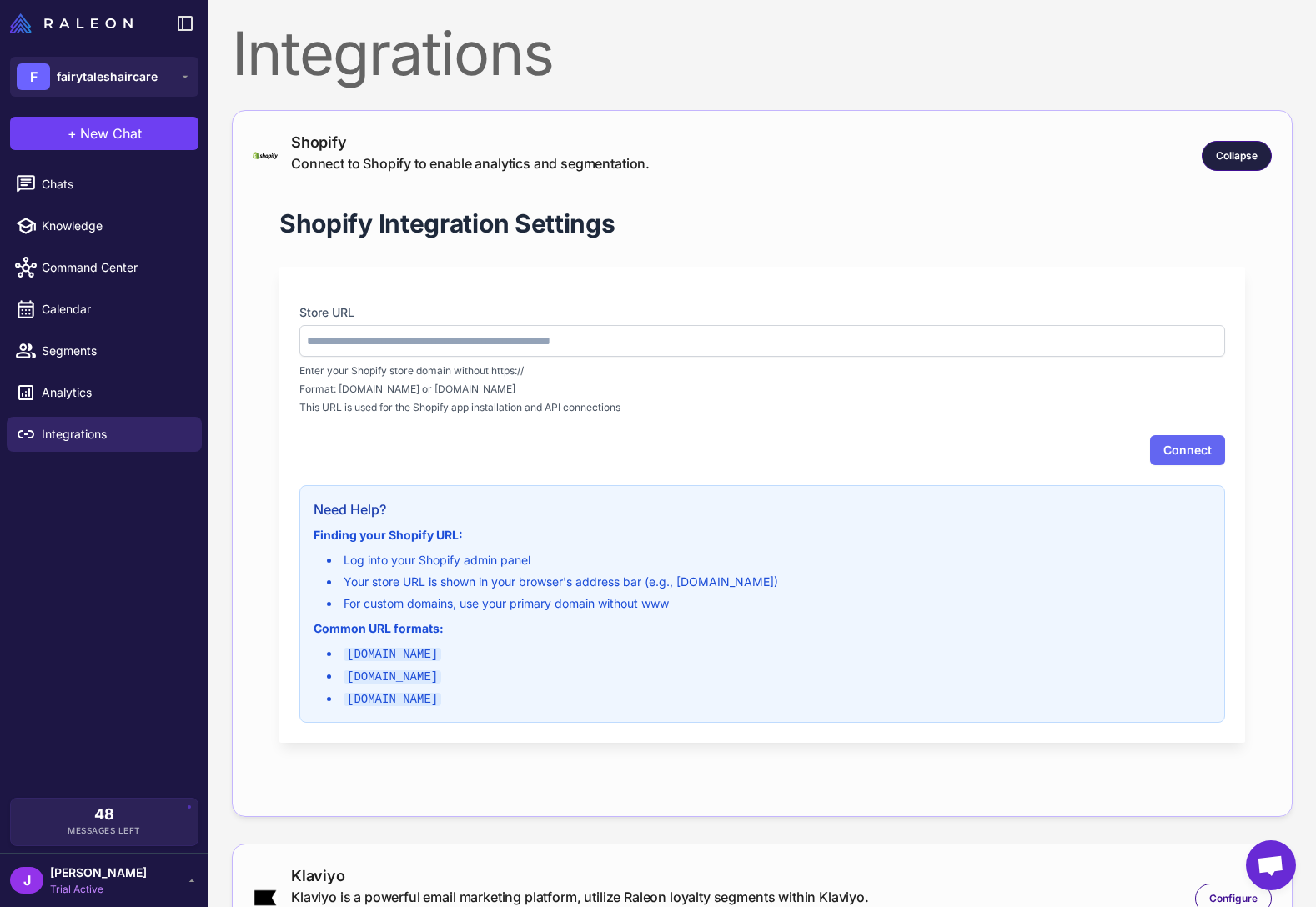 type on "**********" 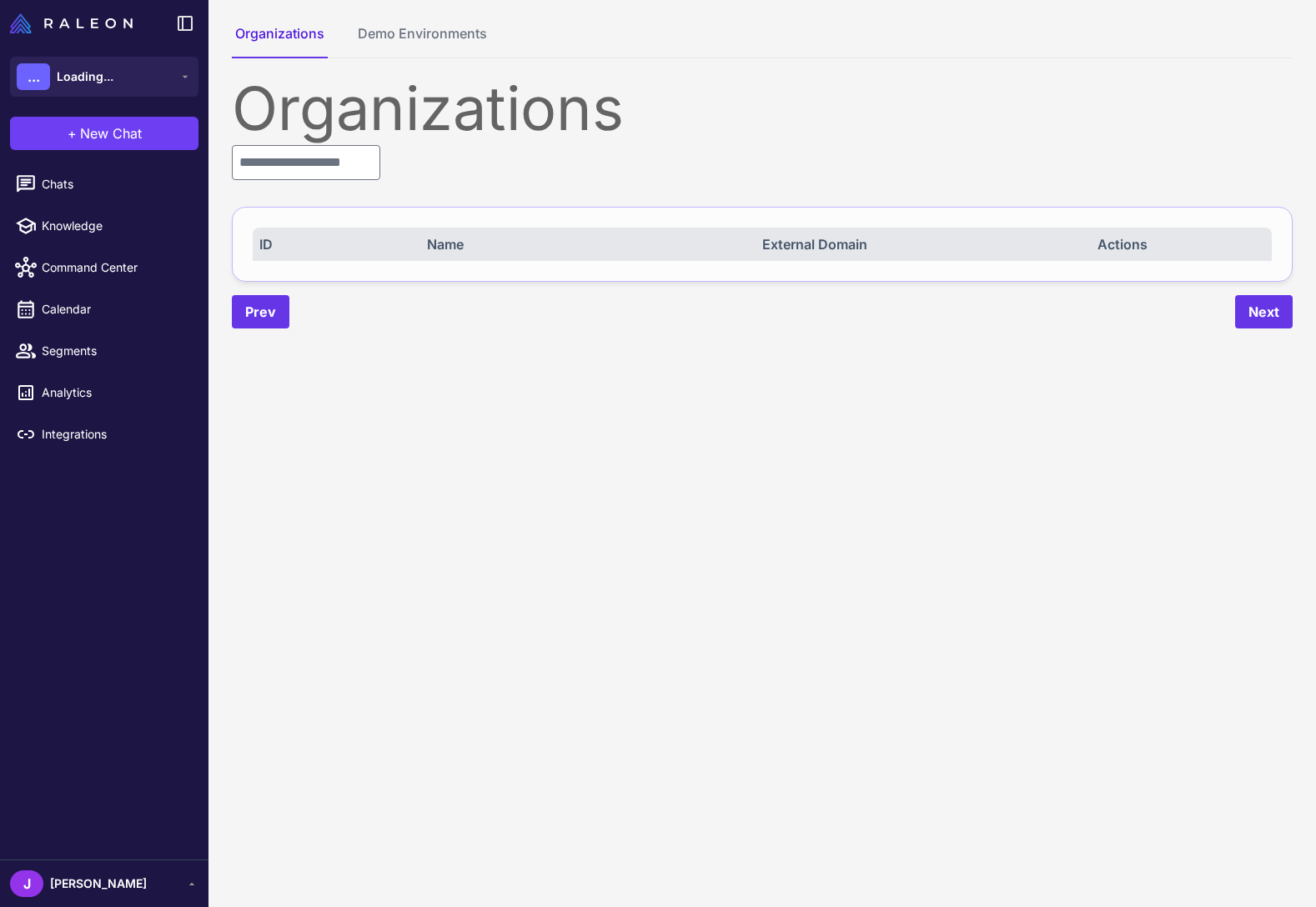 scroll, scrollTop: 0, scrollLeft: 0, axis: both 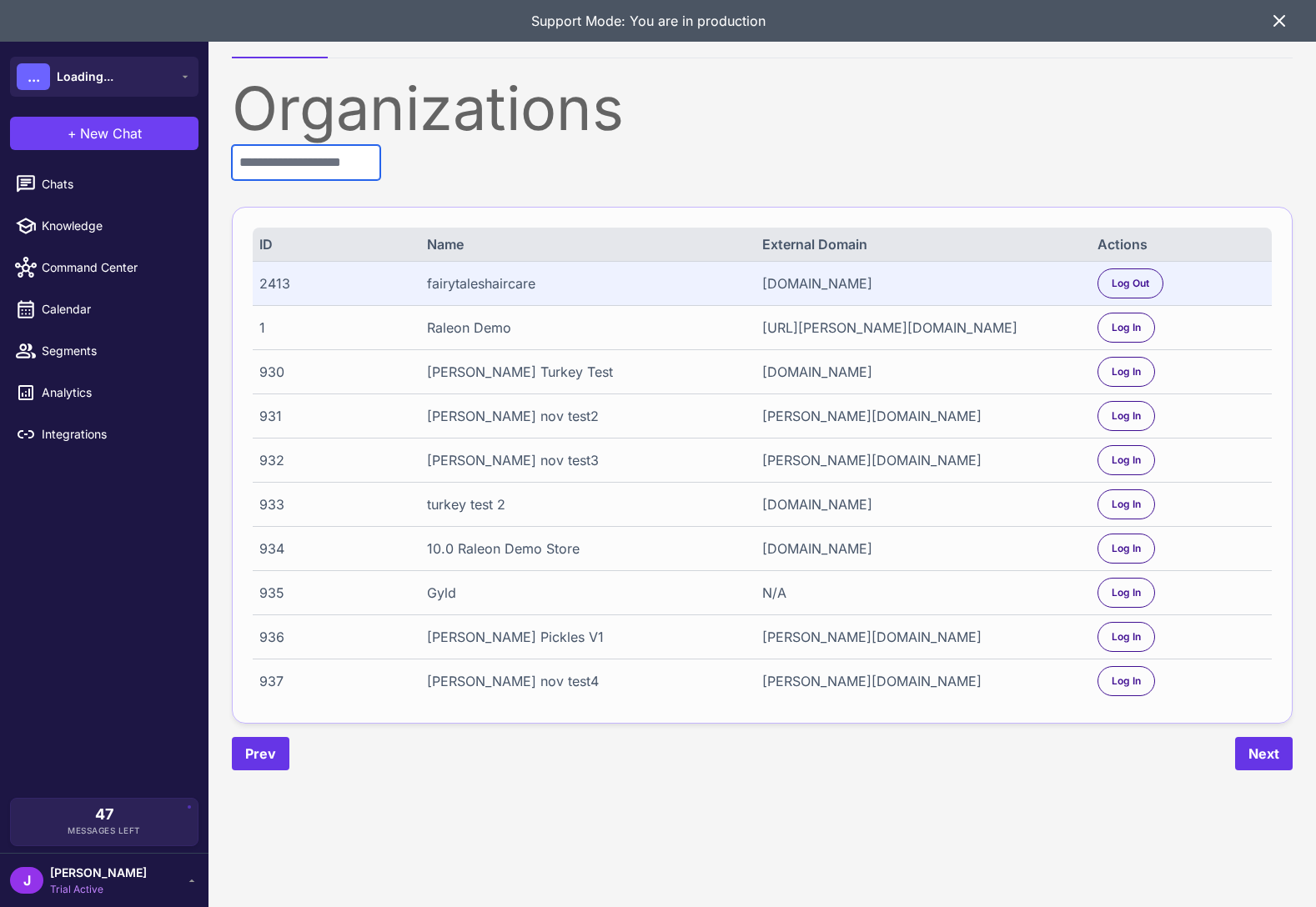click at bounding box center [306, 163] 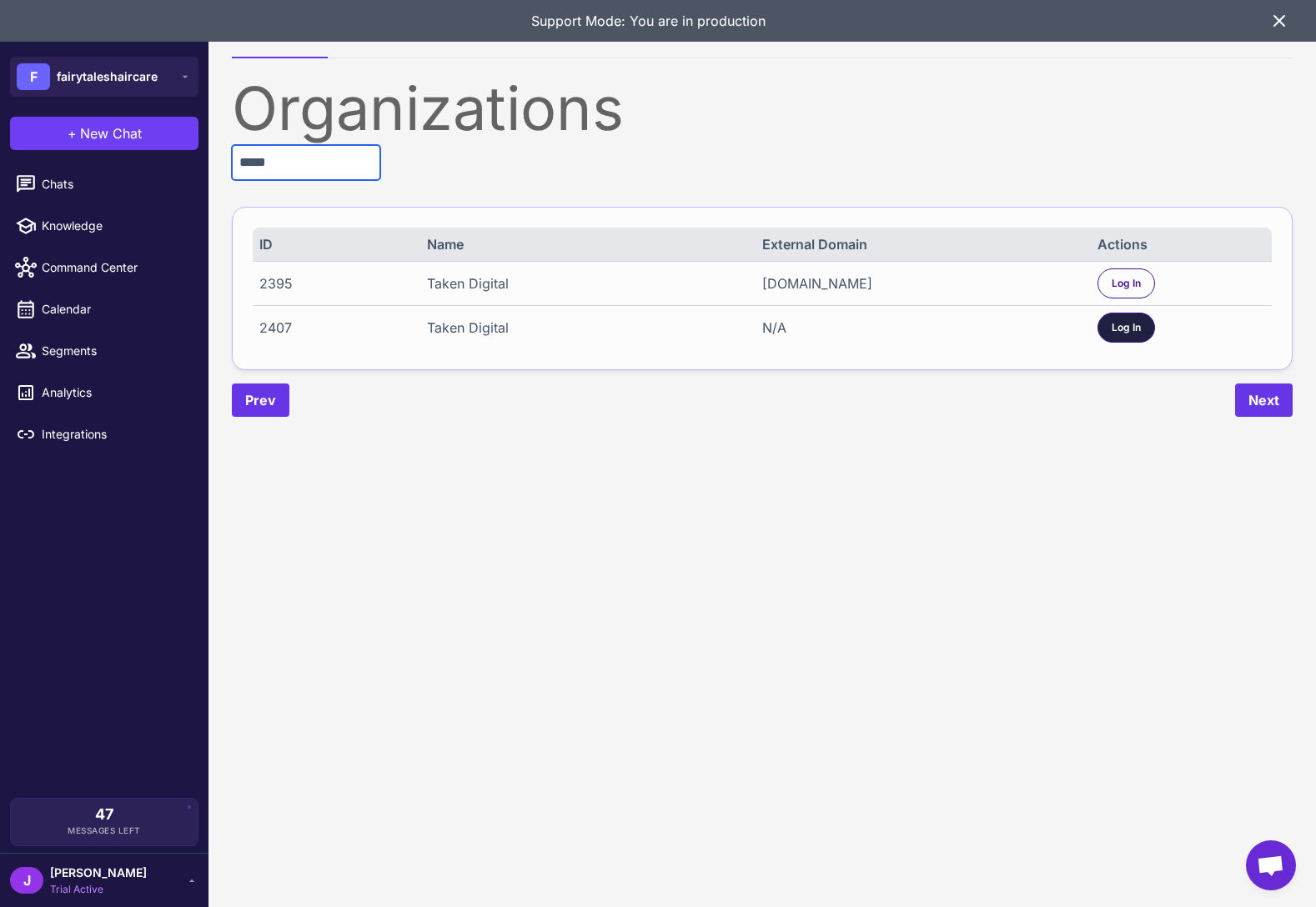 type on "*****" 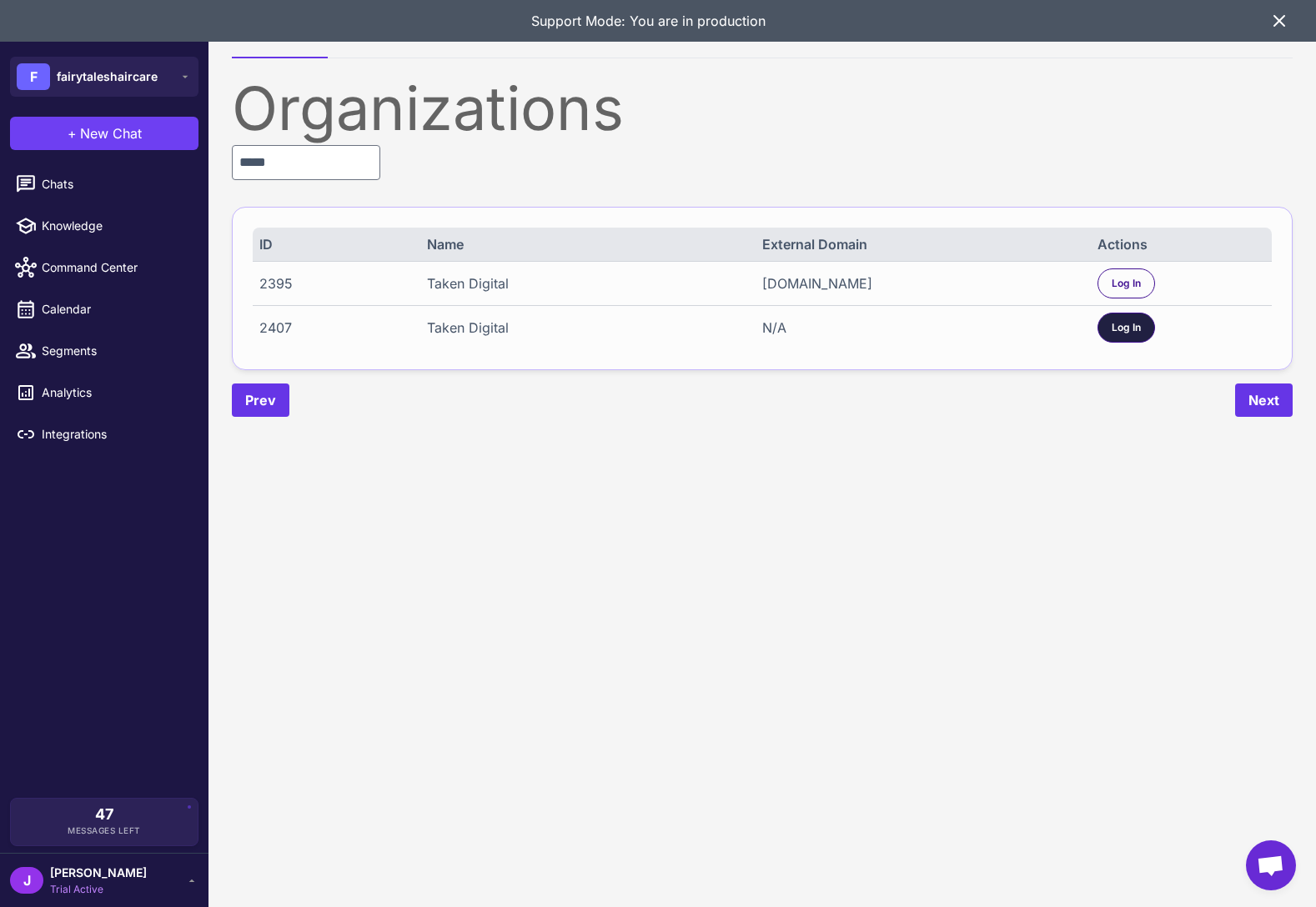 click on "Log In" at bounding box center (1126, 328) 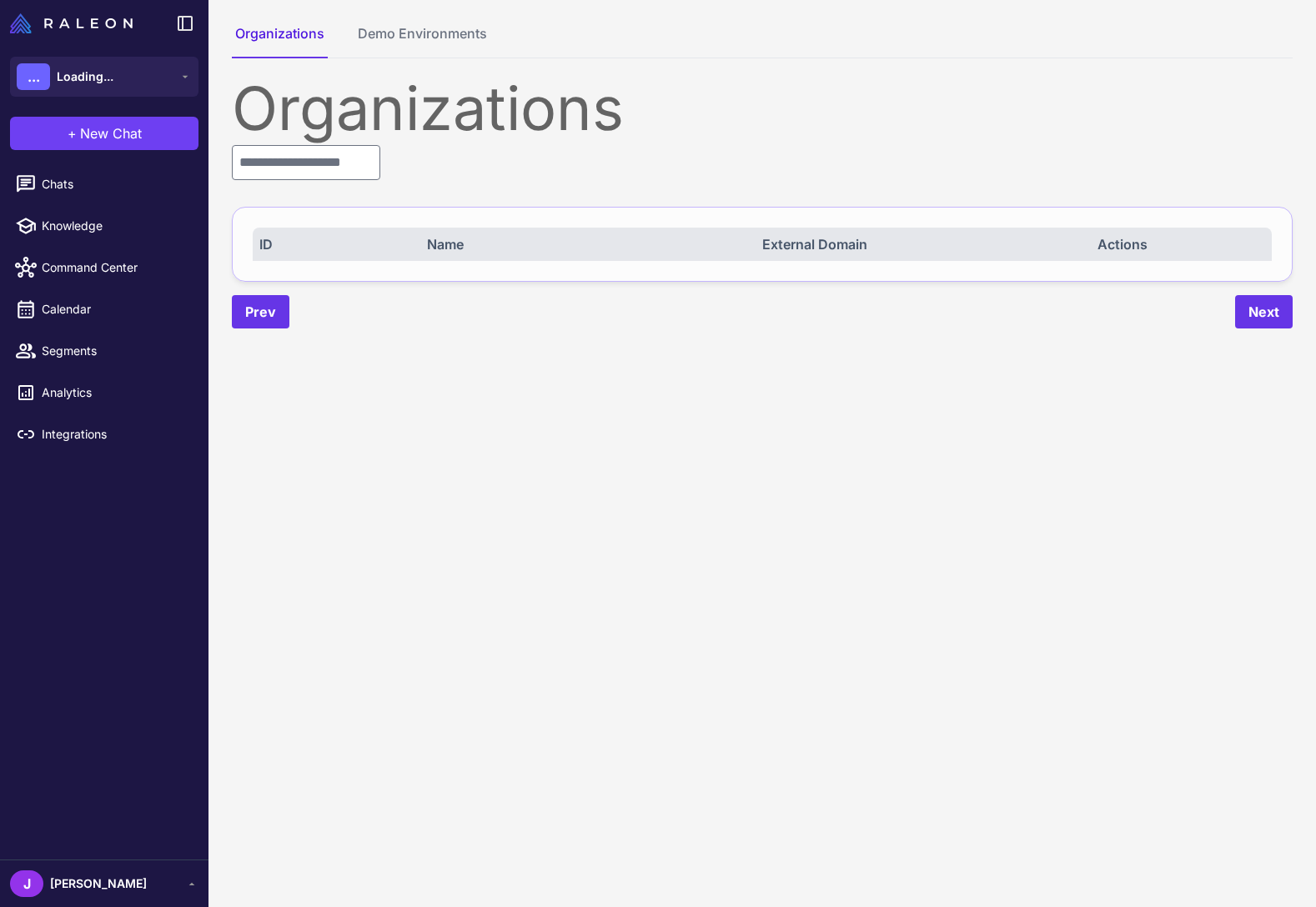 scroll, scrollTop: 0, scrollLeft: 0, axis: both 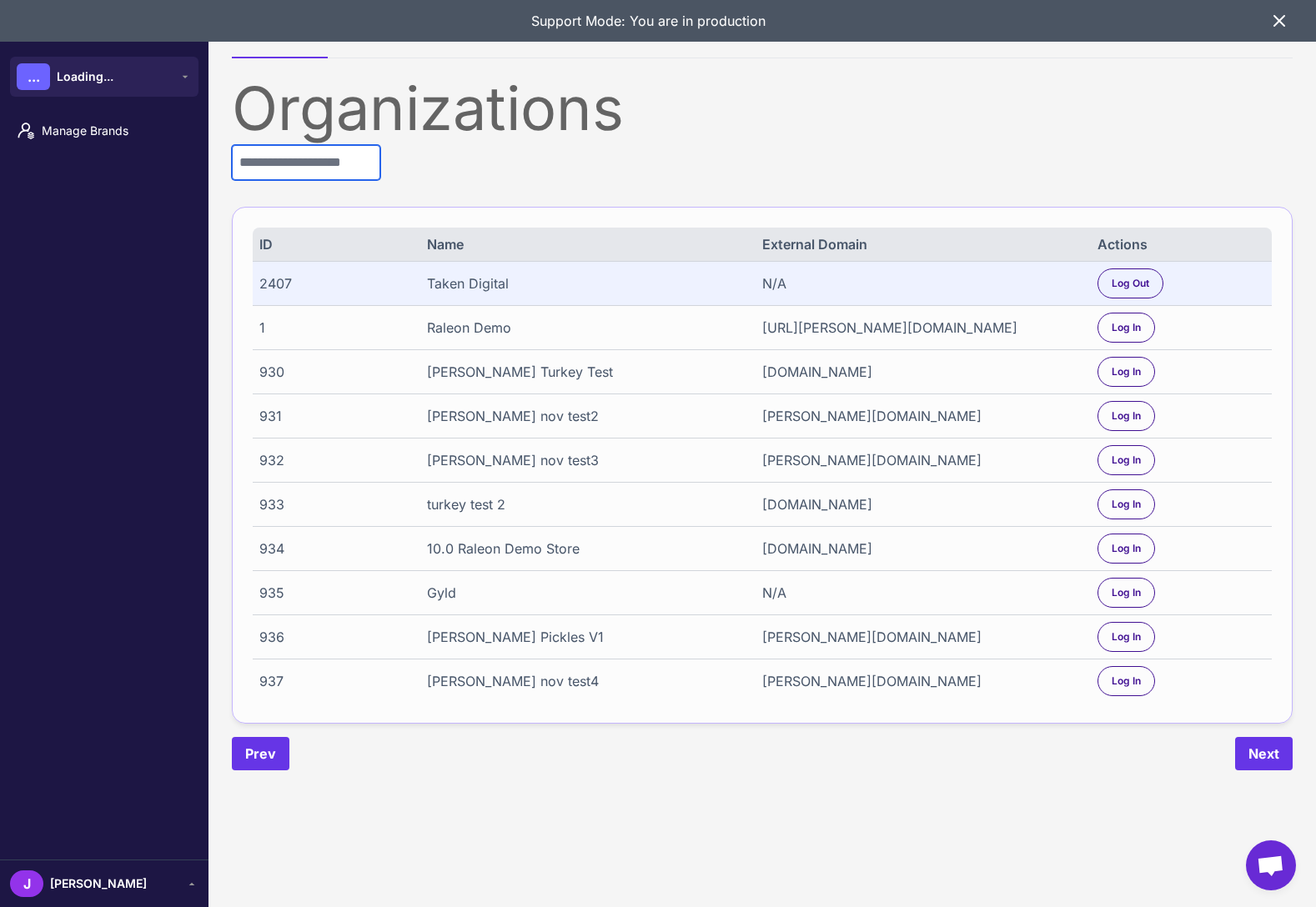 click at bounding box center [306, 163] 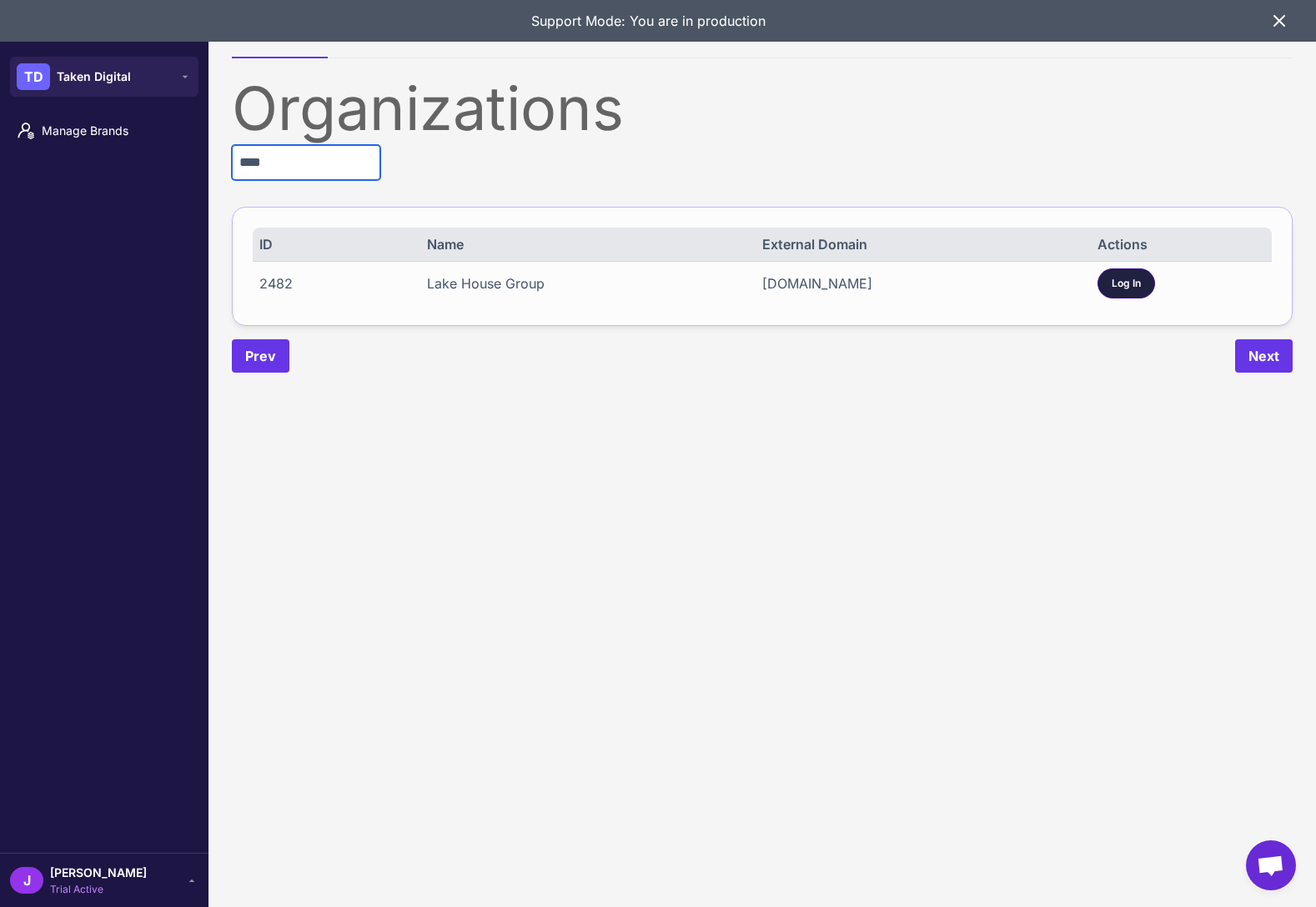 type on "****" 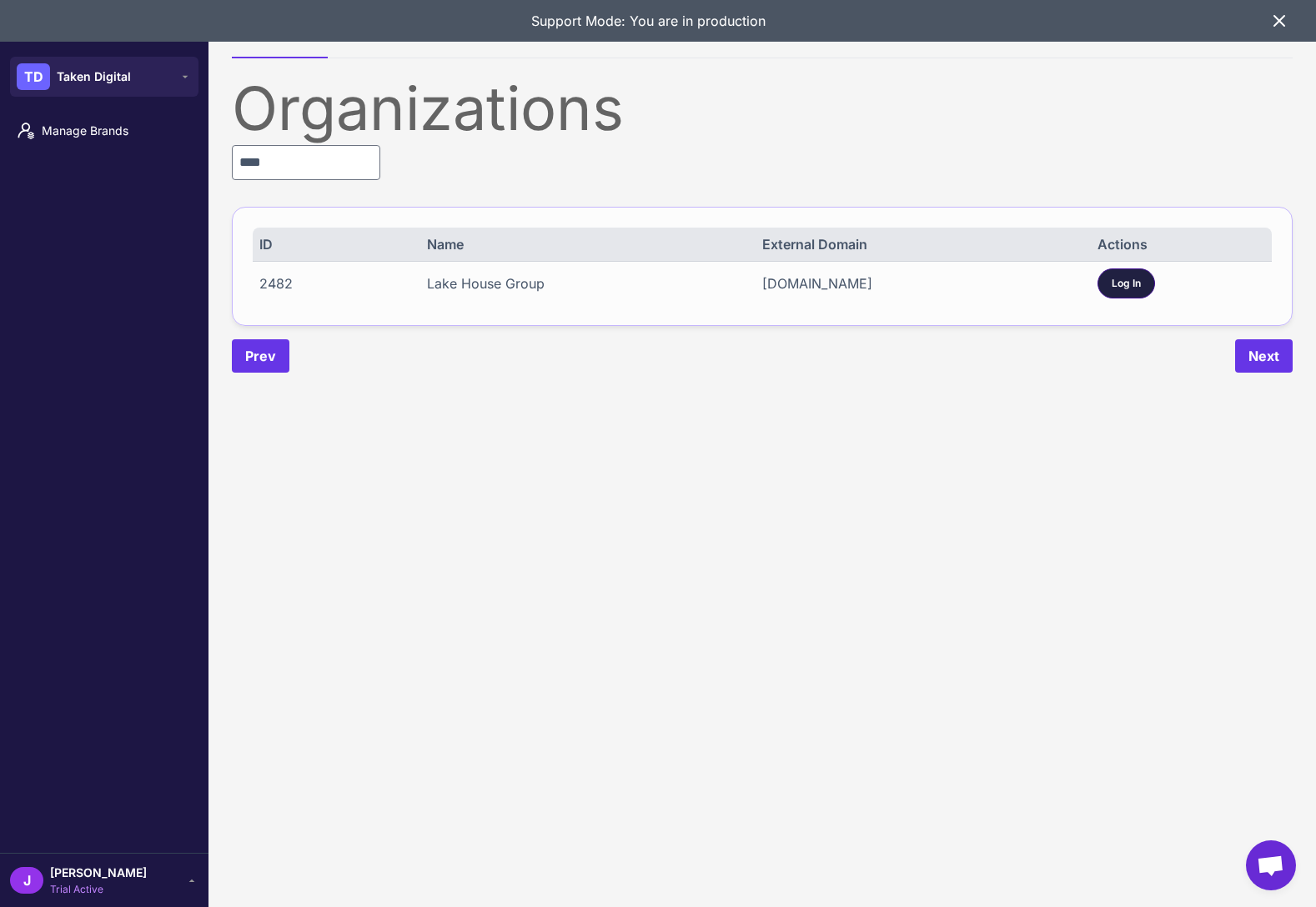 click on "Log In" at bounding box center (1126, 283) 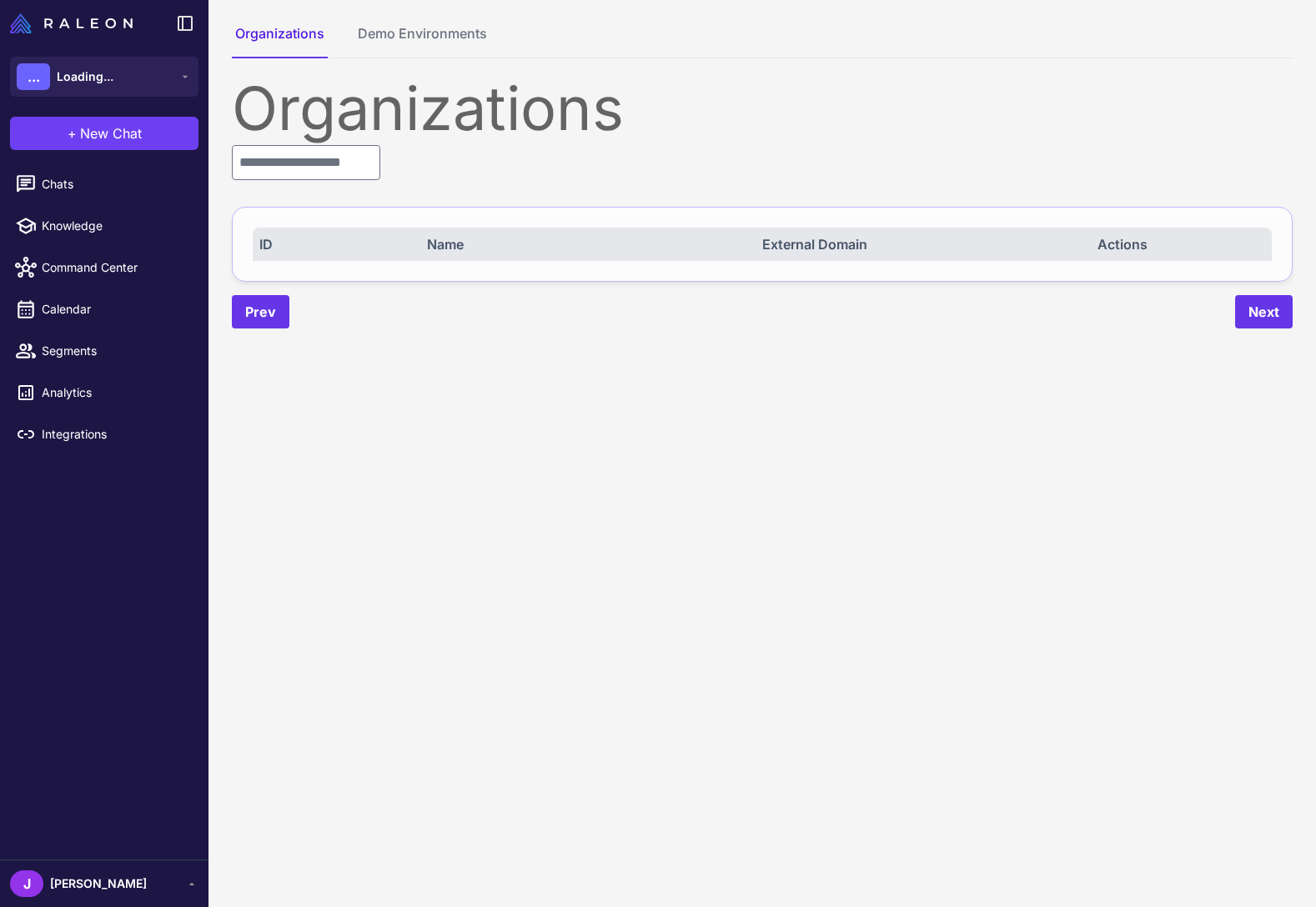 scroll, scrollTop: 0, scrollLeft: 0, axis: both 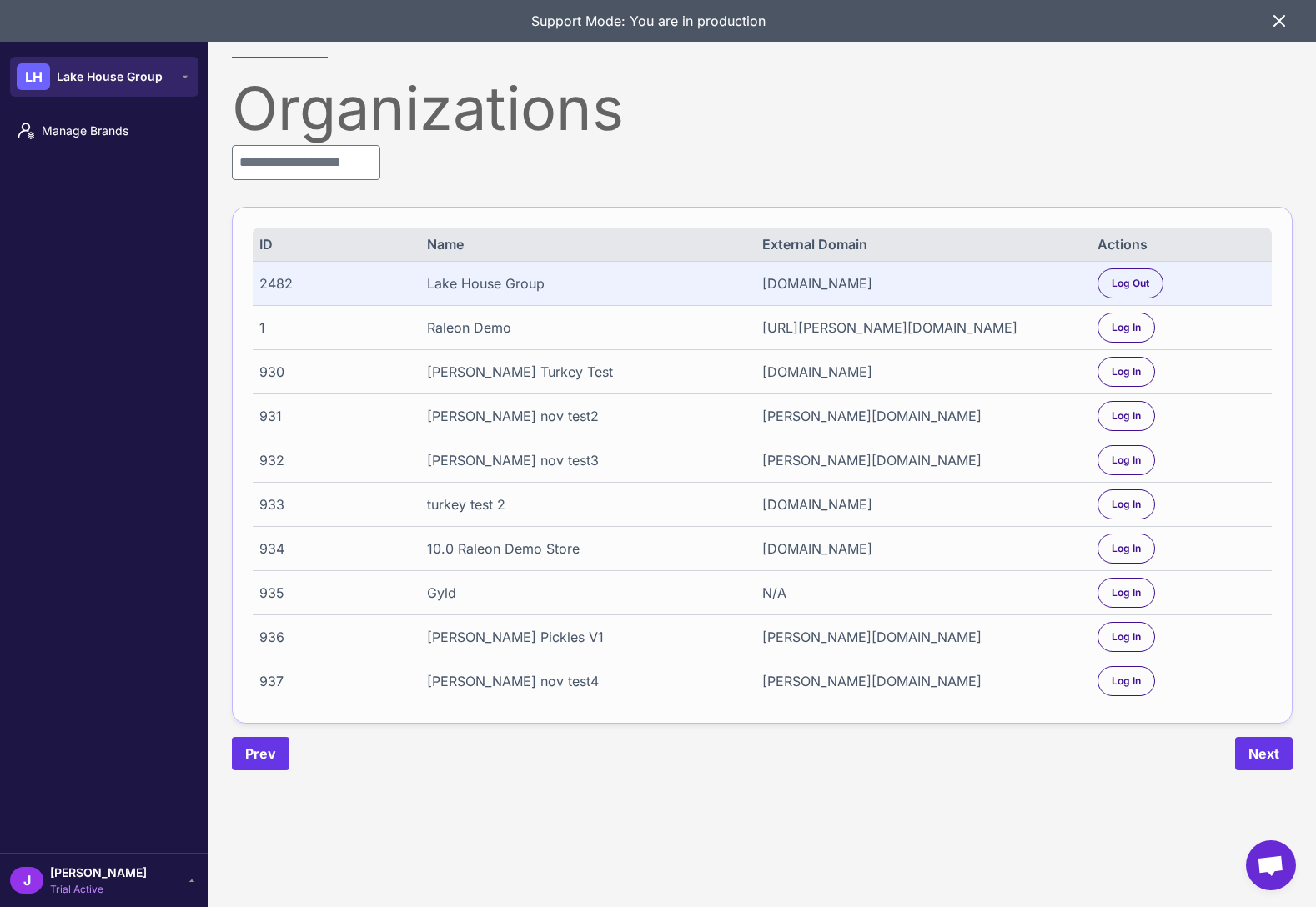 click on "[PERSON_NAME] House Group" at bounding box center [104, 77] 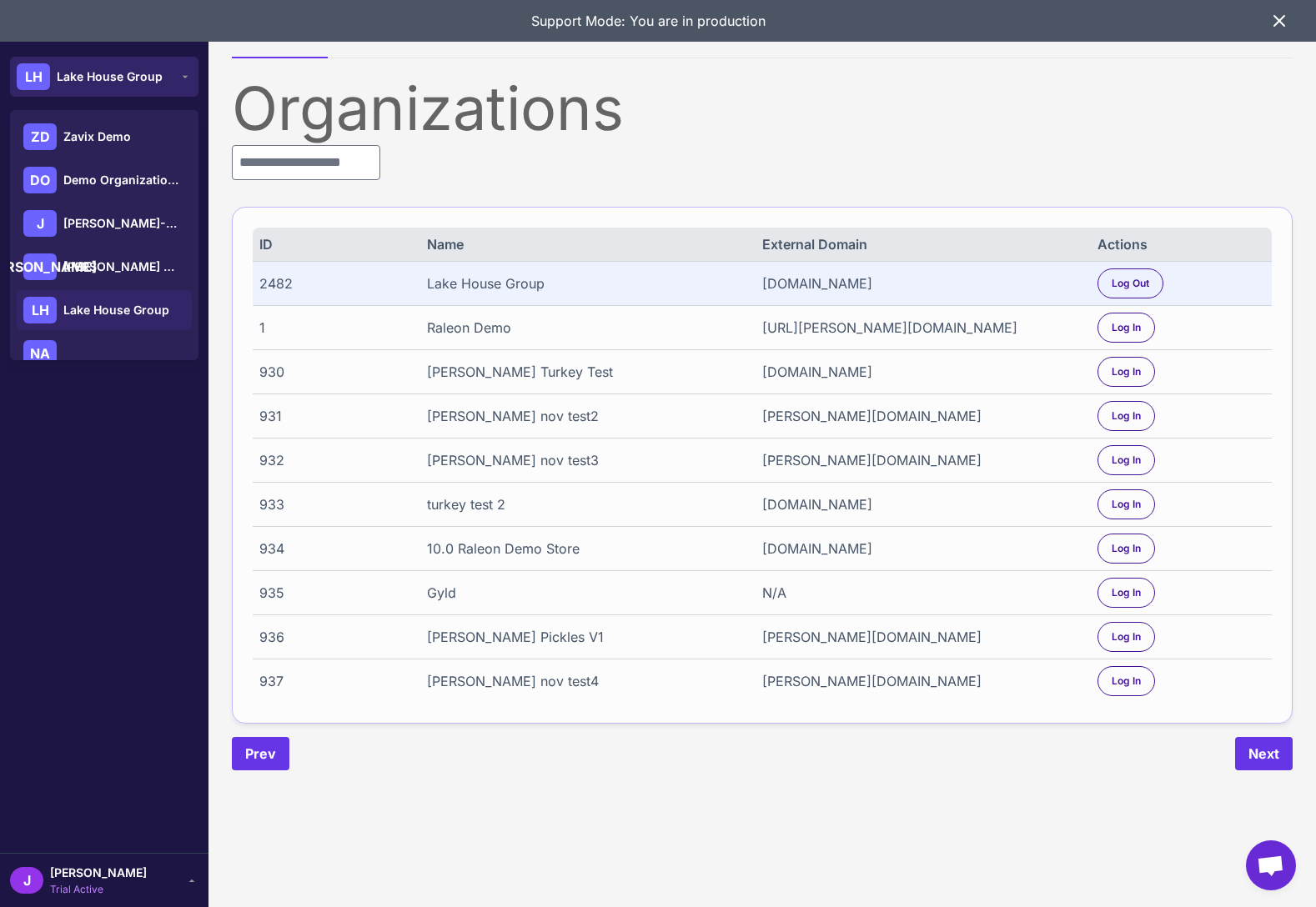 click on "Lake House Group" at bounding box center (109, 77) 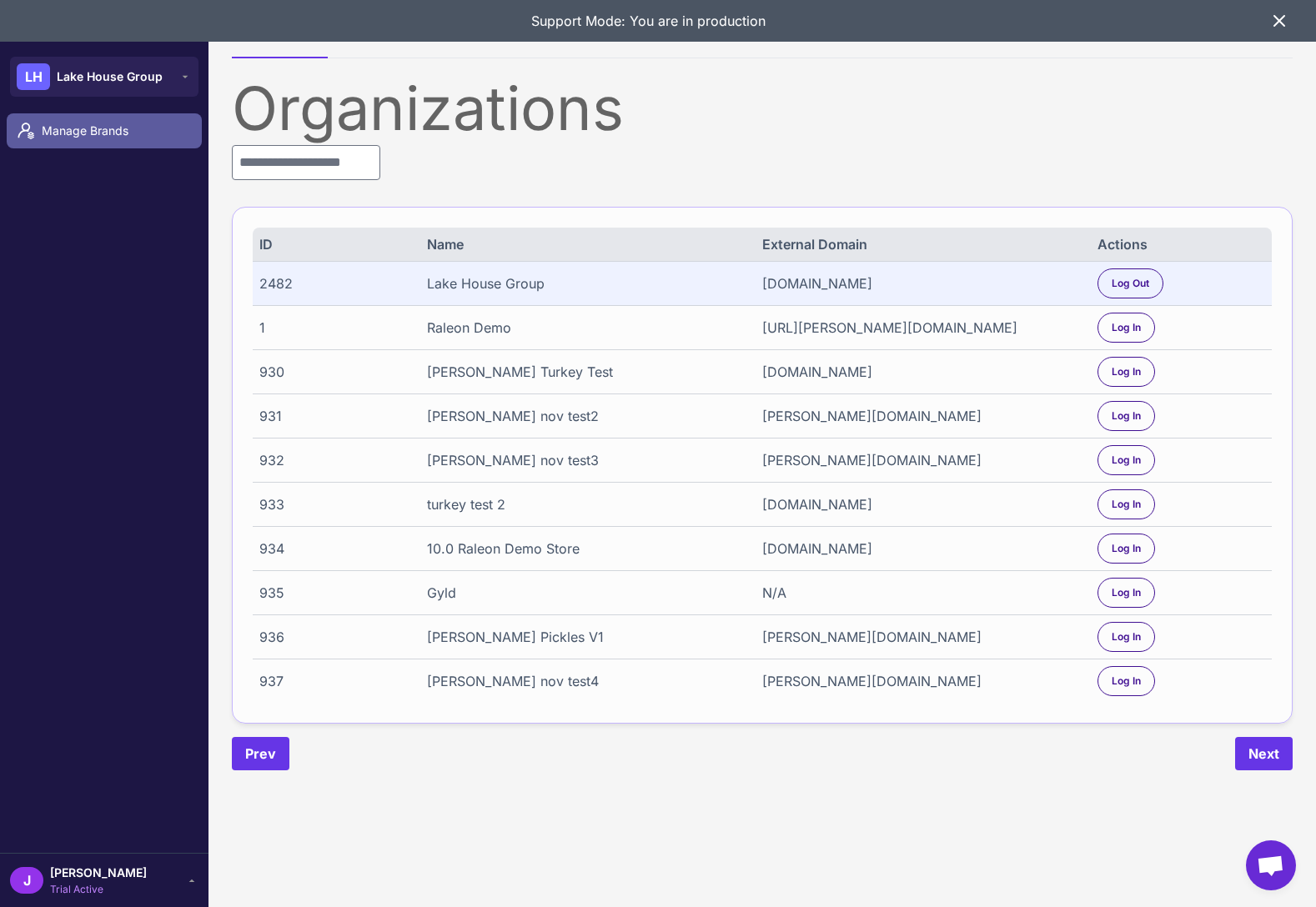click on "Manage Brands" at bounding box center [104, 131] 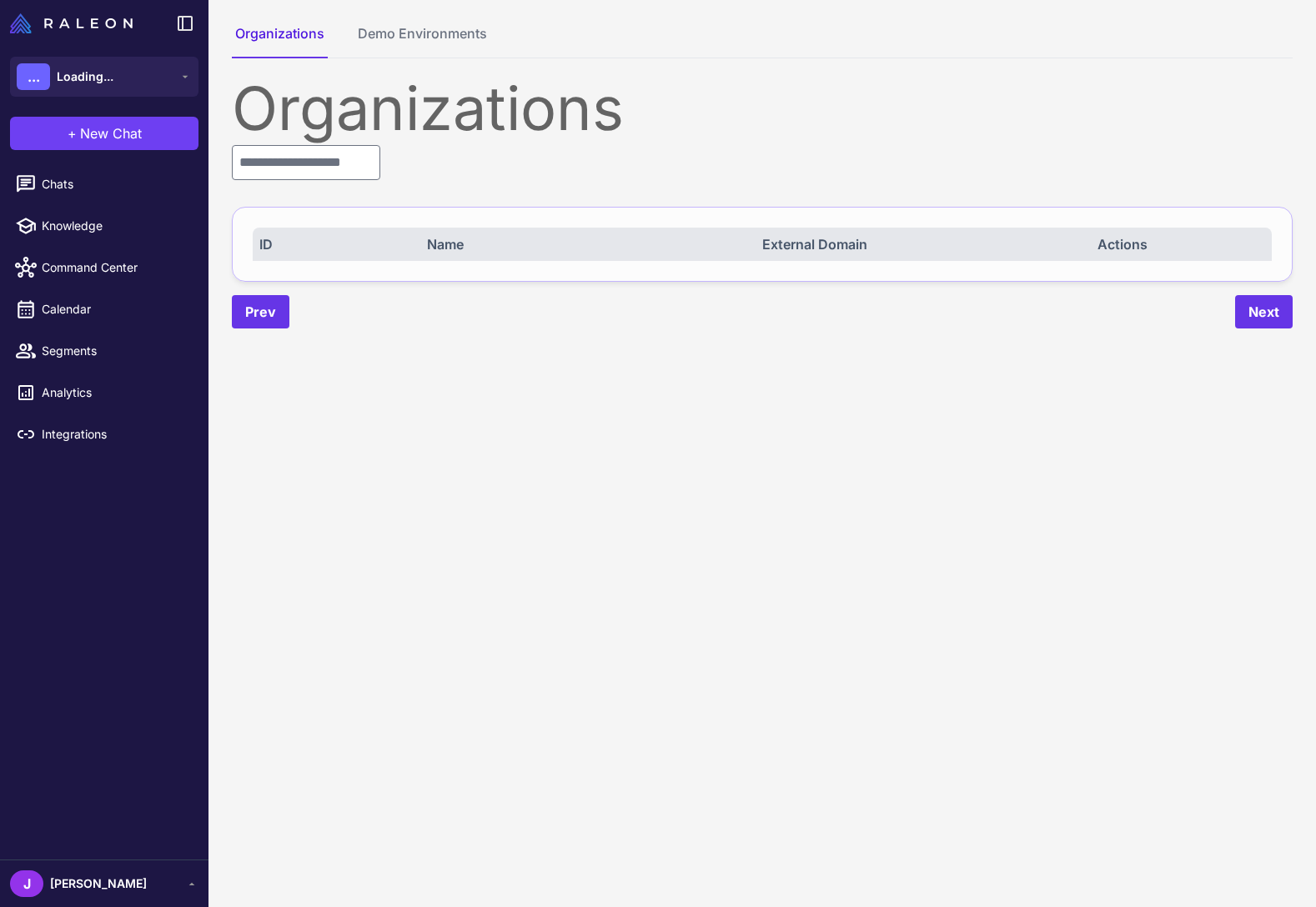 scroll, scrollTop: 0, scrollLeft: 0, axis: both 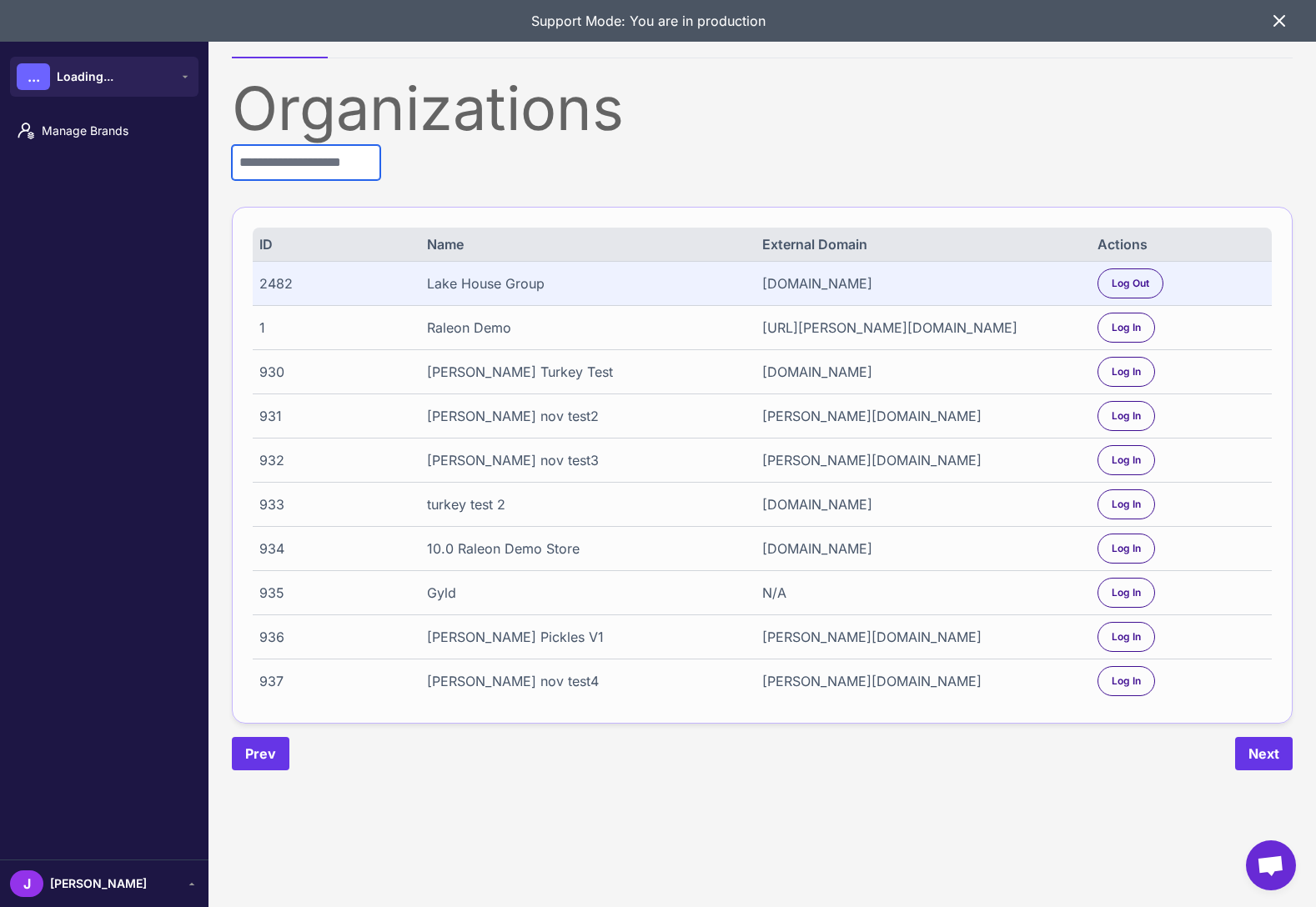 click at bounding box center [306, 163] 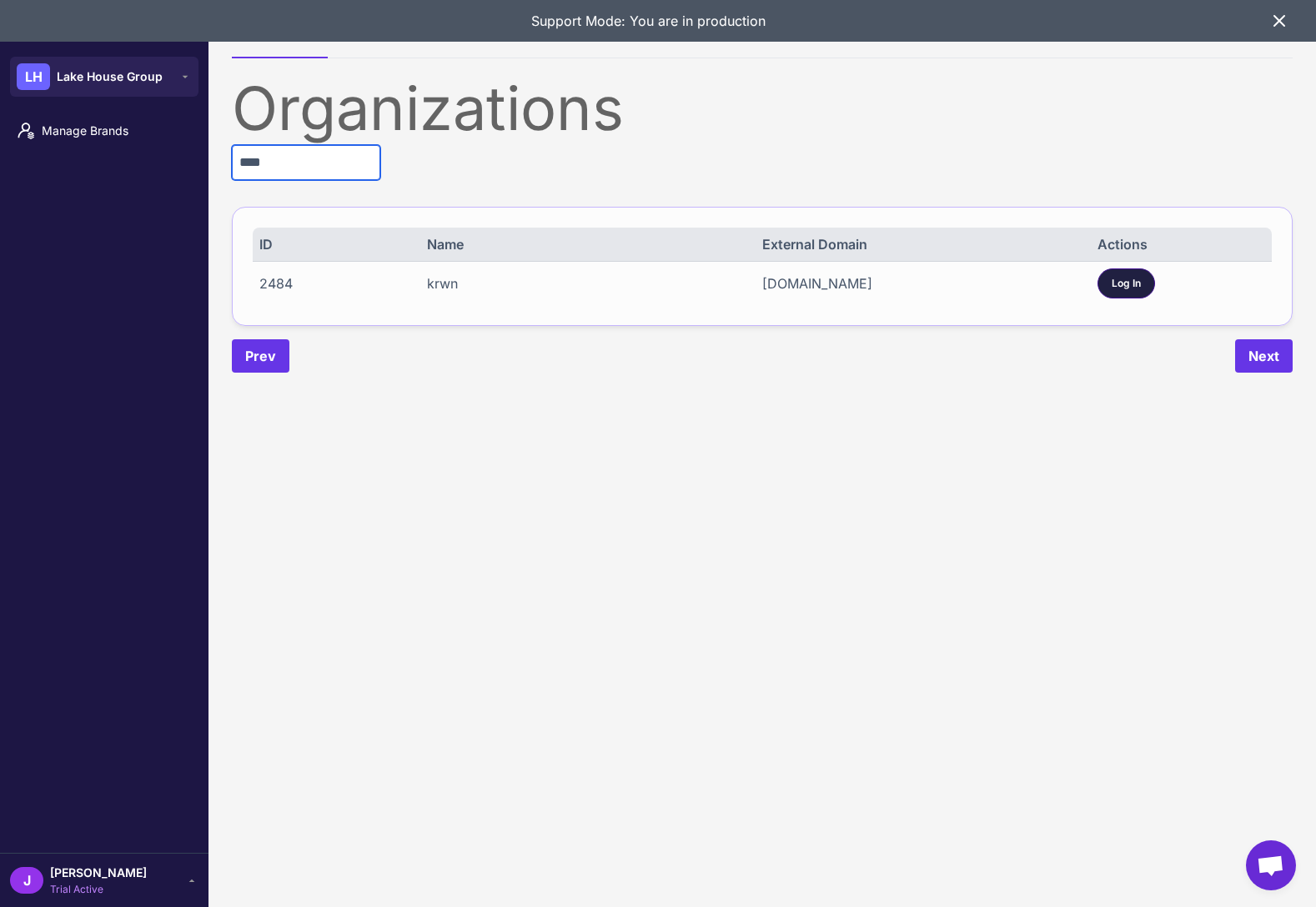 type on "****" 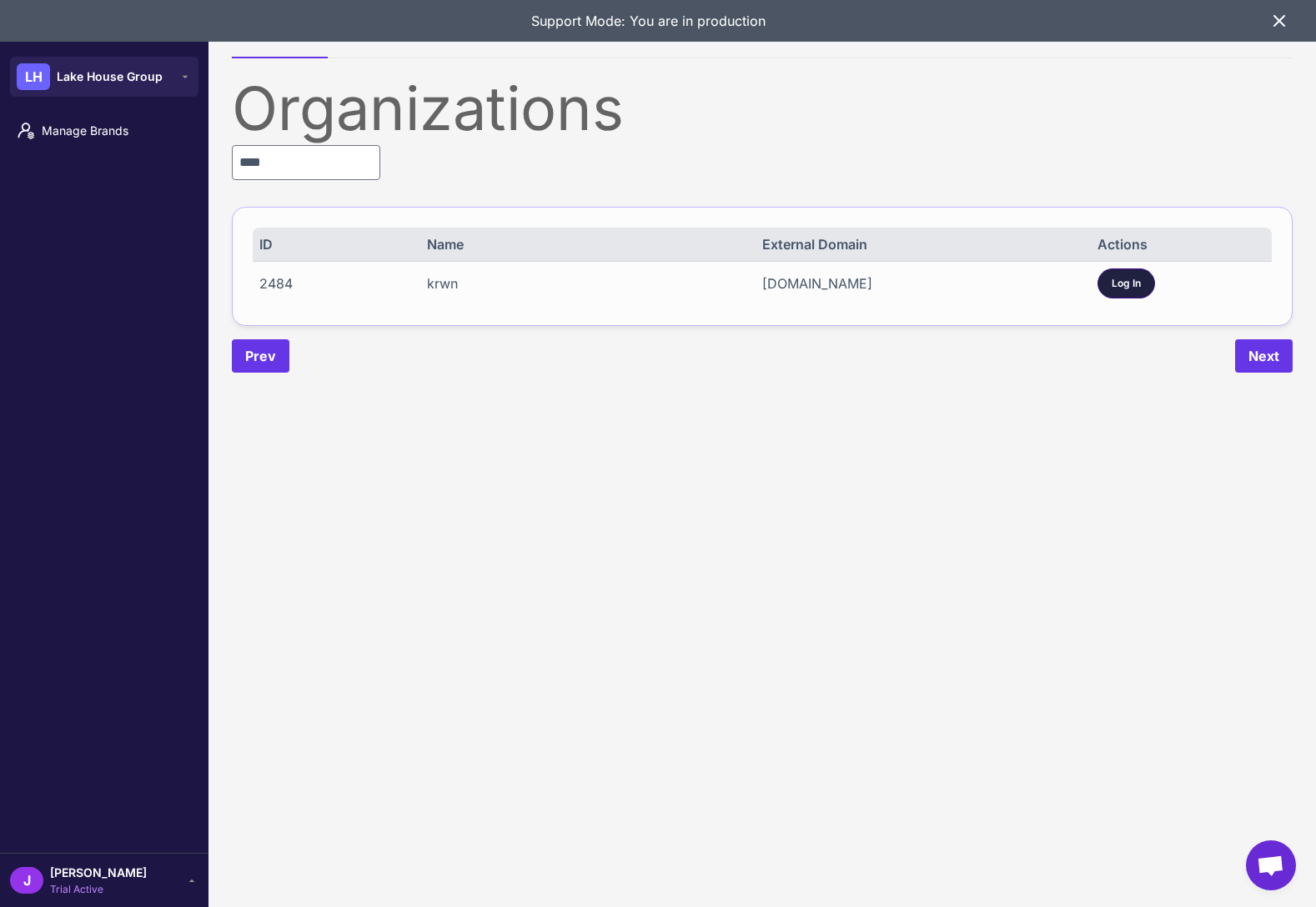 click on "Log In" at bounding box center (1126, 283) 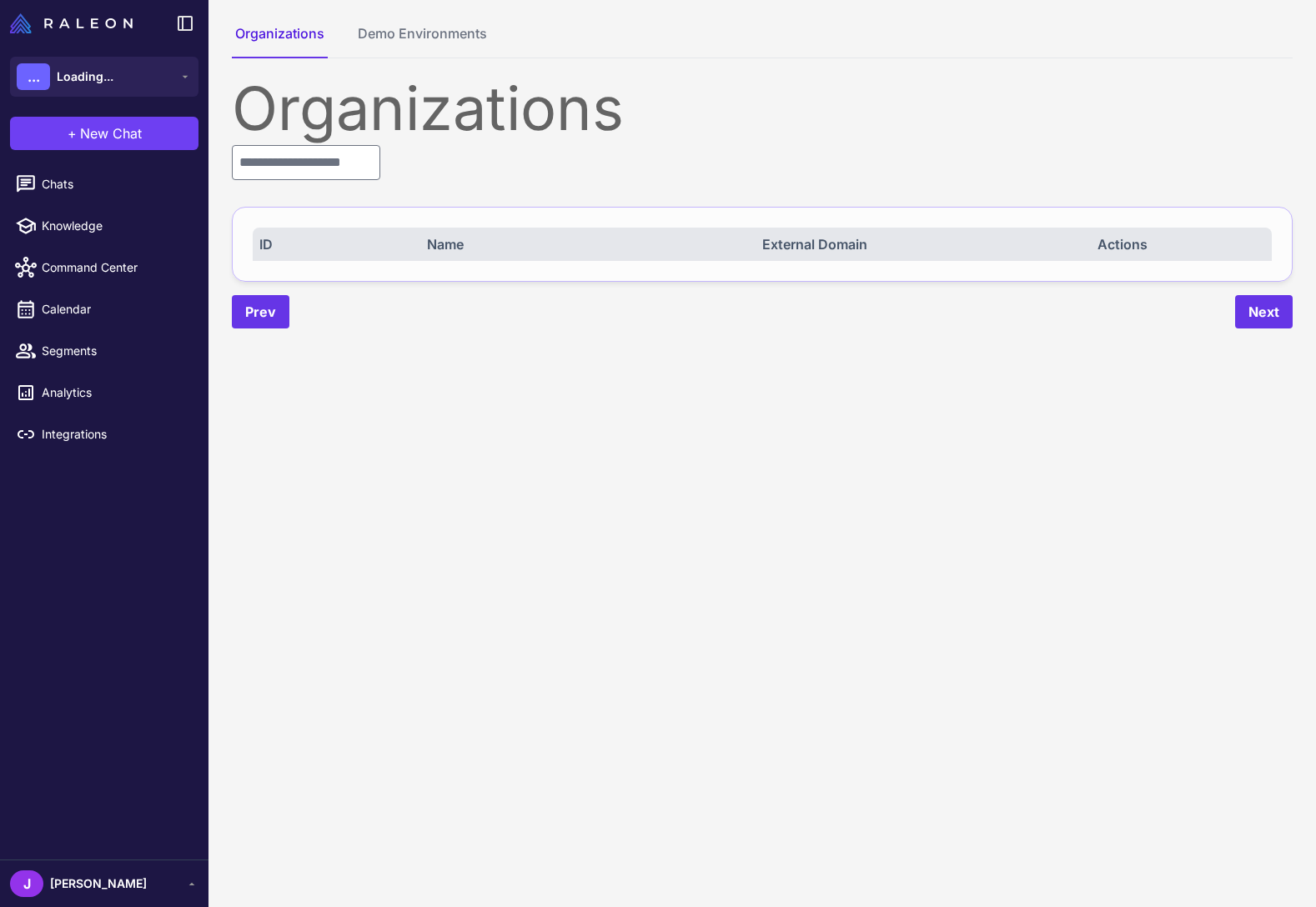 scroll, scrollTop: 0, scrollLeft: 0, axis: both 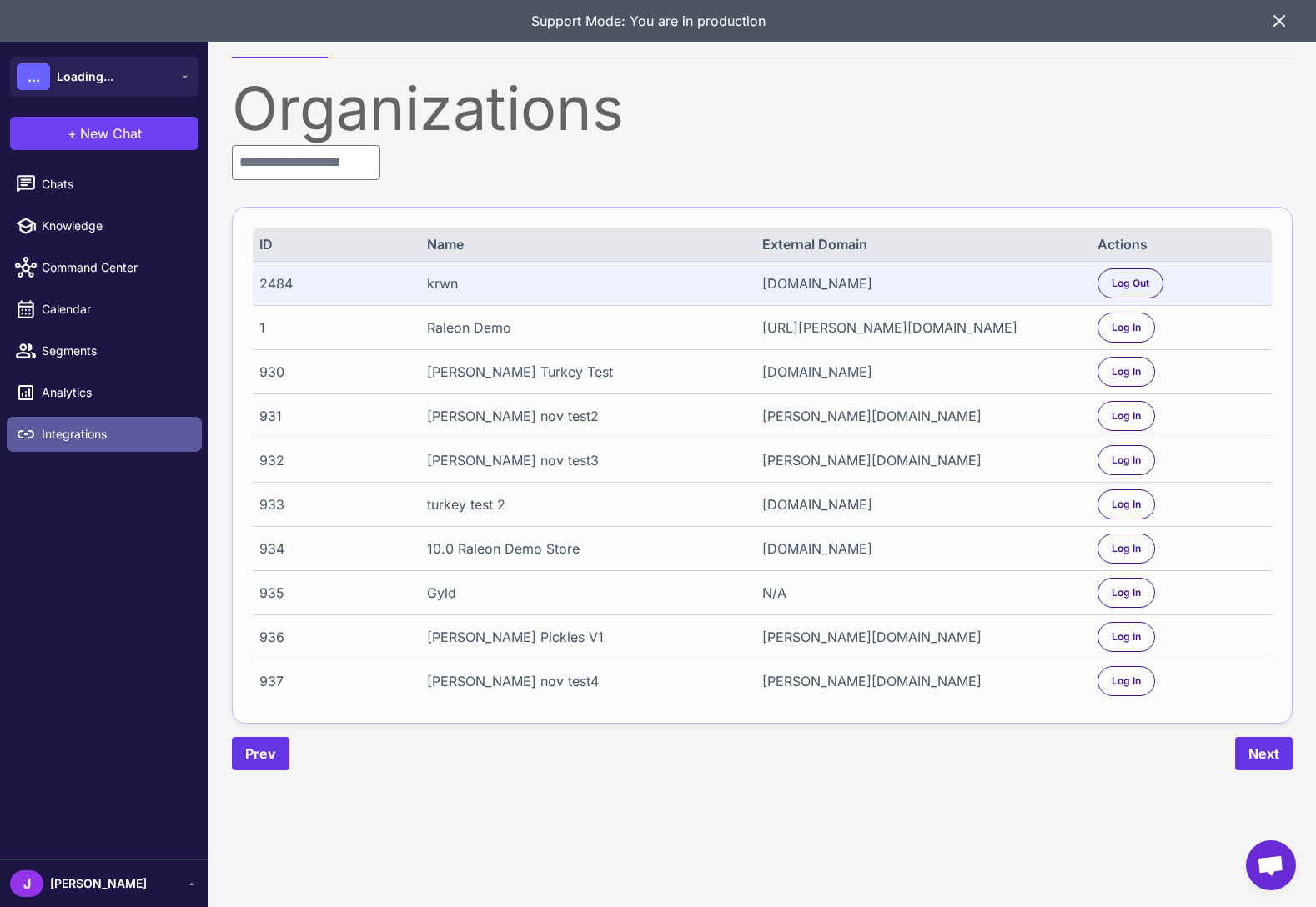 click on "Integrations" at bounding box center (104, 434) 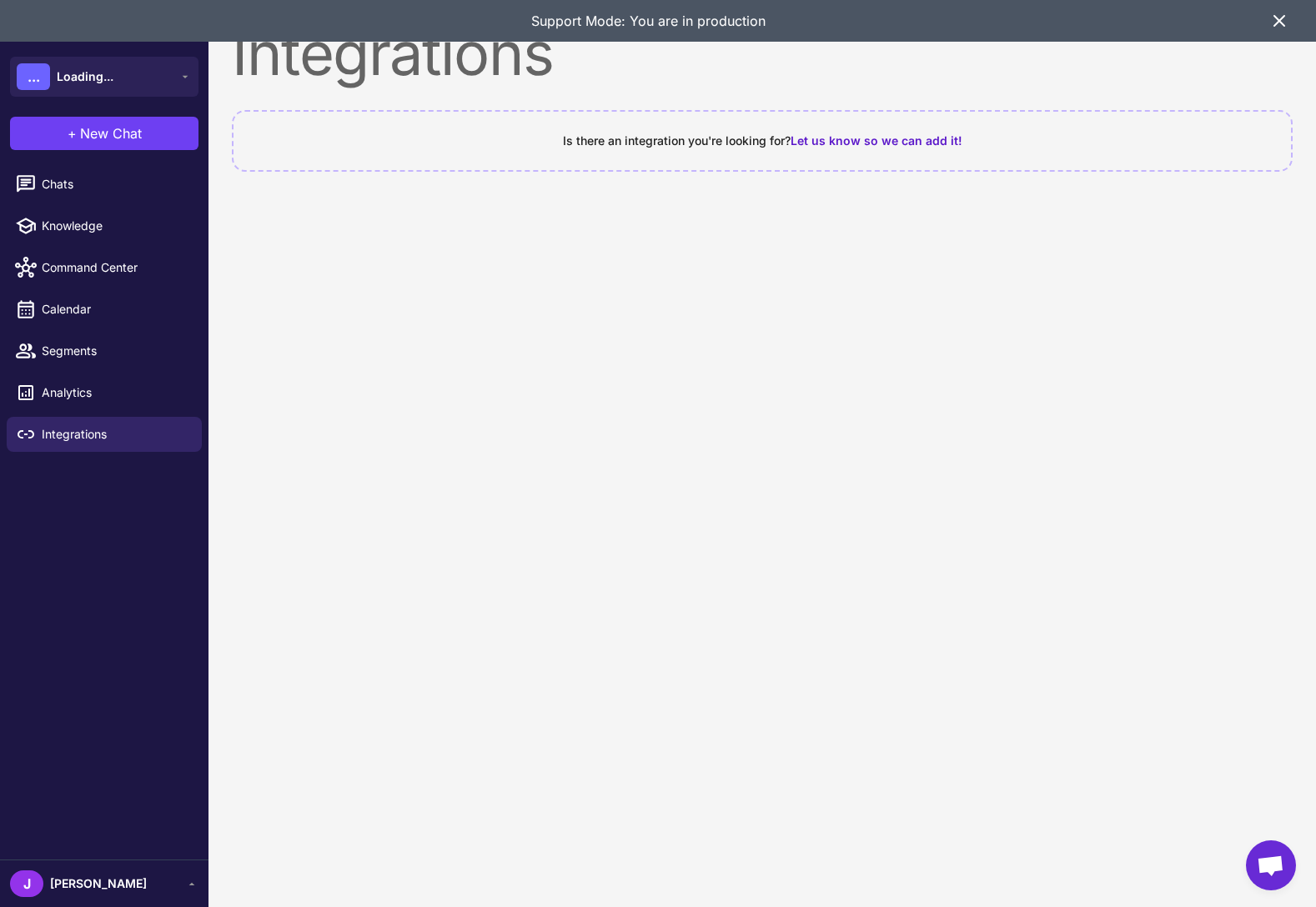 click on "Support Mode: You are in production" at bounding box center (648, 21) 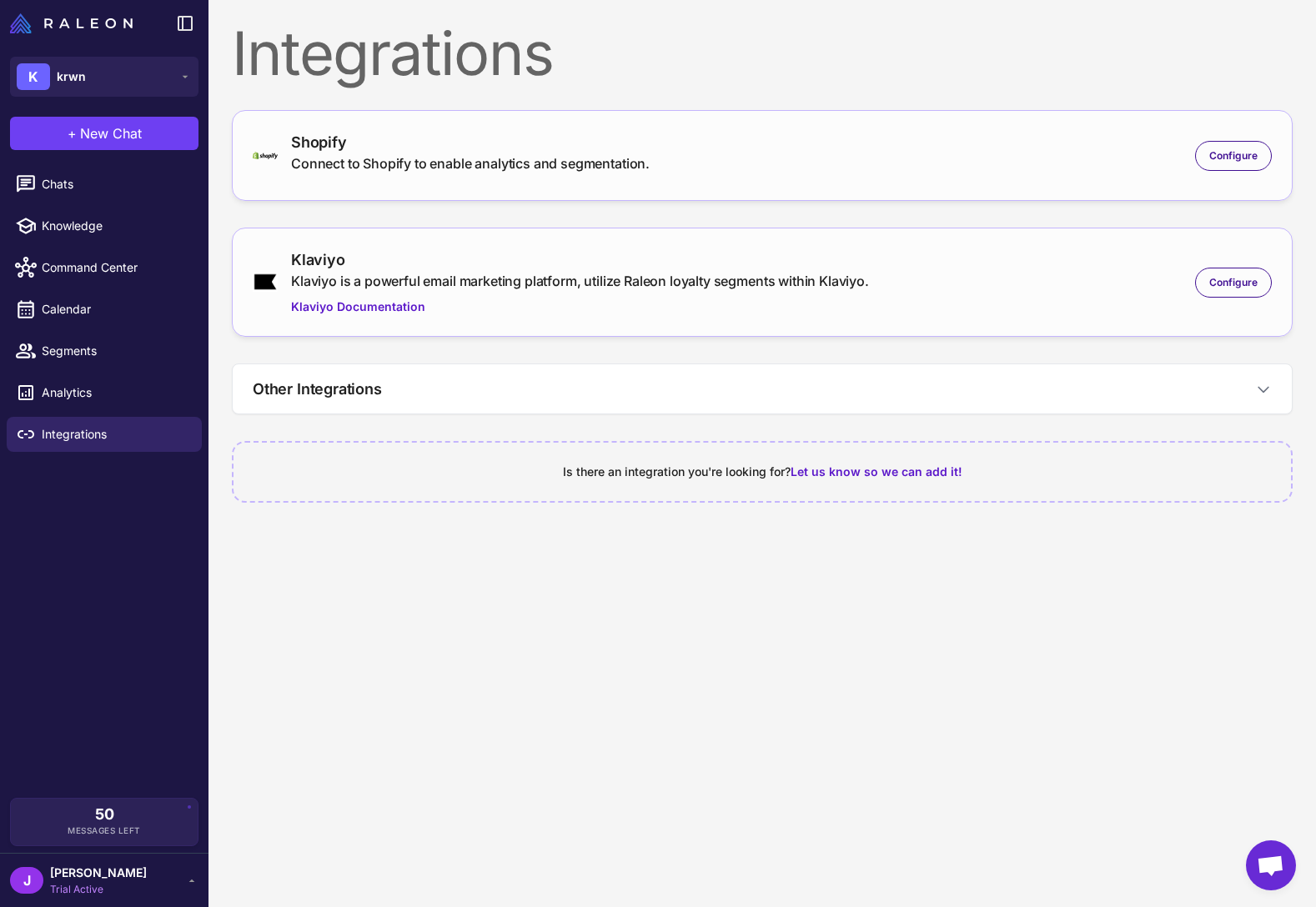 click on "Shopify Connect to Shopify to enable analytics and segmentation. Configure" 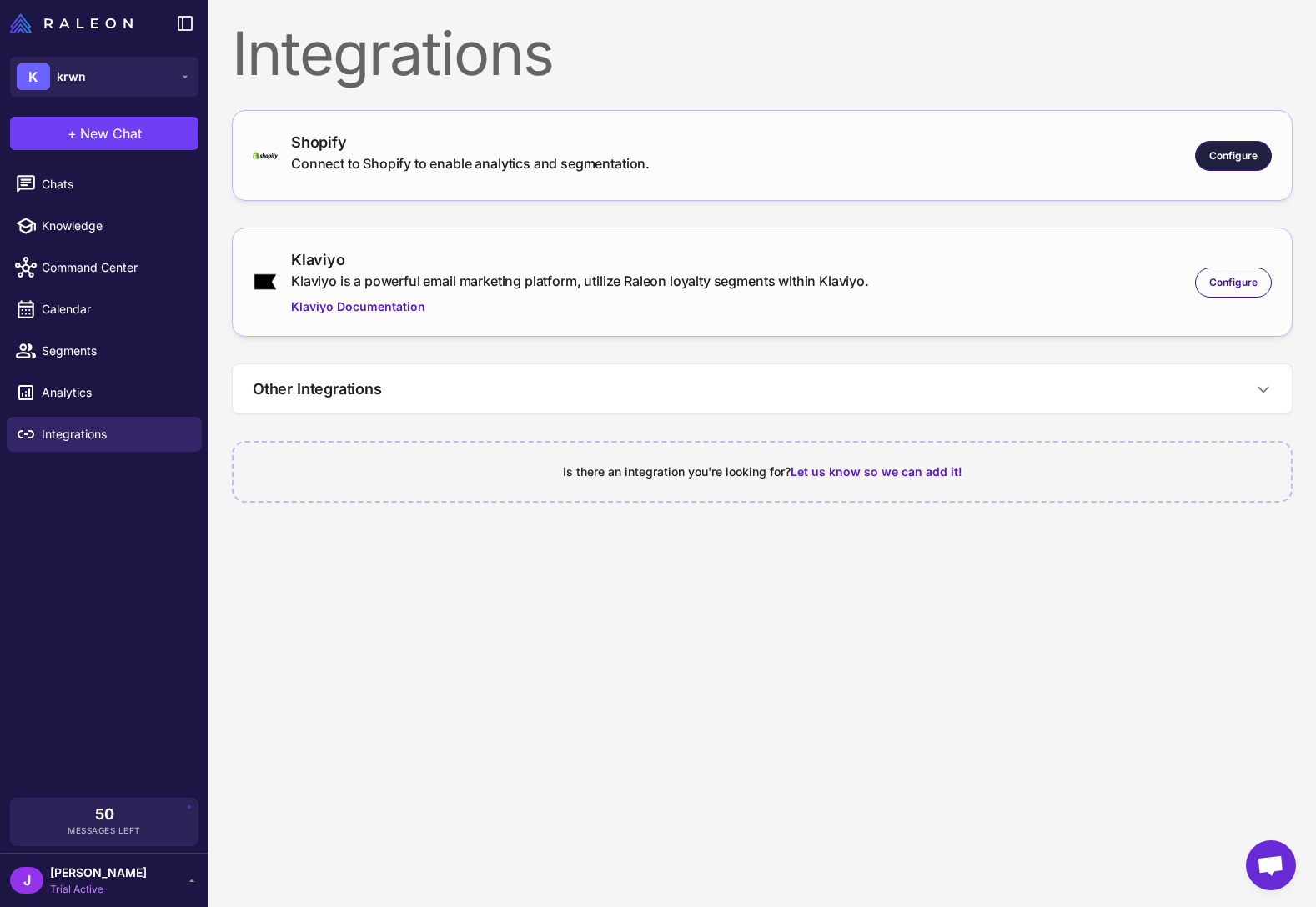 click on "Configure" at bounding box center [1233, 156] 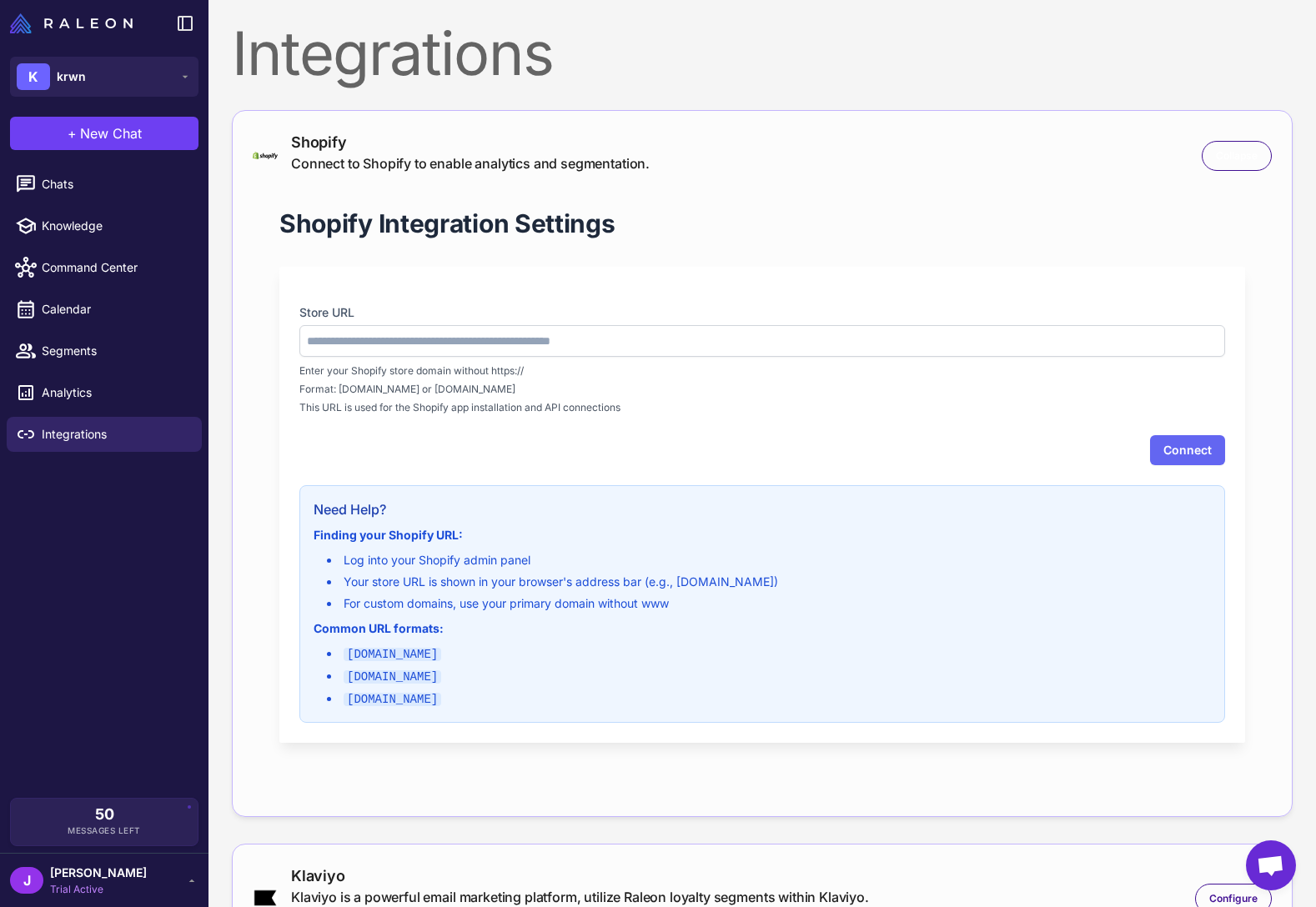 type on "*******" 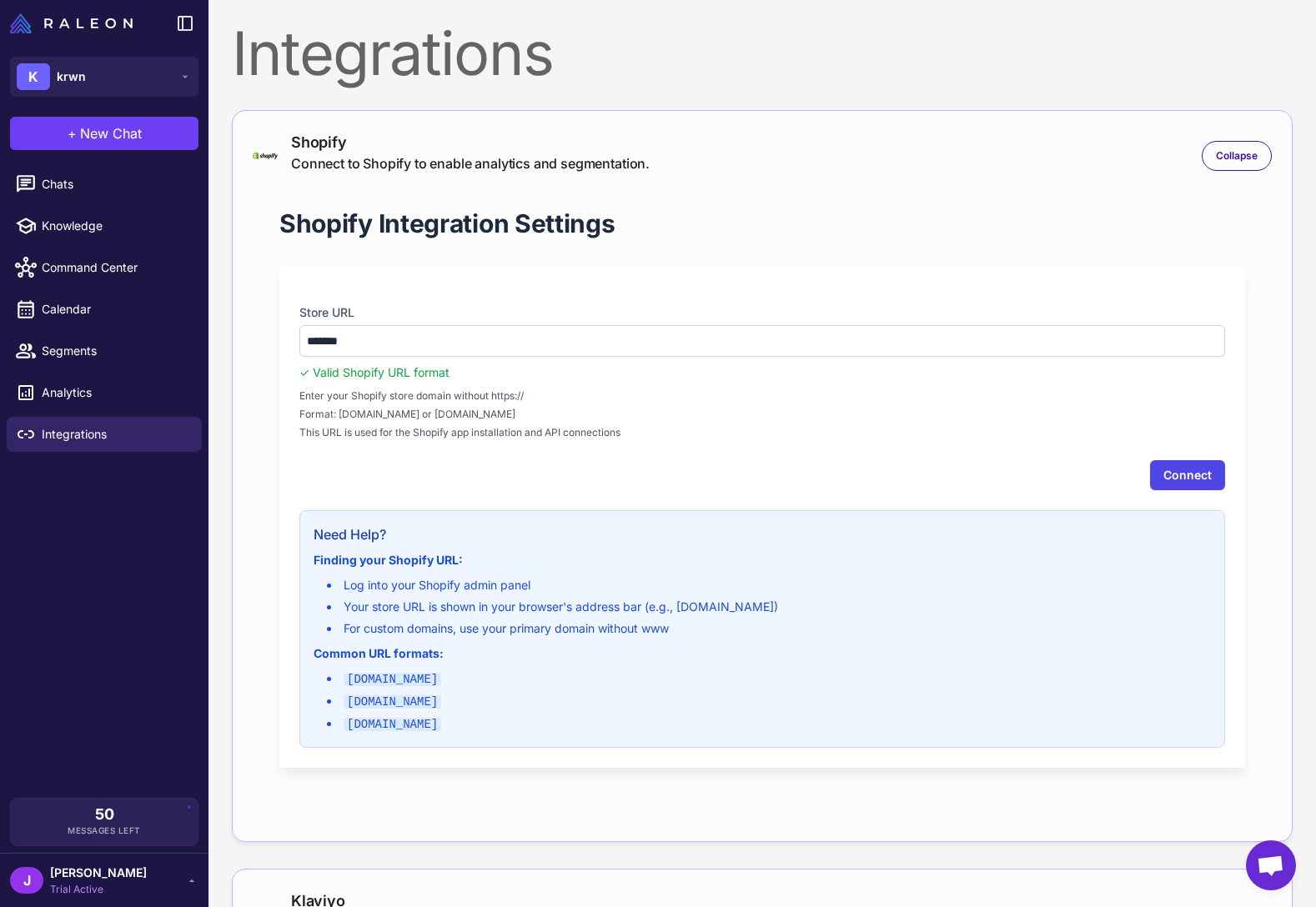 drag, startPoint x: 1183, startPoint y: 475, endPoint x: 1163, endPoint y: 483, distance: 21.540659 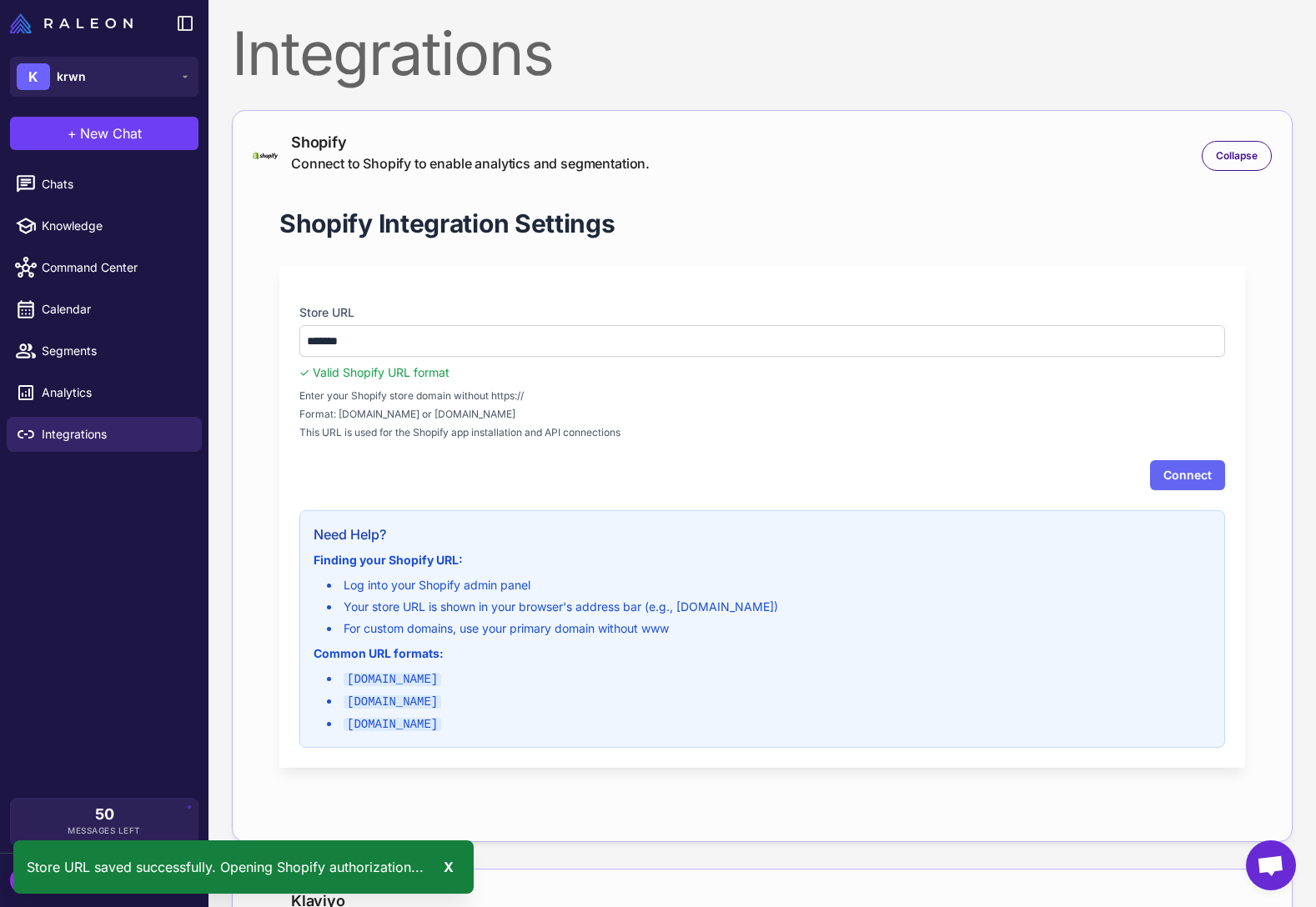 drag, startPoint x: 368, startPoint y: 459, endPoint x: 363, endPoint y: 475, distance: 16.763055 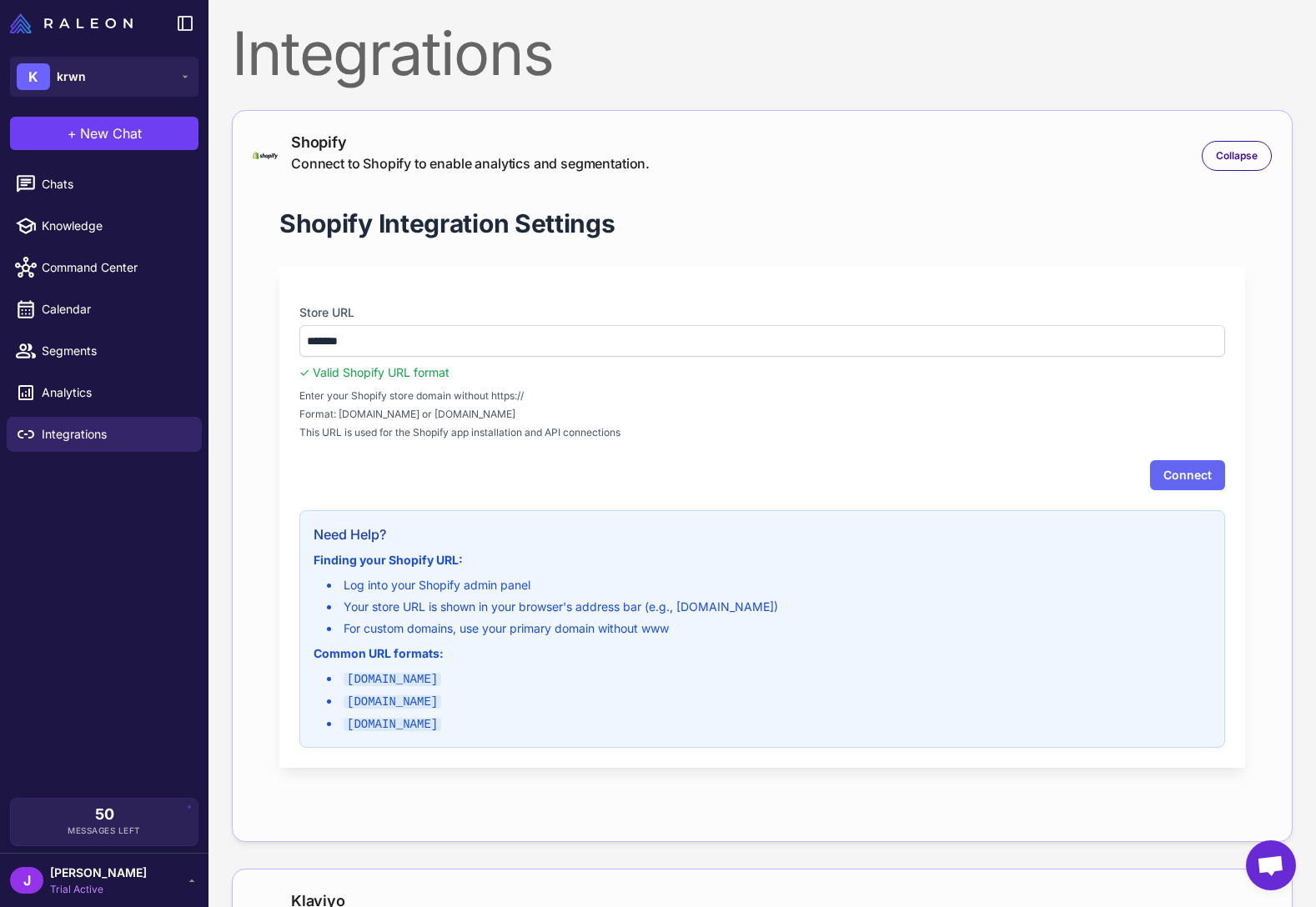click on "Trial Active" at bounding box center [98, 889] 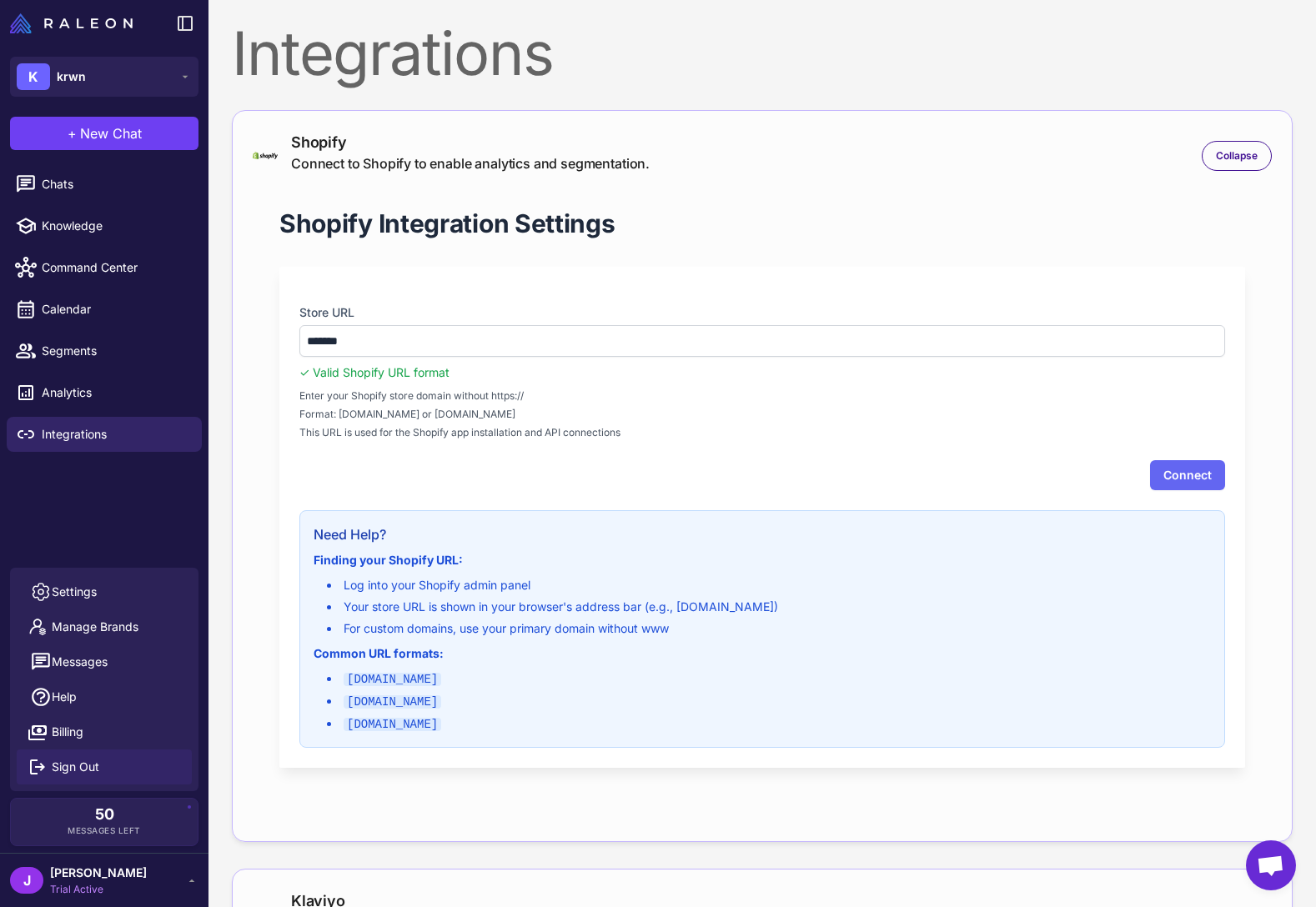 click on "Sign Out" at bounding box center (75, 767) 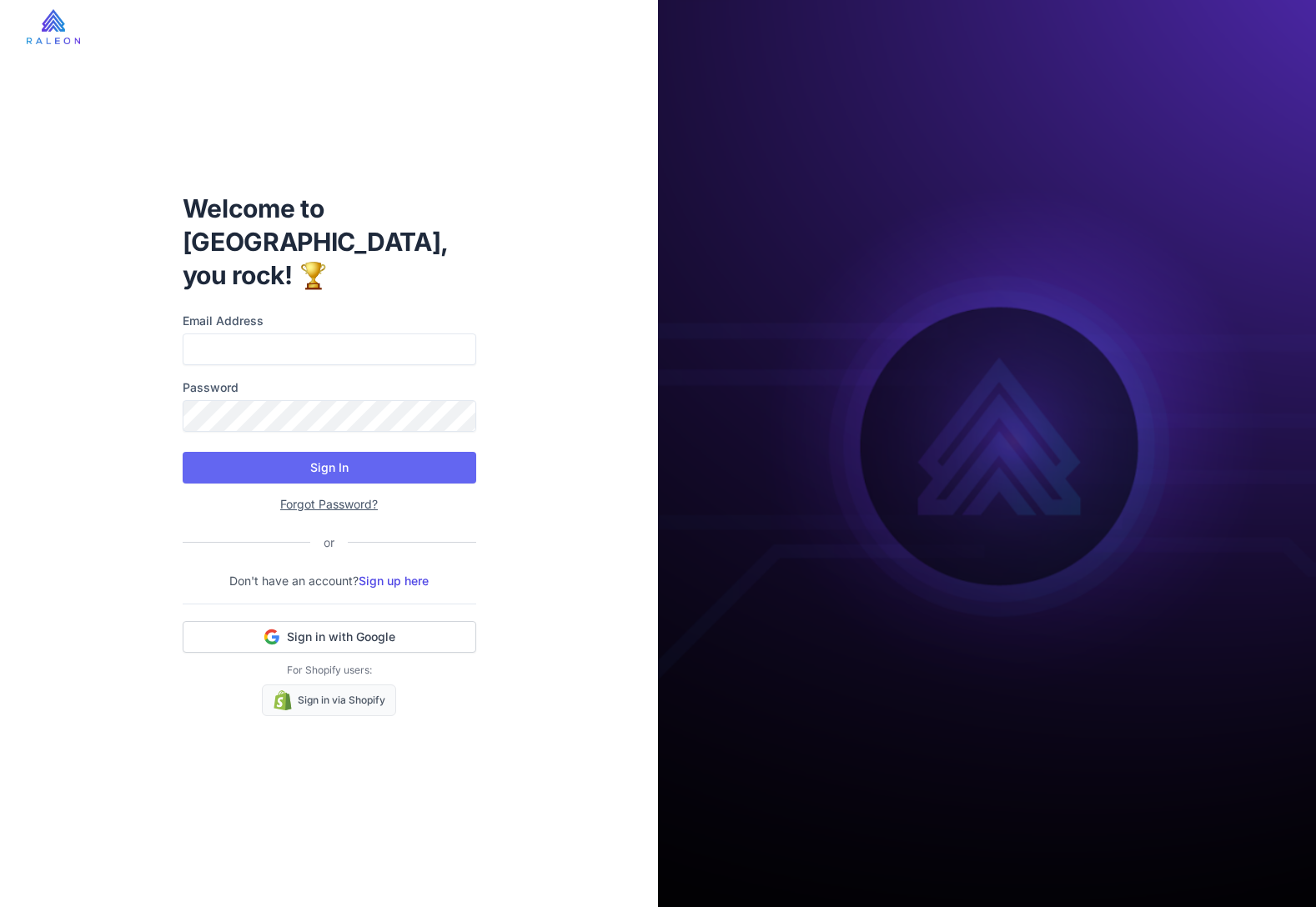 scroll, scrollTop: 0, scrollLeft: 0, axis: both 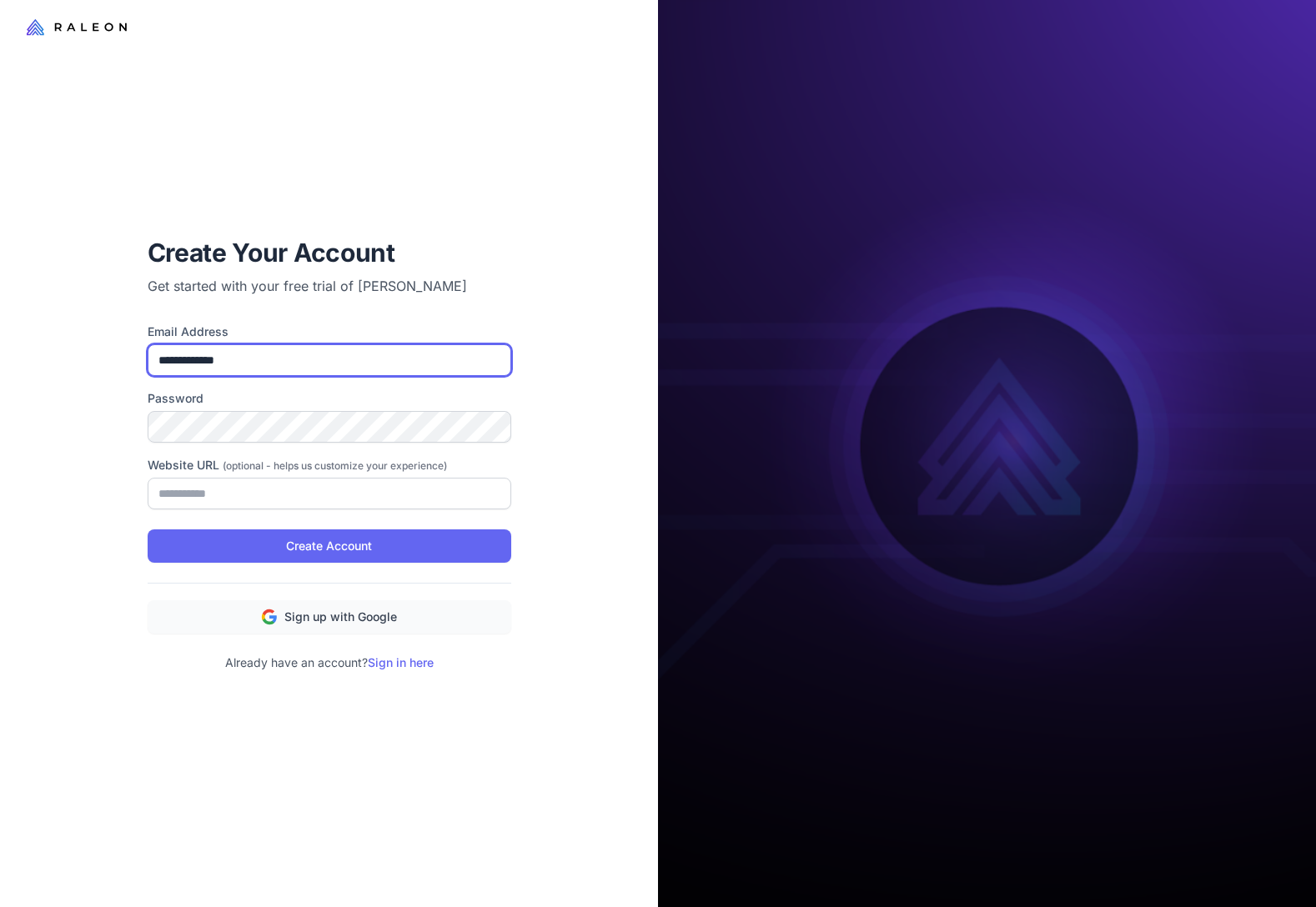 click on "**********" at bounding box center (329, 360) 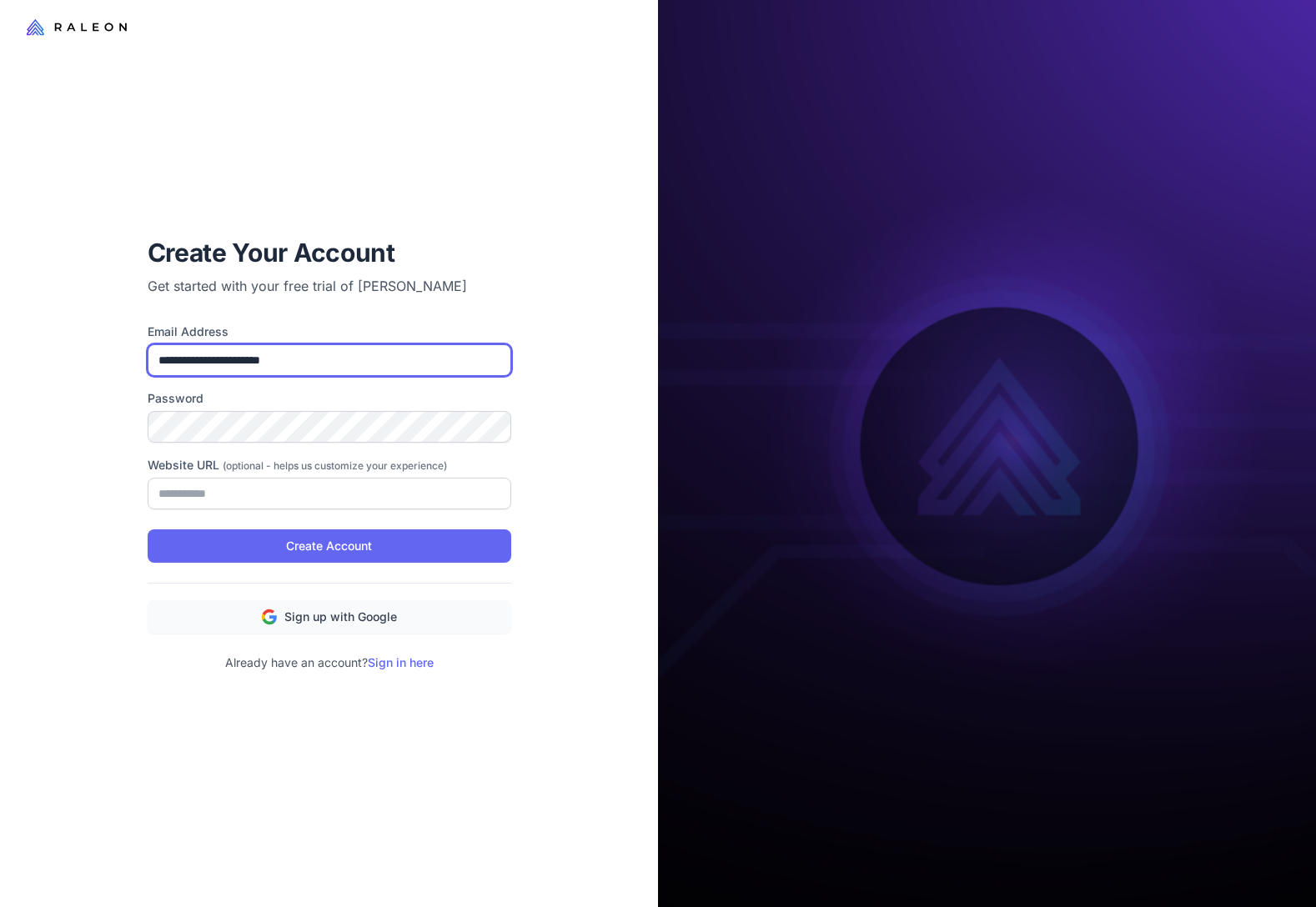 type on "**********" 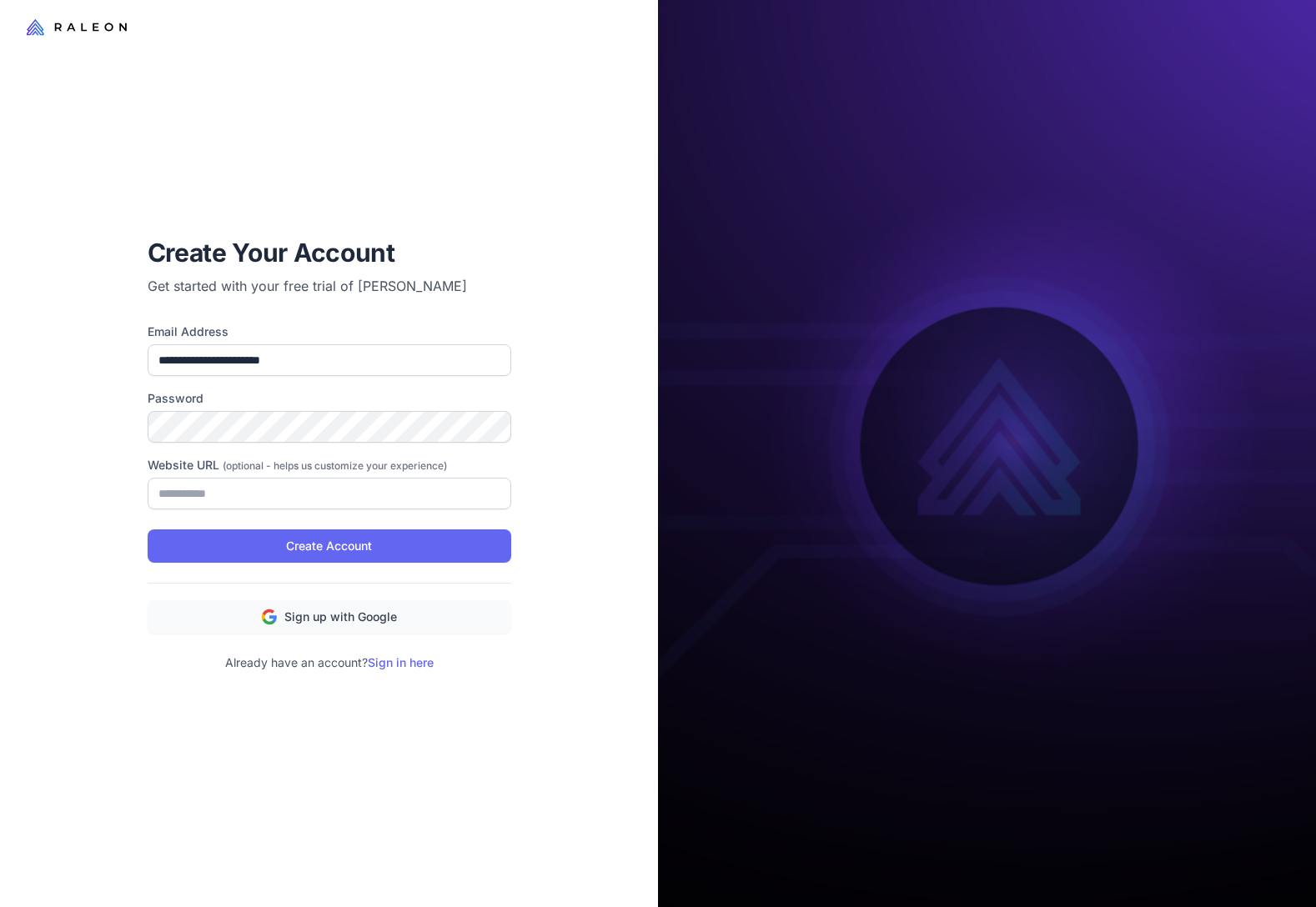 click on "**********" at bounding box center [329, 454] 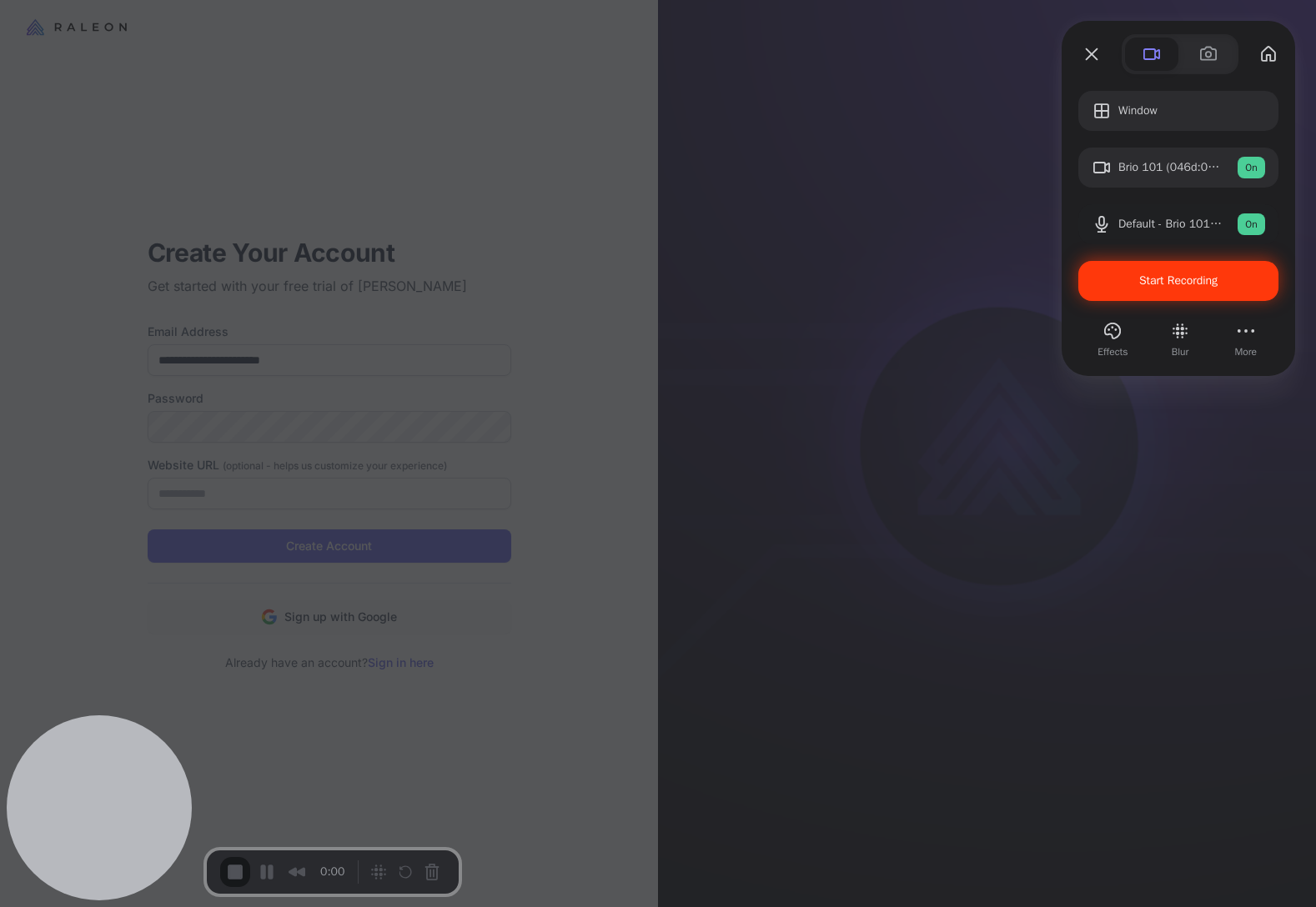 click on "Start Recording" at bounding box center (1178, 280) 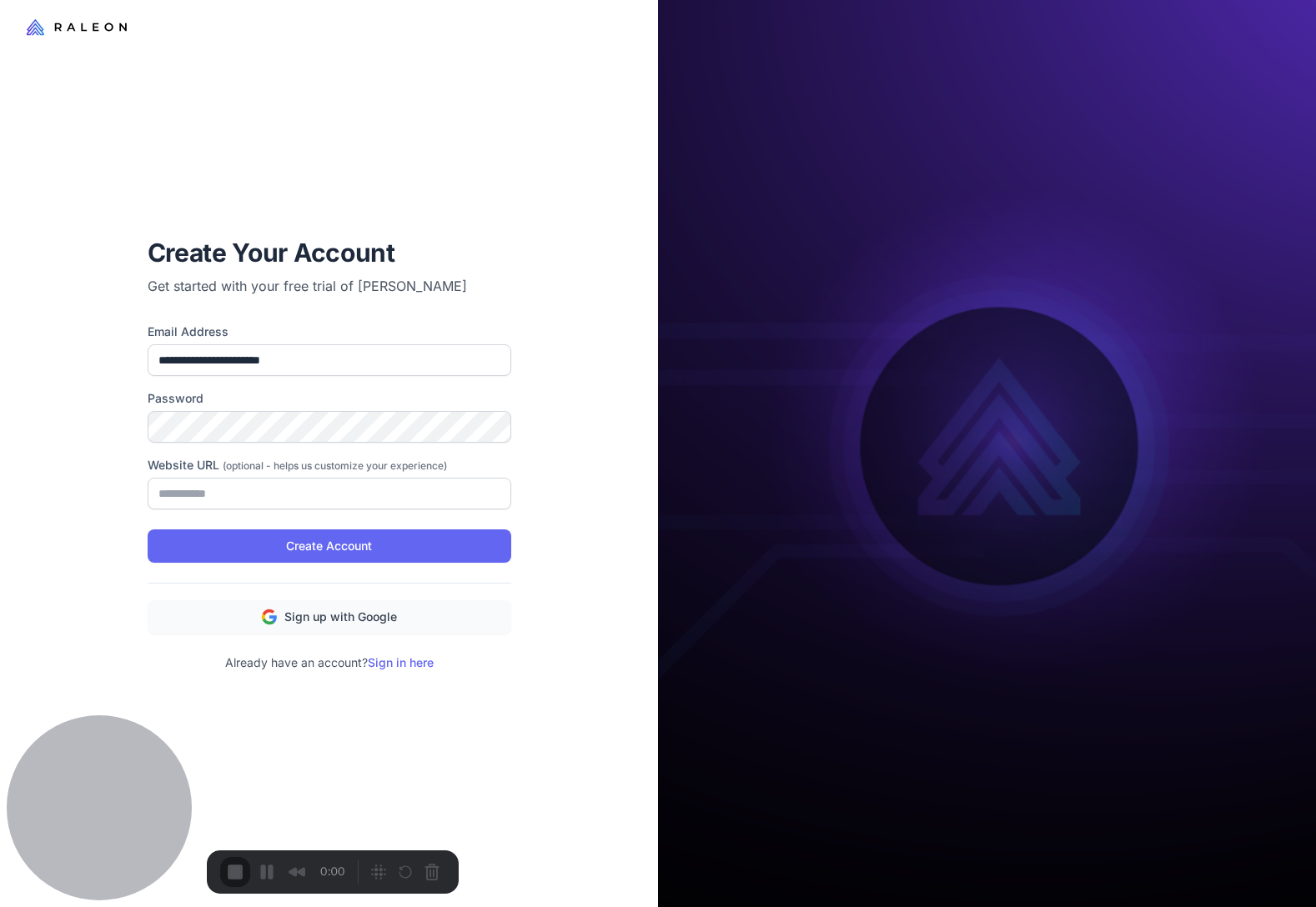 click on "Skip" at bounding box center [658, 933] 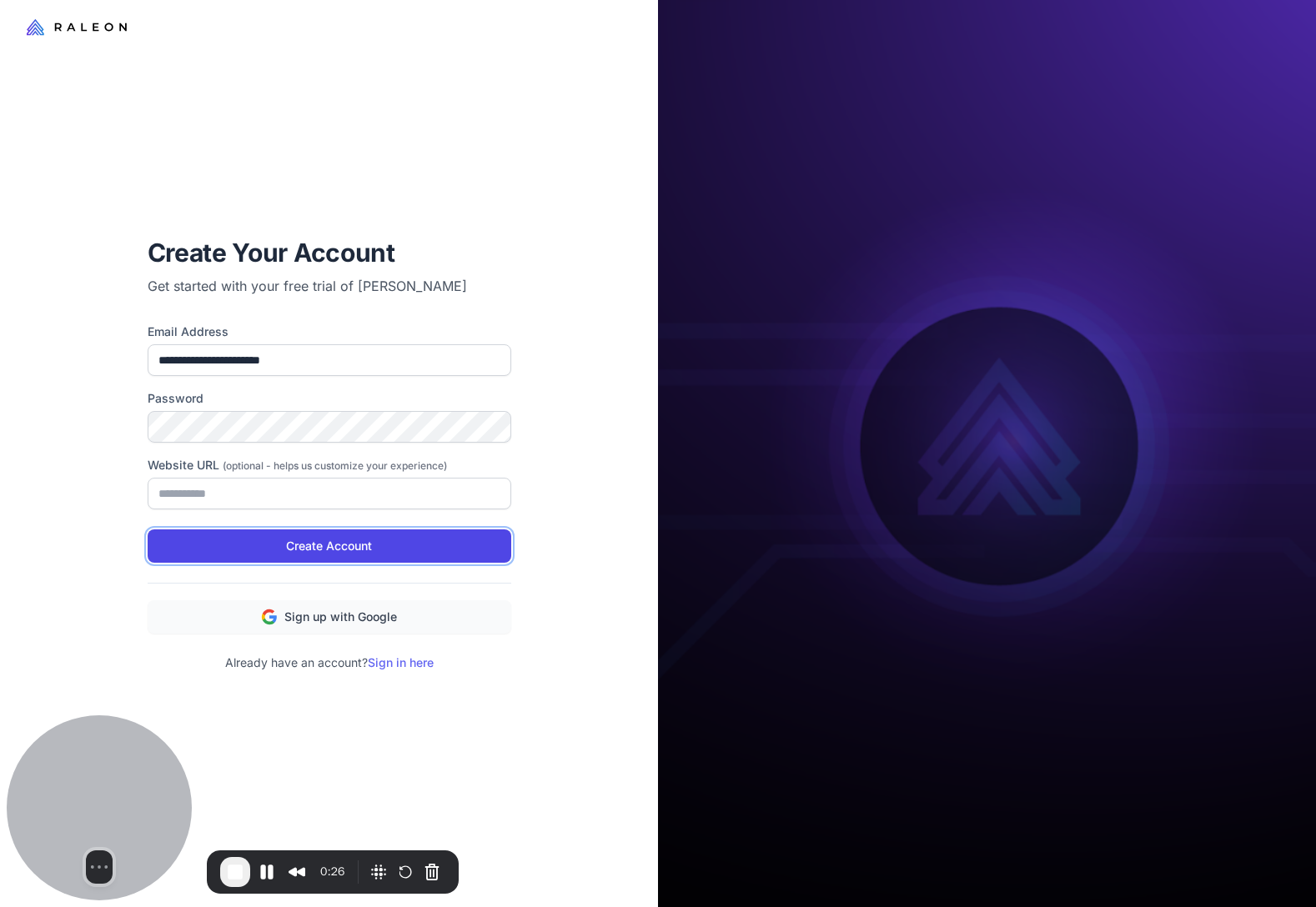 click on "Create Account" at bounding box center [329, 546] 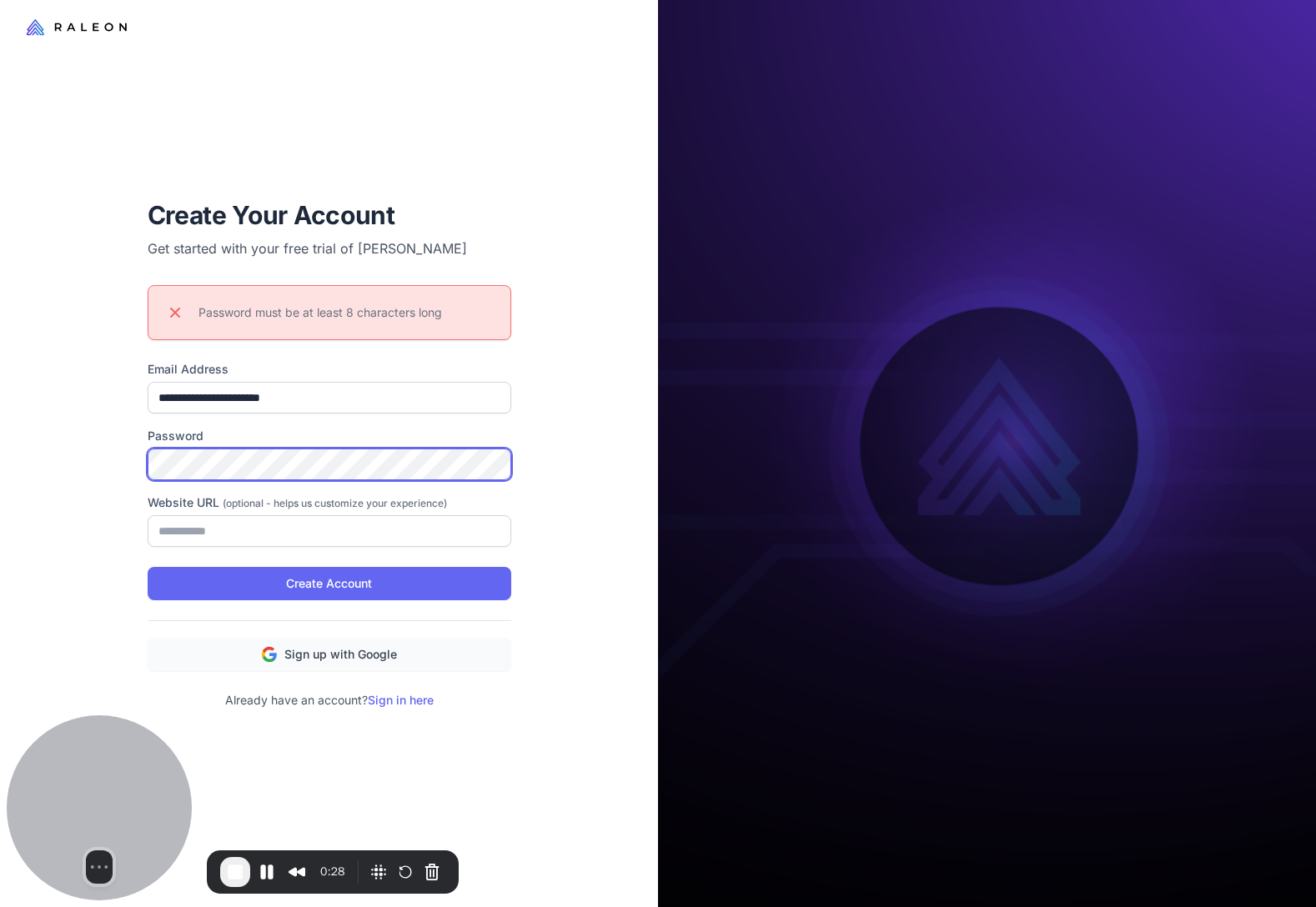 click on "**********" at bounding box center (658, 0) 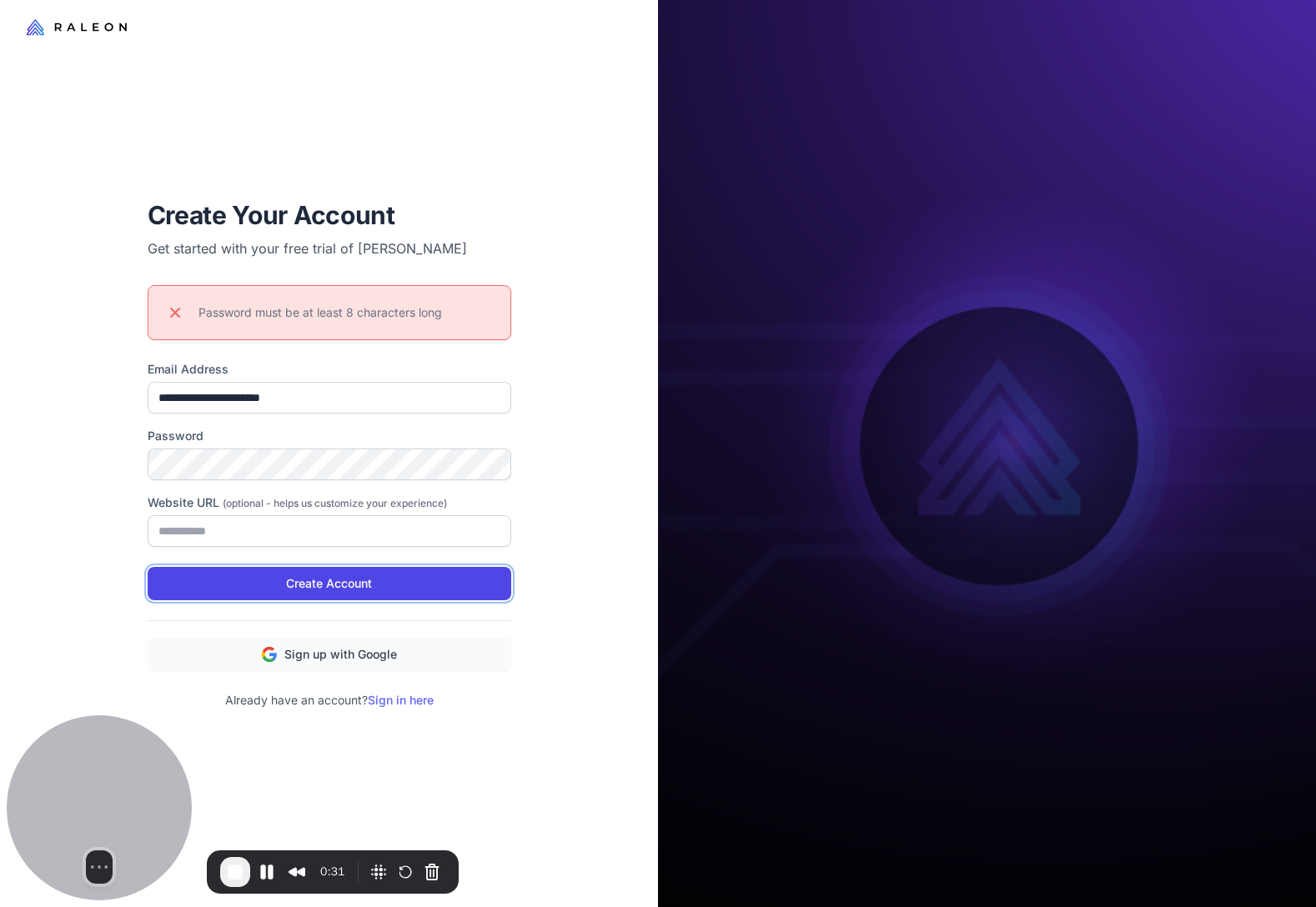 click on "Create Account" at bounding box center [329, 584] 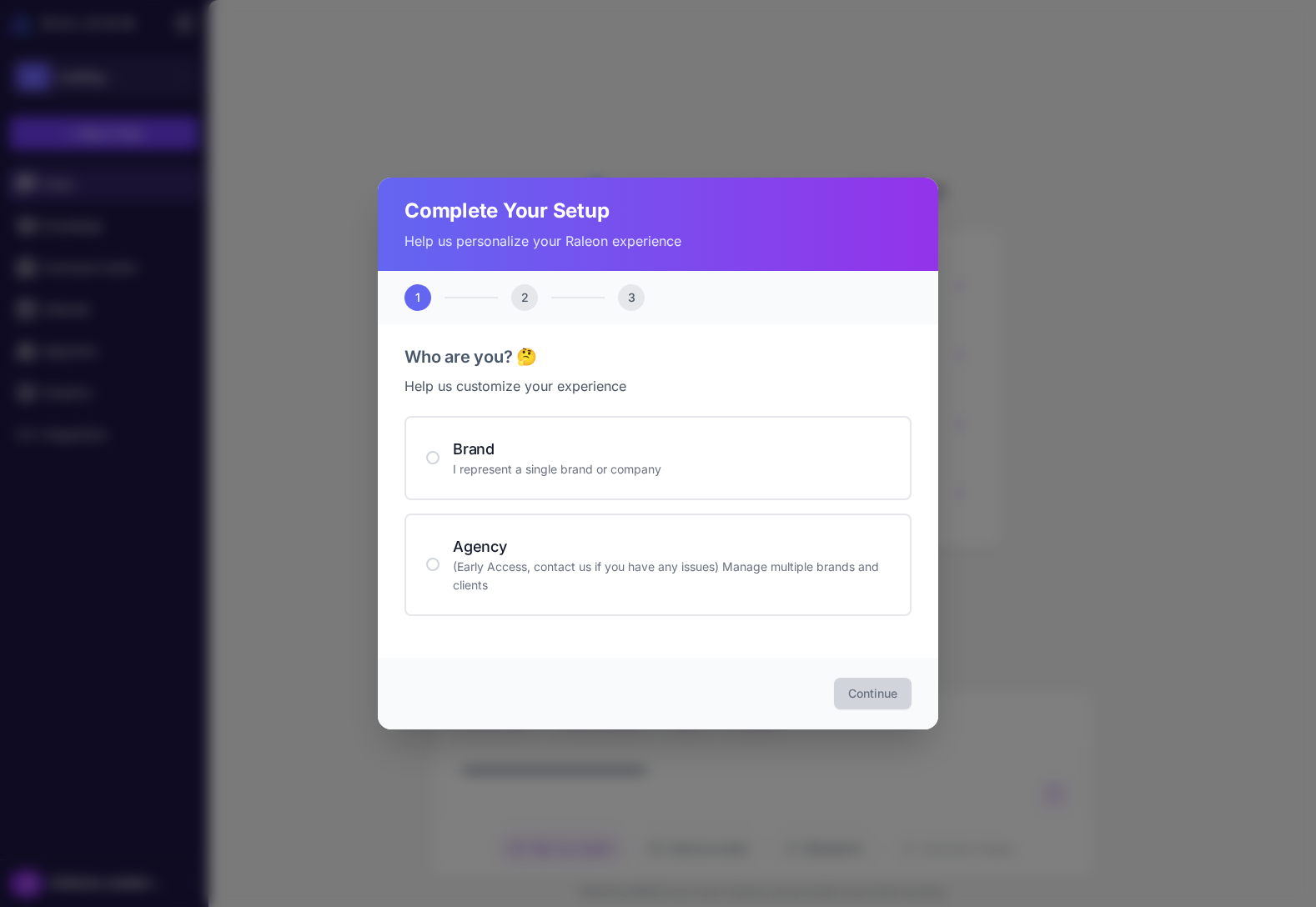scroll, scrollTop: 0, scrollLeft: 0, axis: both 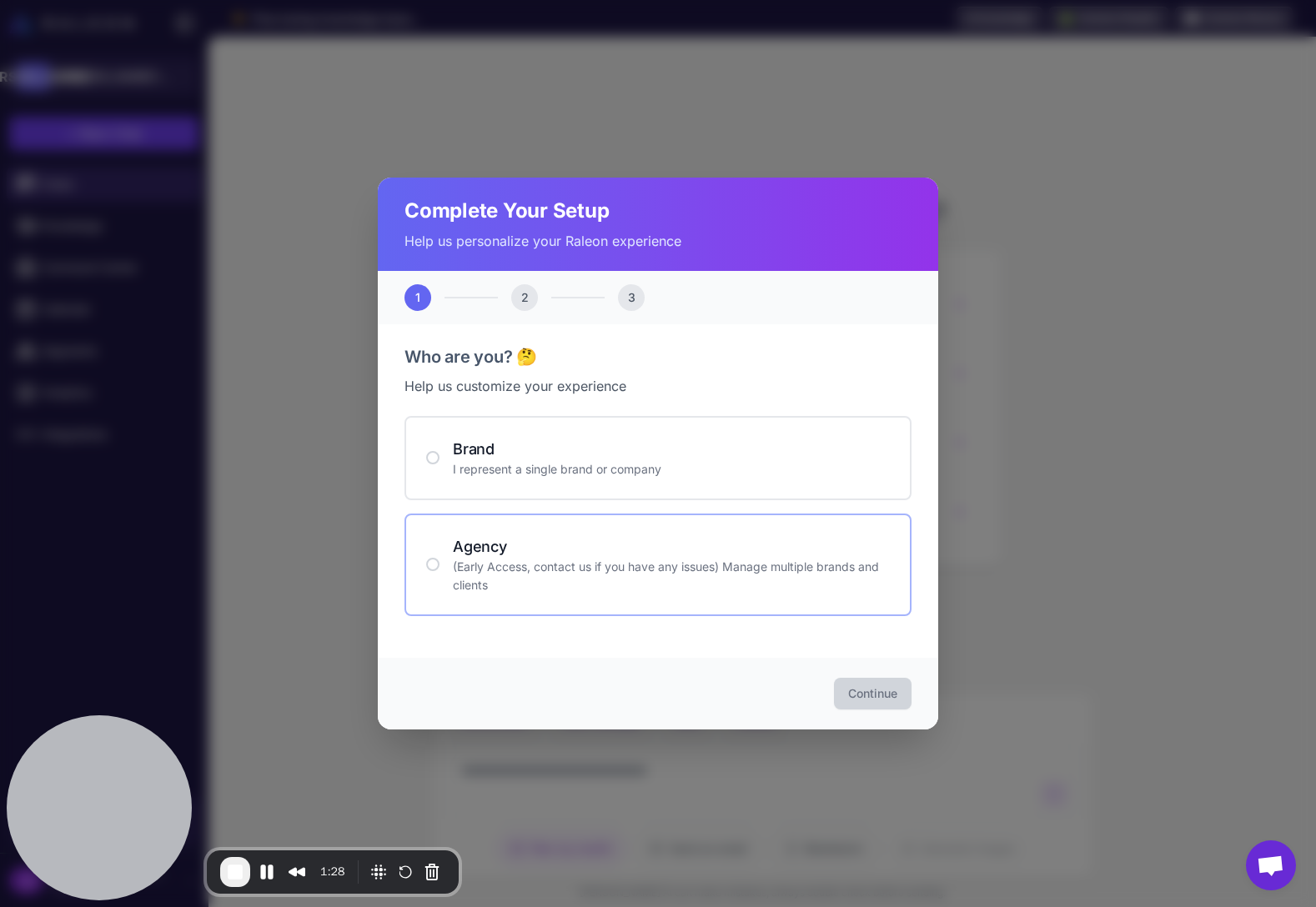 click on "(Early Access, contact us if you have any issues) Manage multiple brands and clients" at bounding box center [671, 576] 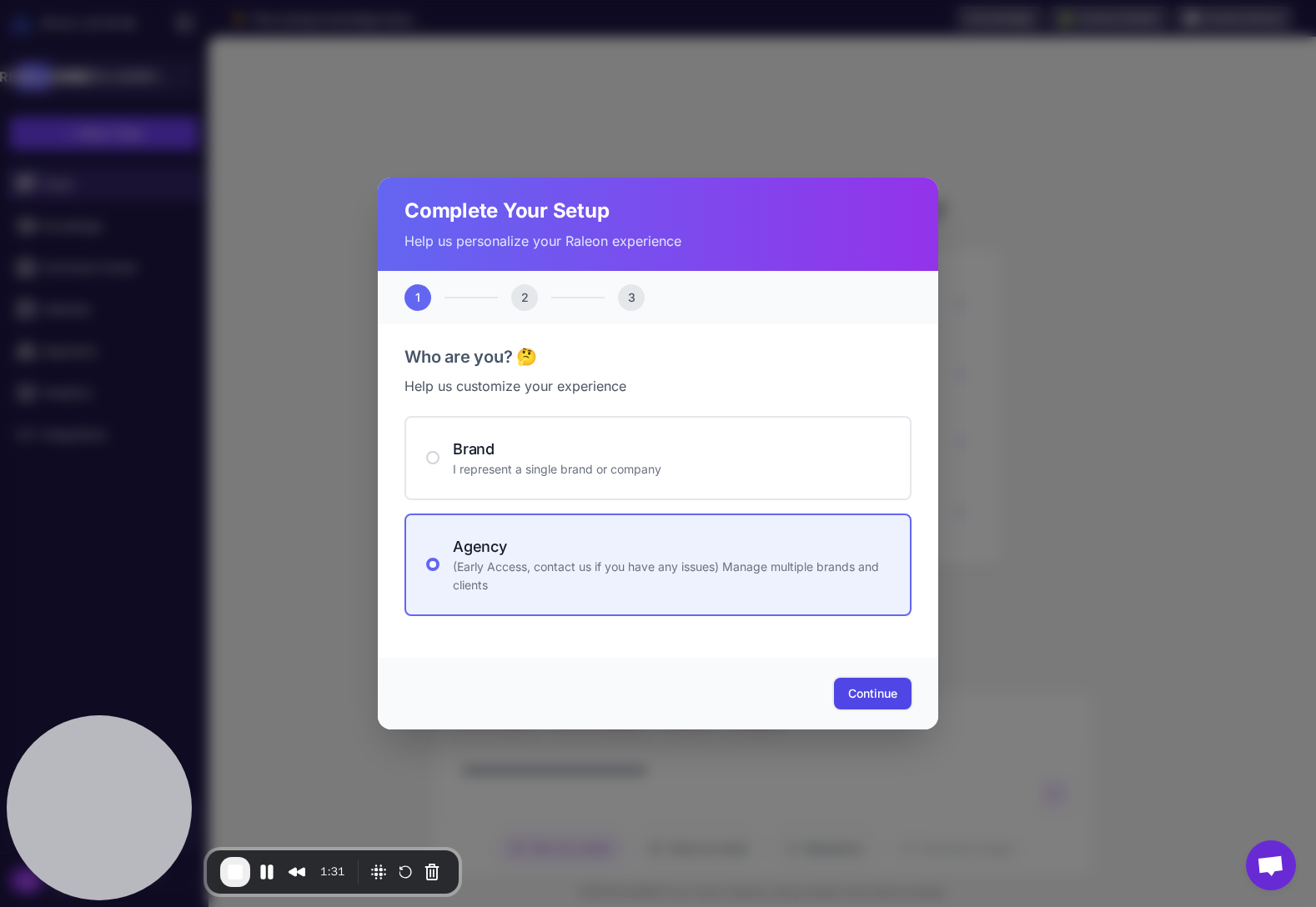 click on "Continue" at bounding box center (872, 694) 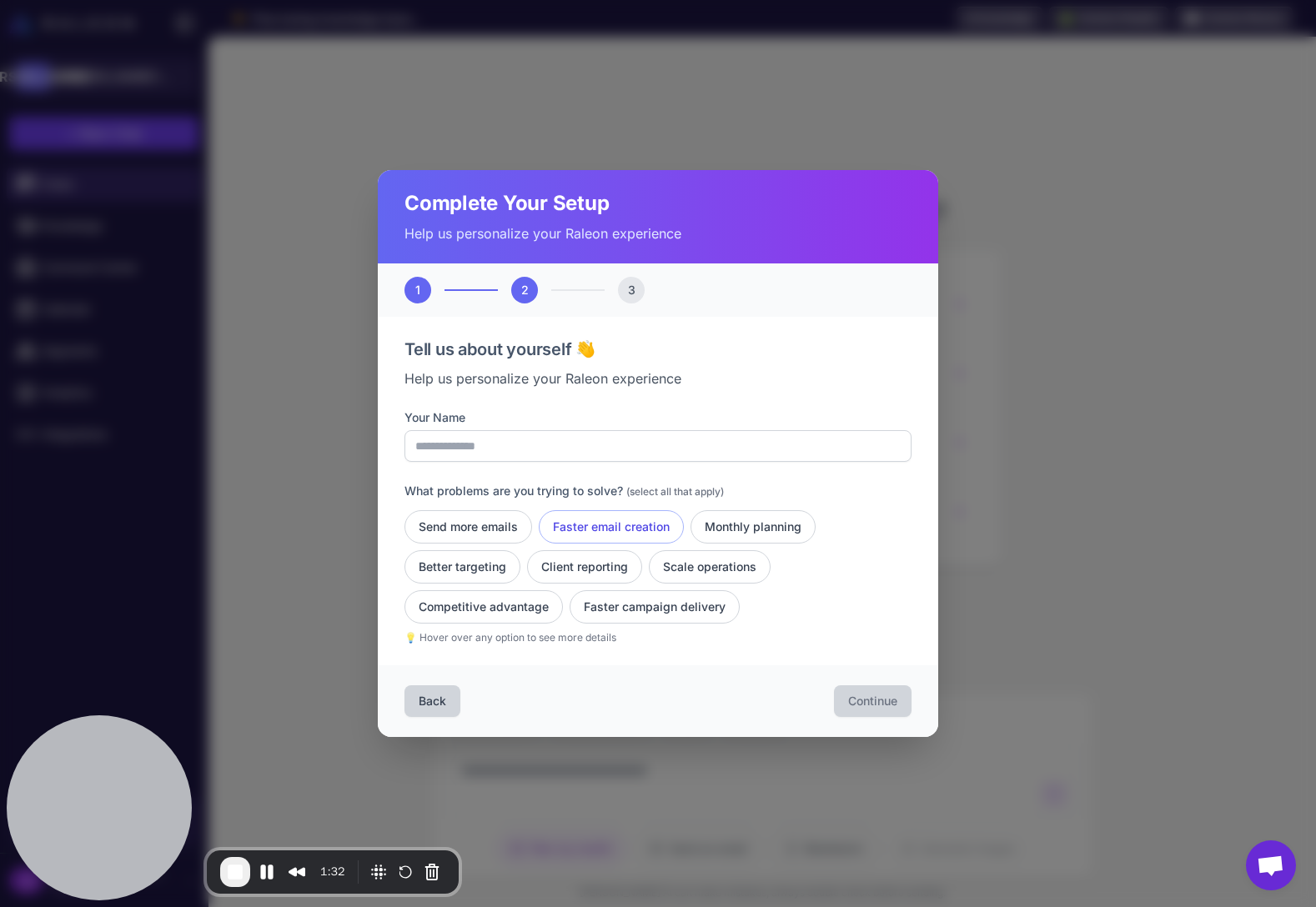 click on "Faster email creation" 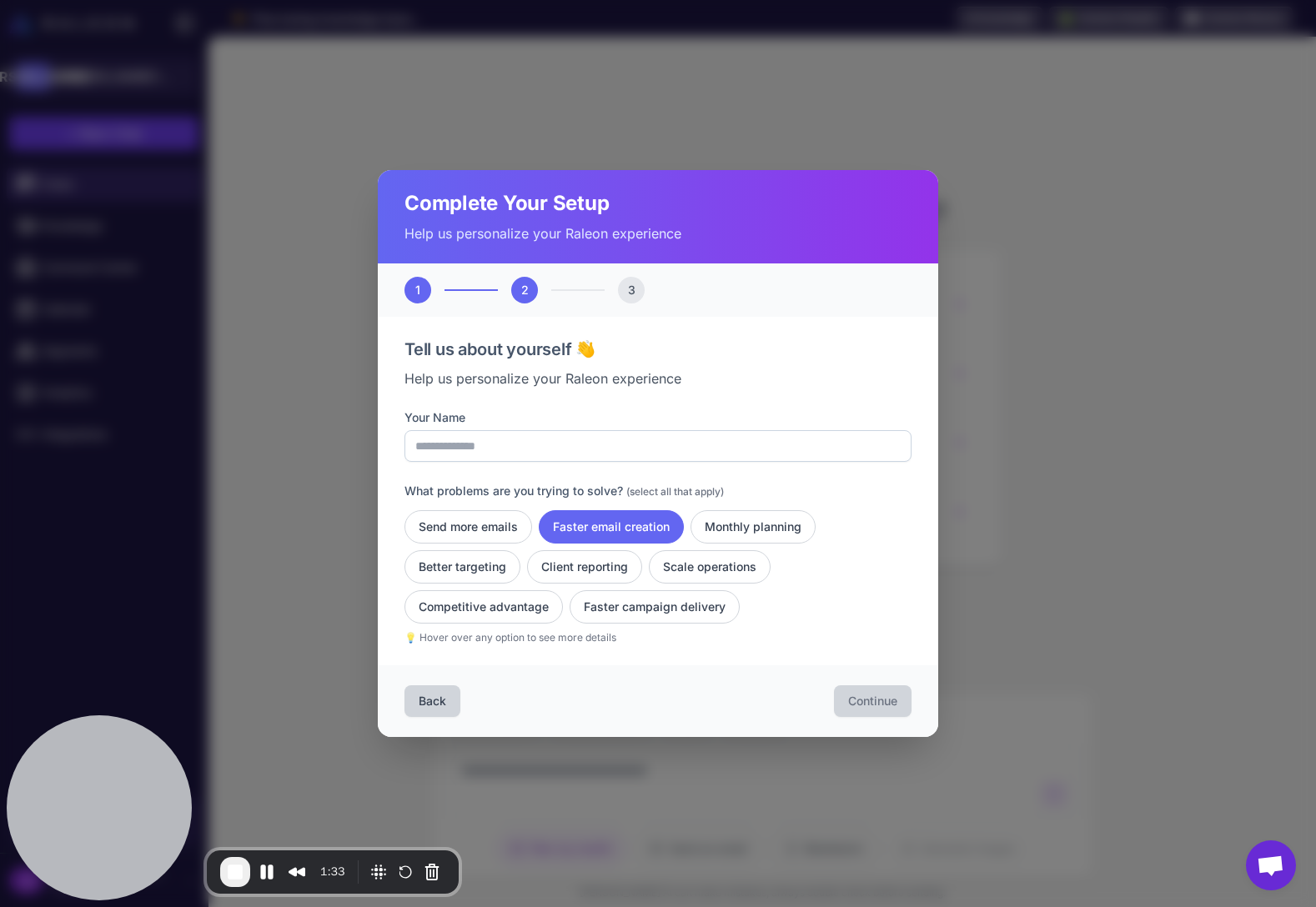 drag, startPoint x: 455, startPoint y: 520, endPoint x: 452, endPoint y: 443, distance: 77.05842 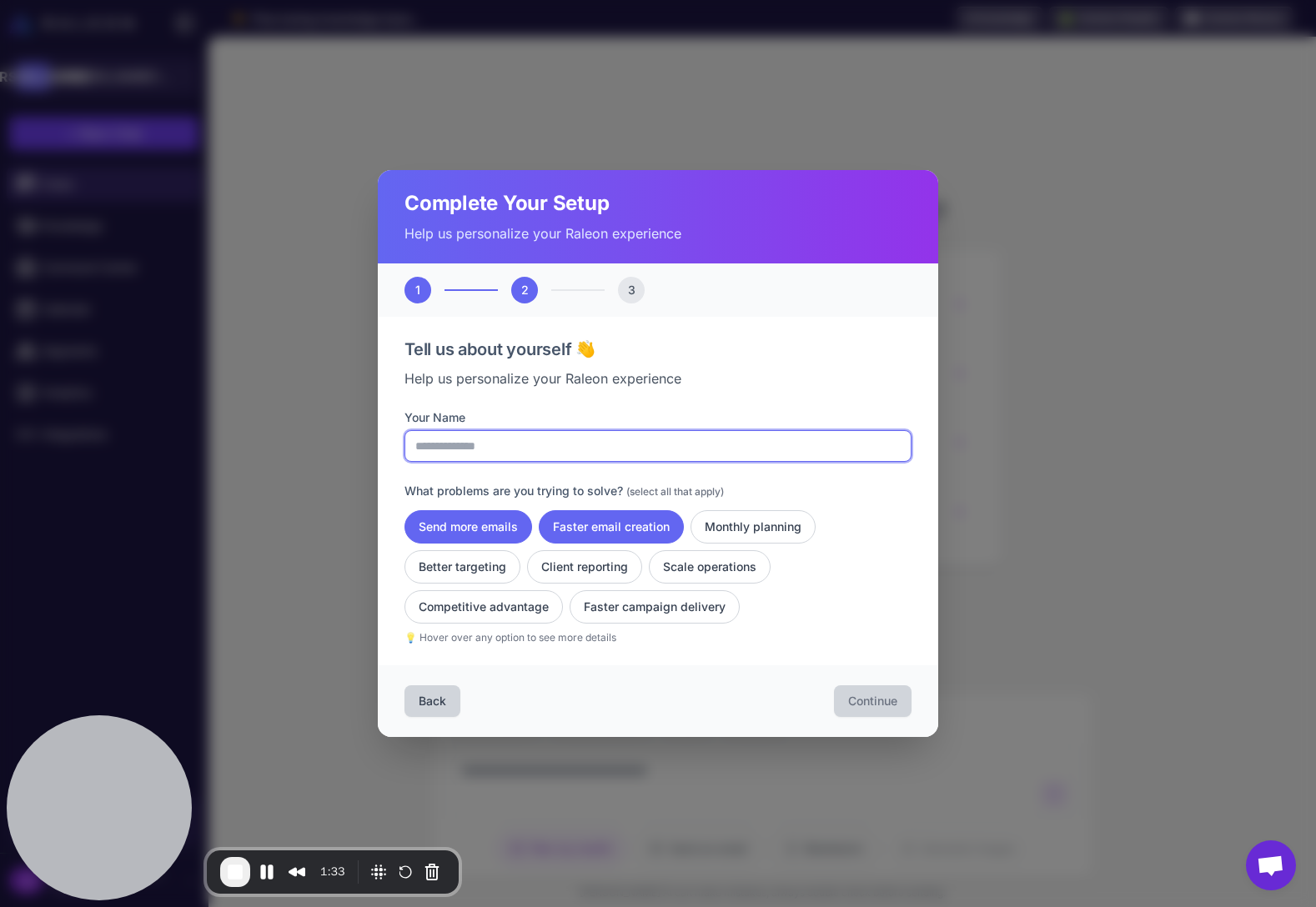 click on "Your Name" at bounding box center [658, 446] 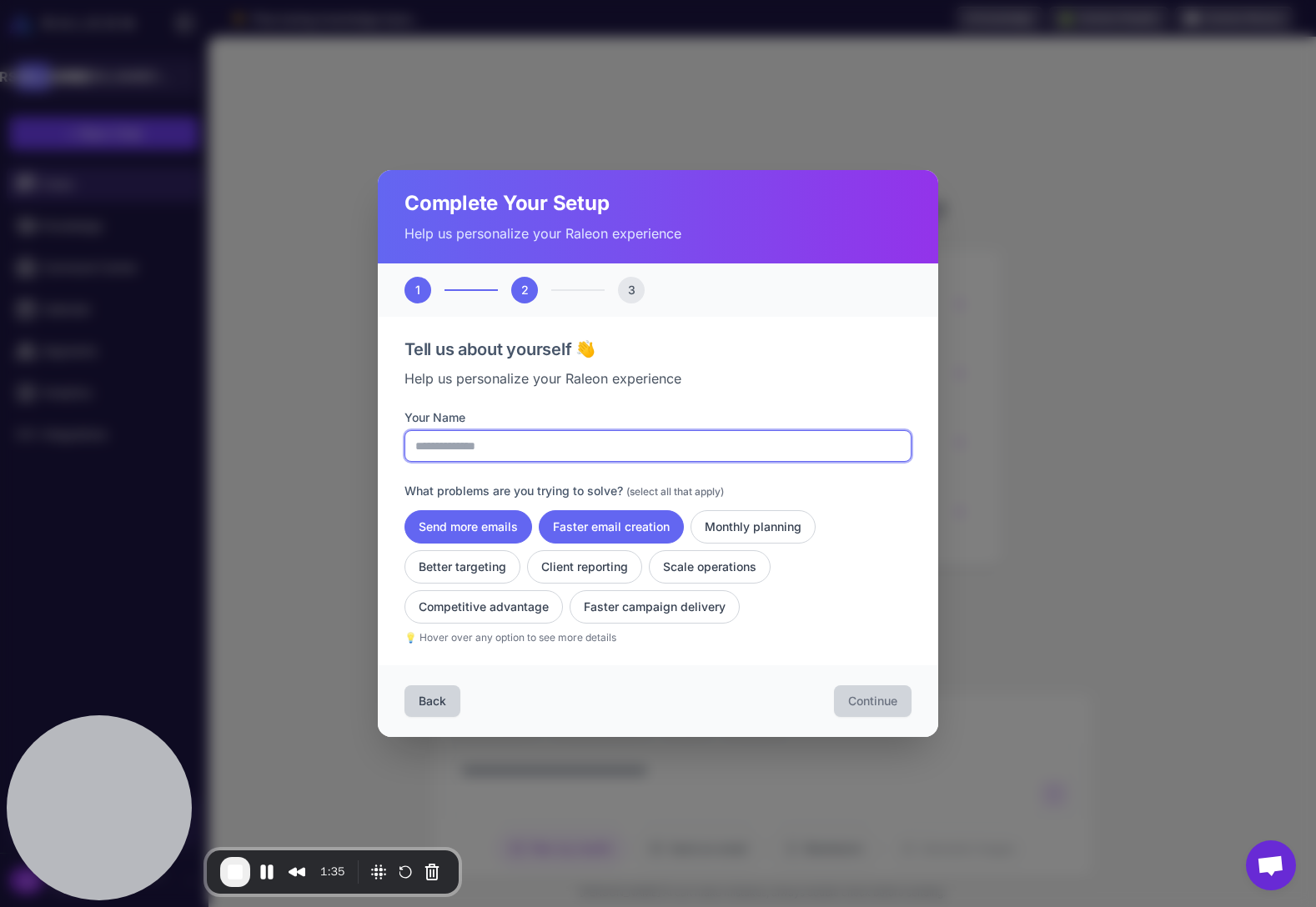 type on "***" 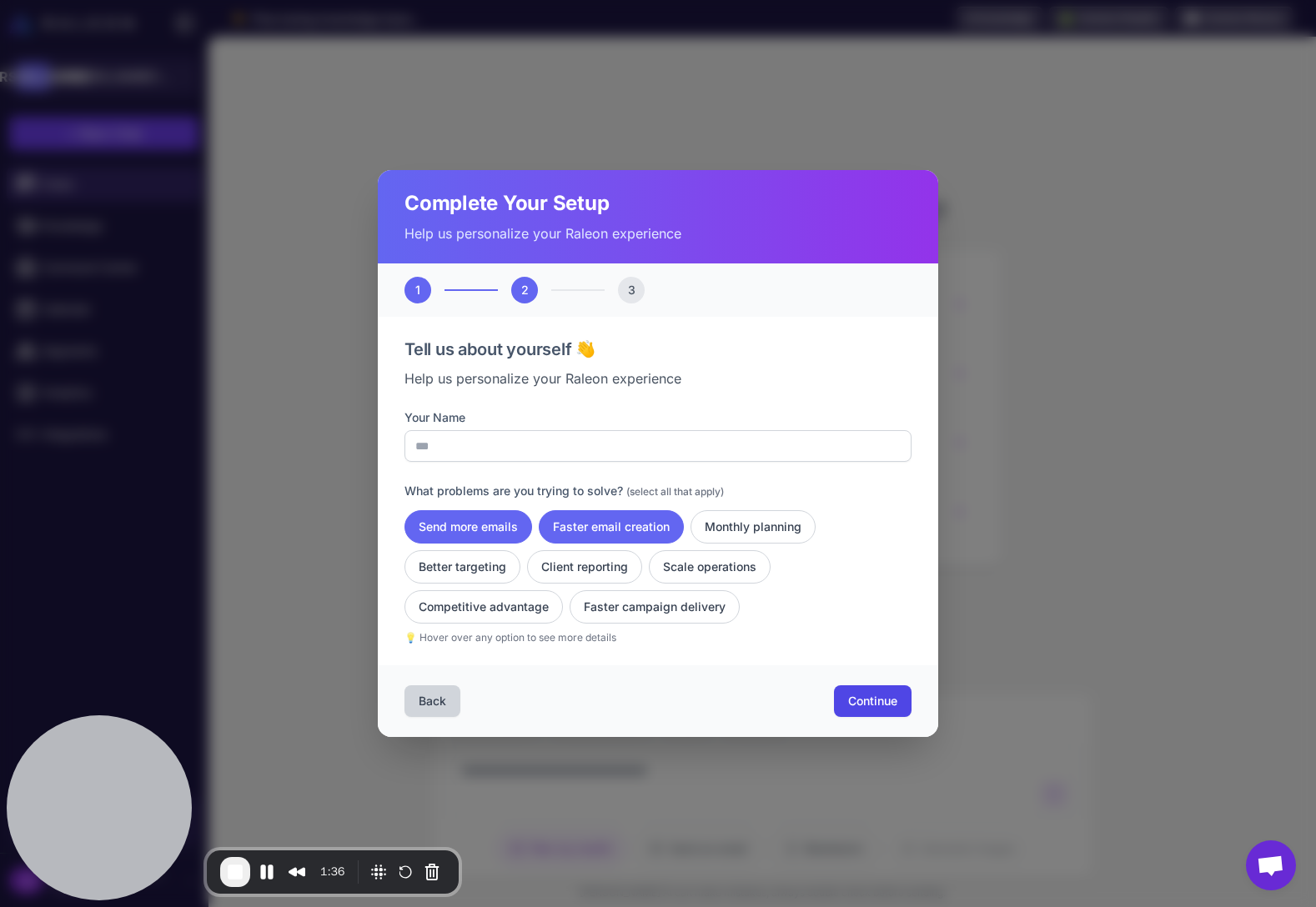 click on "Tell us about yourself 👋 Help us personalize your Raleon experience  Your Name  *** What problems are you trying to solve? (select all that apply) Send more emails Faster email creation Monthly planning Better targeting Client reporting Scale operations Competitive advantage Faster campaign delivery 💡 Hover over any option to see more details" at bounding box center [658, 491] 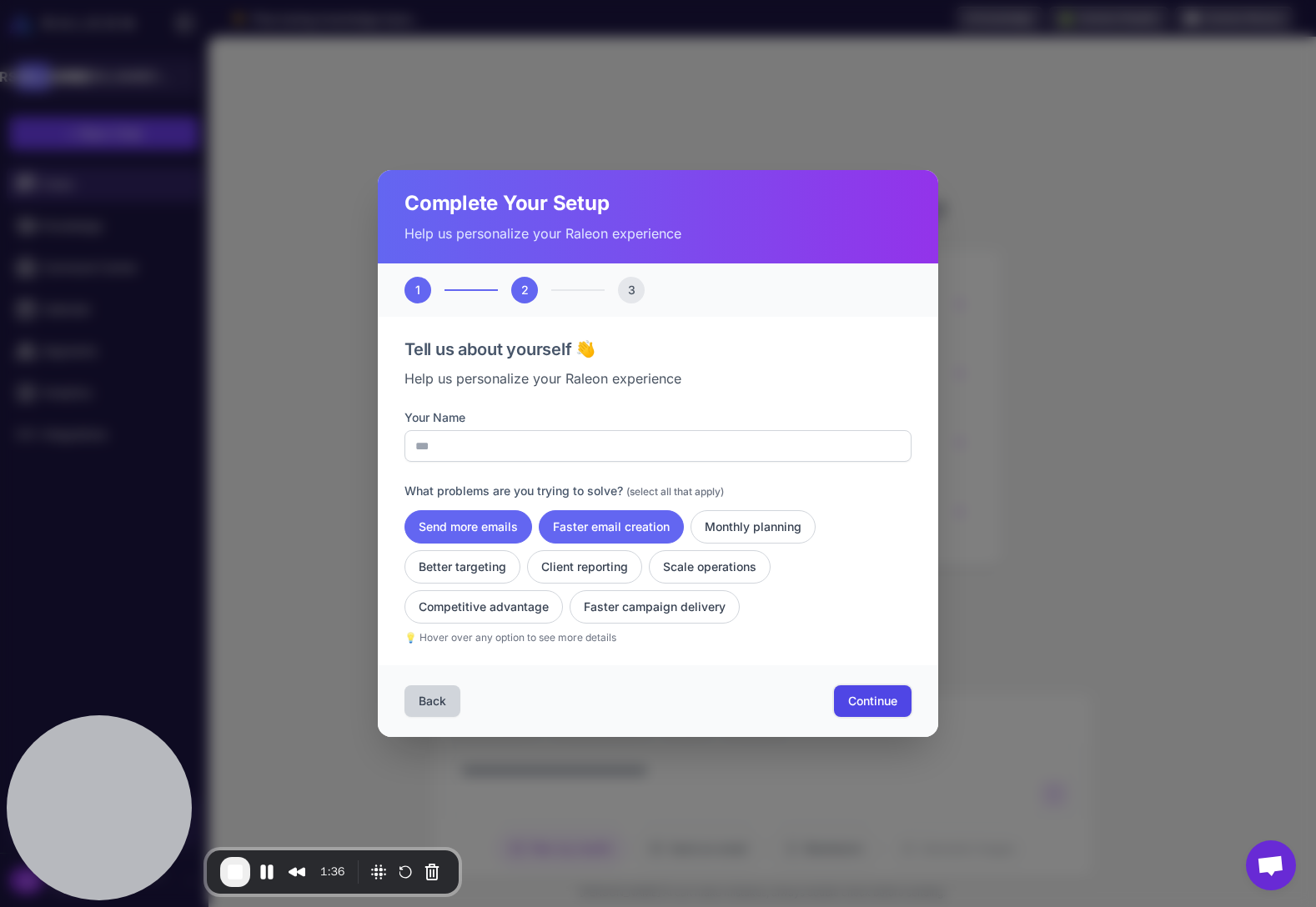 click on "Continue" at bounding box center [872, 701] 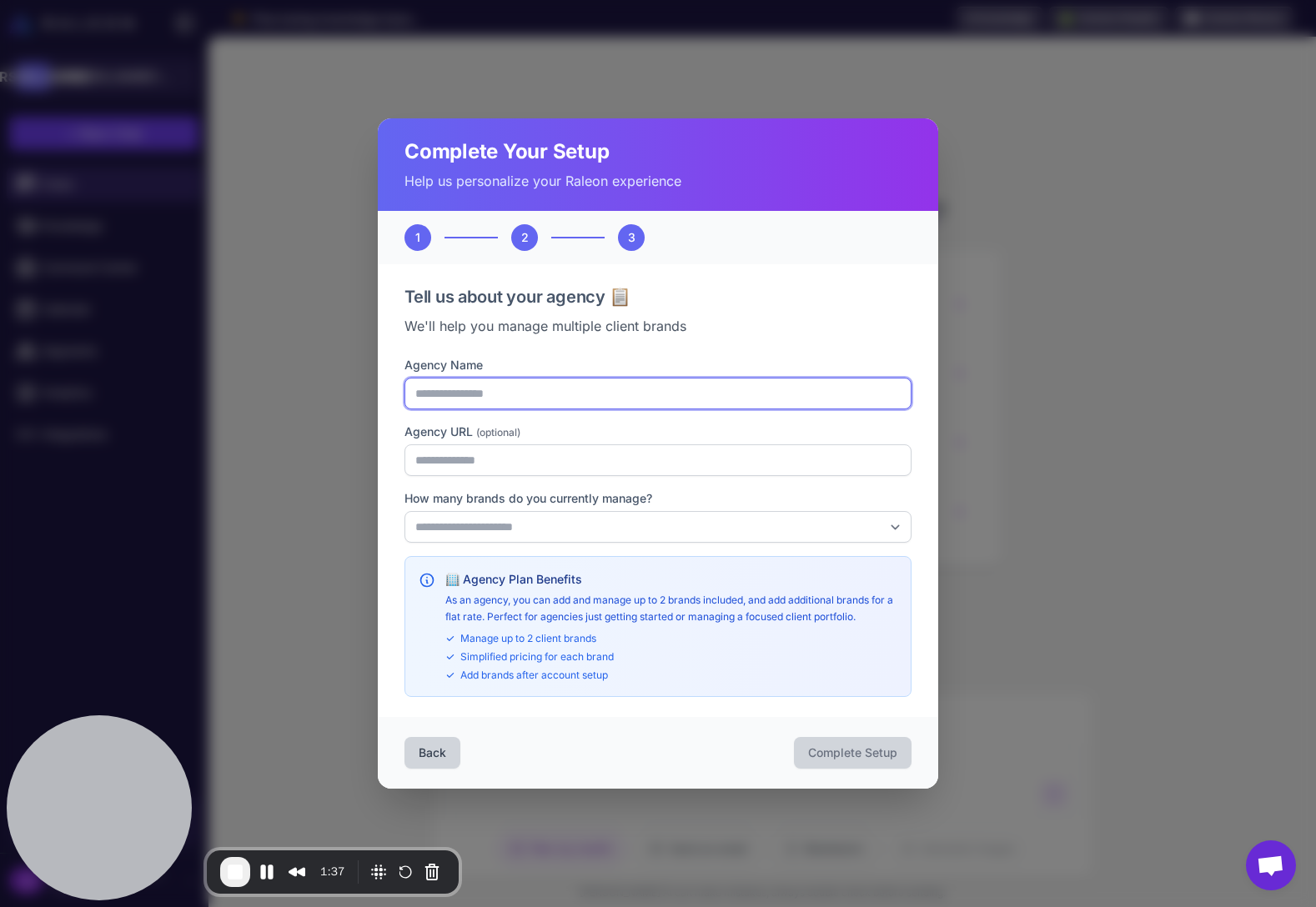 click on "Agency Name" at bounding box center (658, 393) 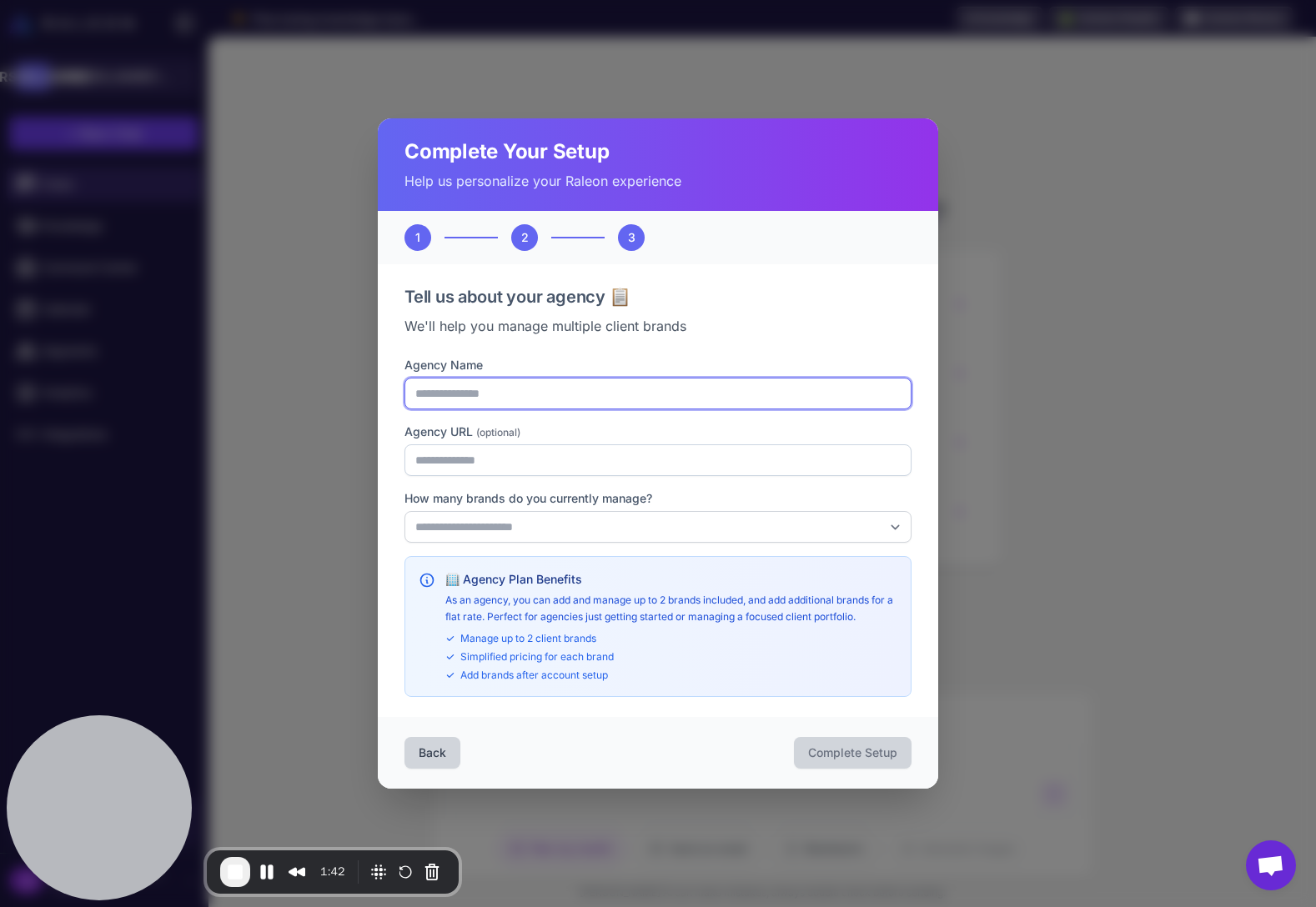 type on "**********" 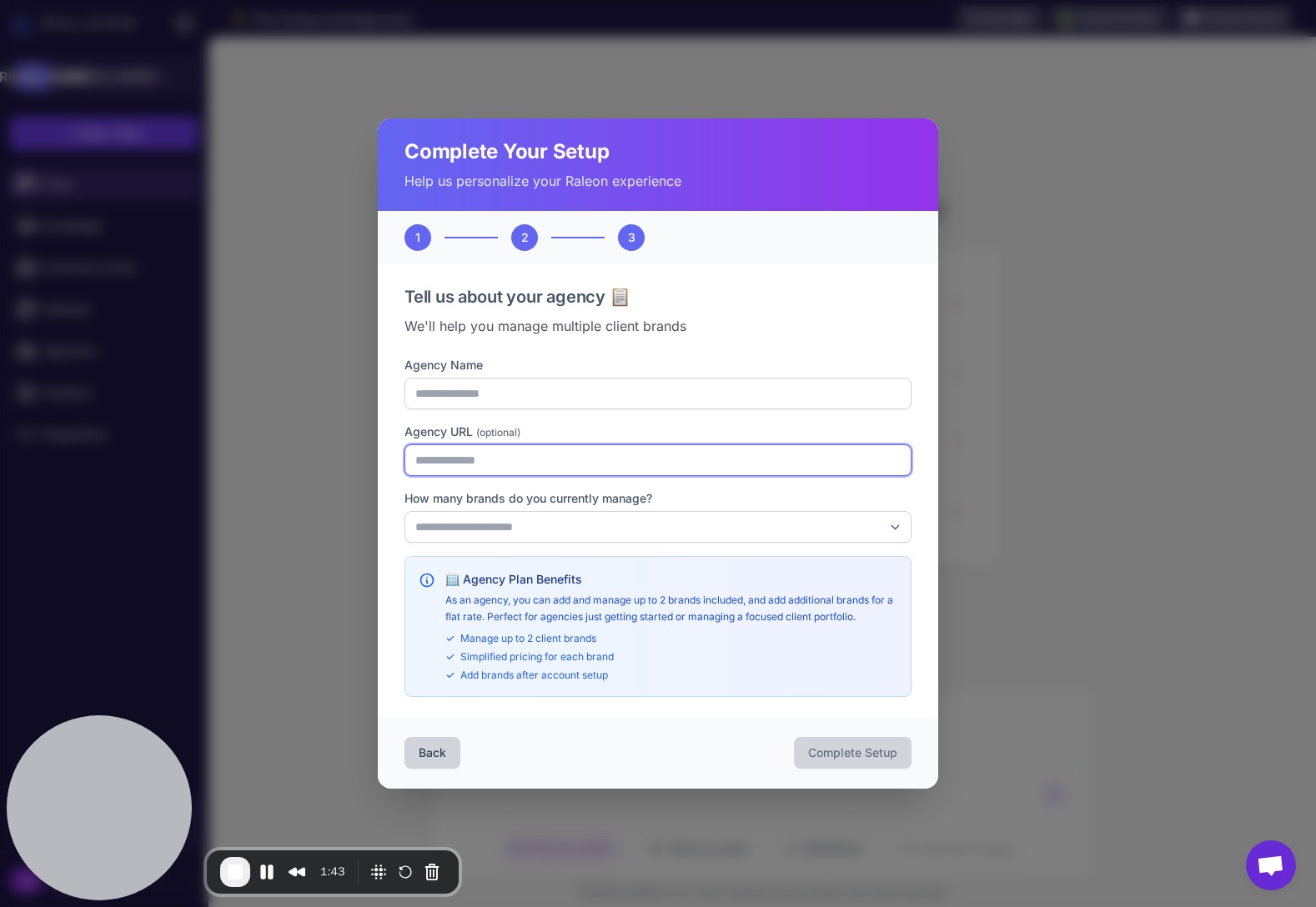 click on "Agency URL  (optional)" at bounding box center [658, 460] 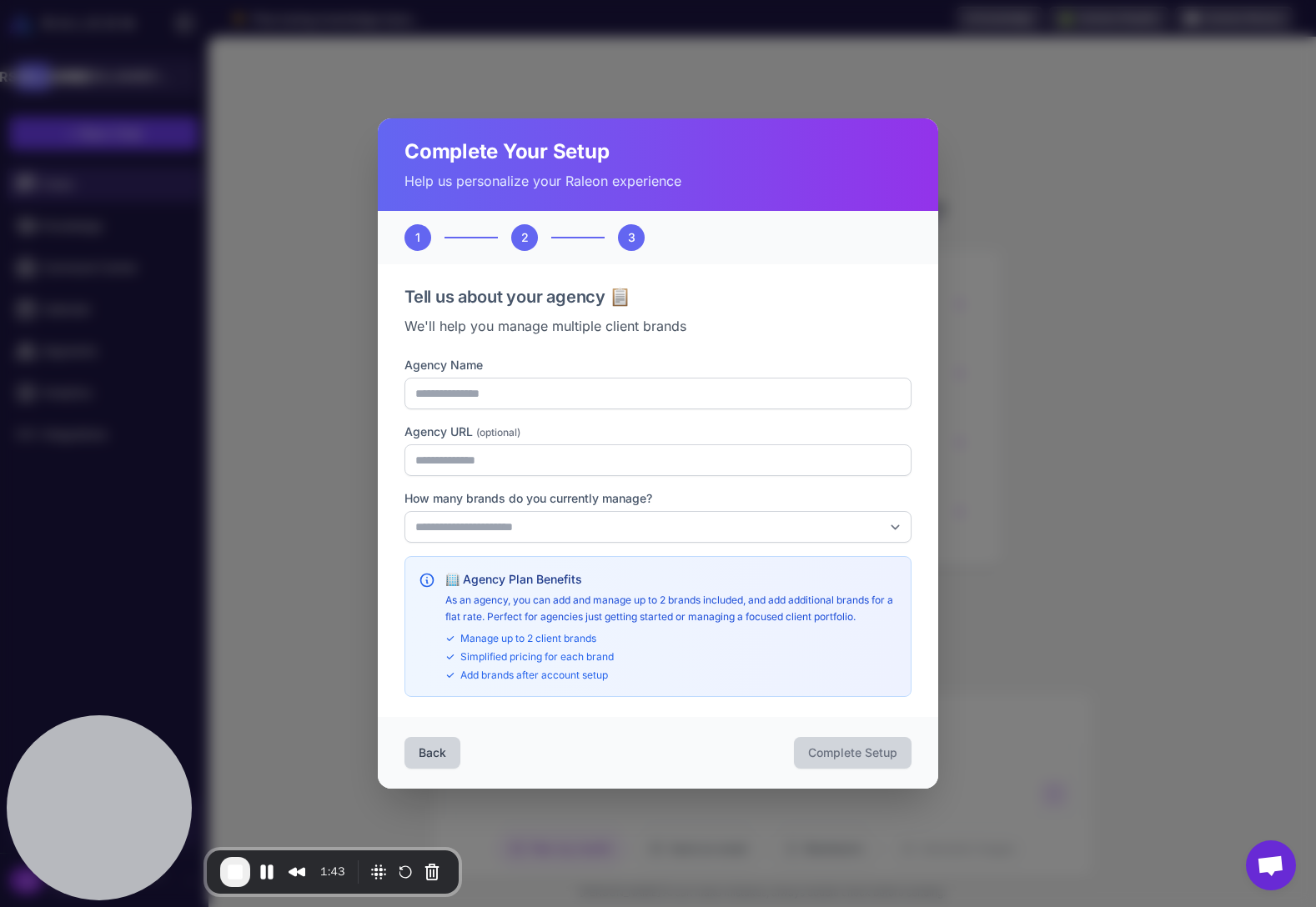 click on "Agency URL  (optional)" at bounding box center (658, 432) 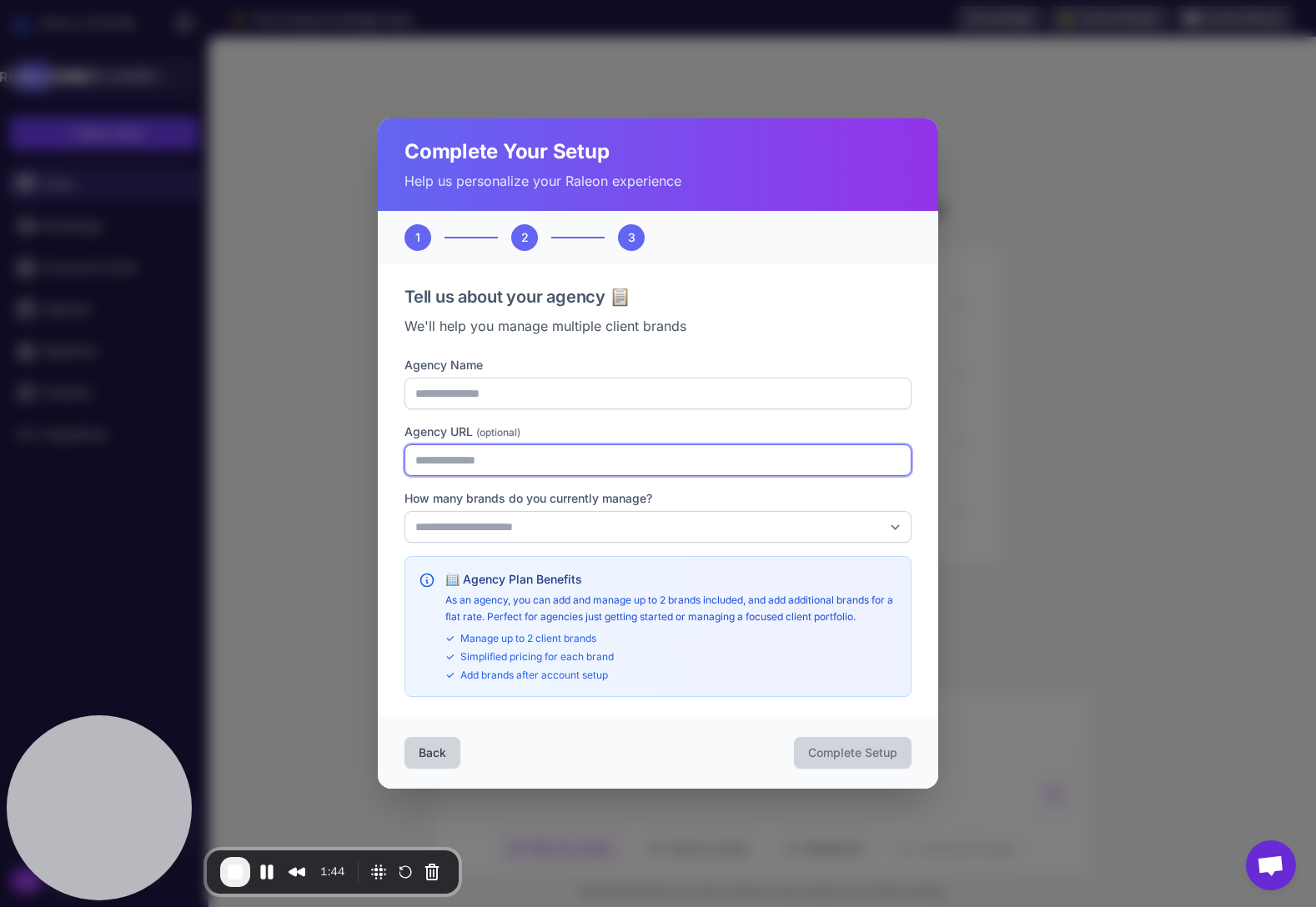 click on "Agency URL  (optional)" at bounding box center [658, 460] 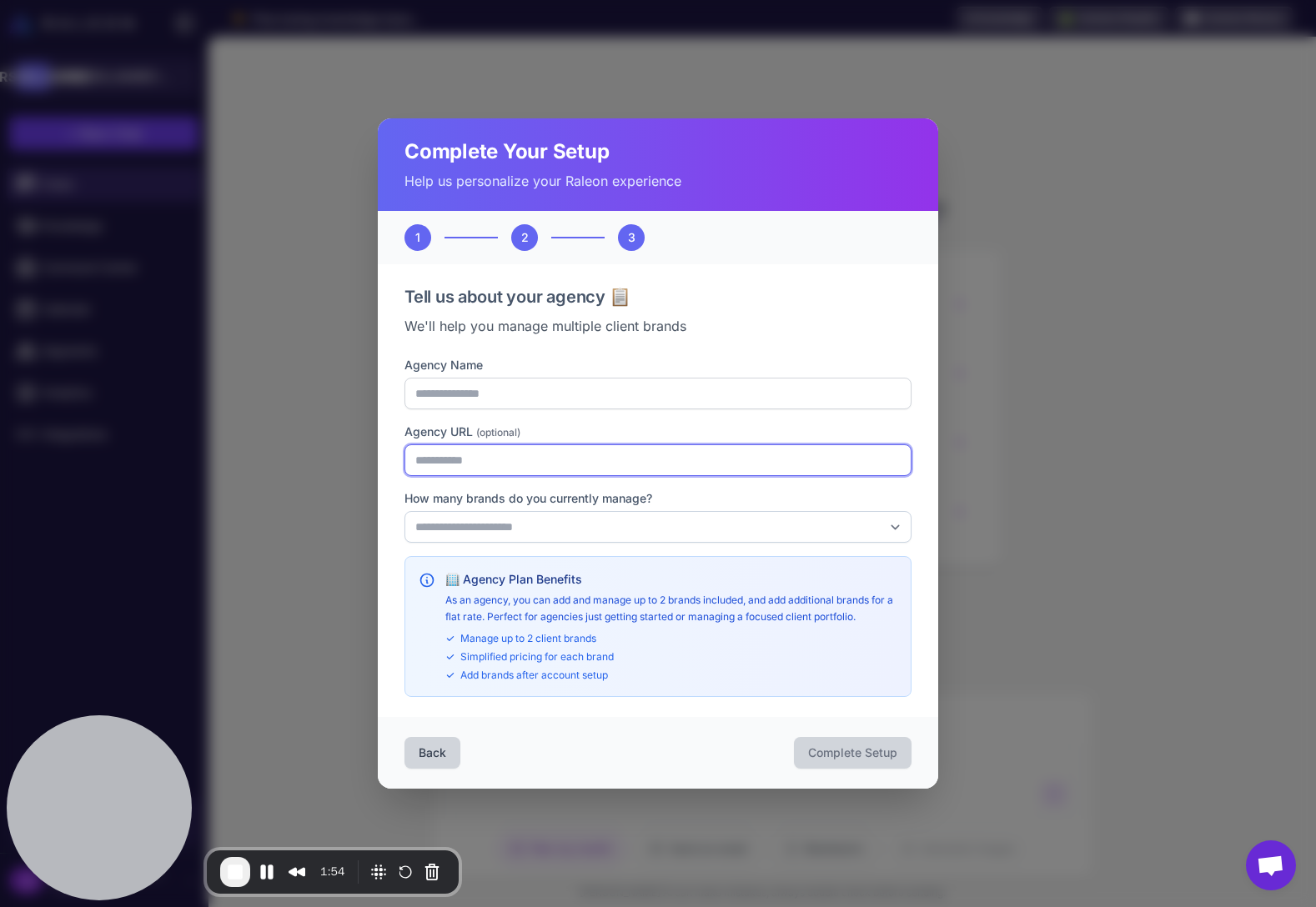 type on "**********" 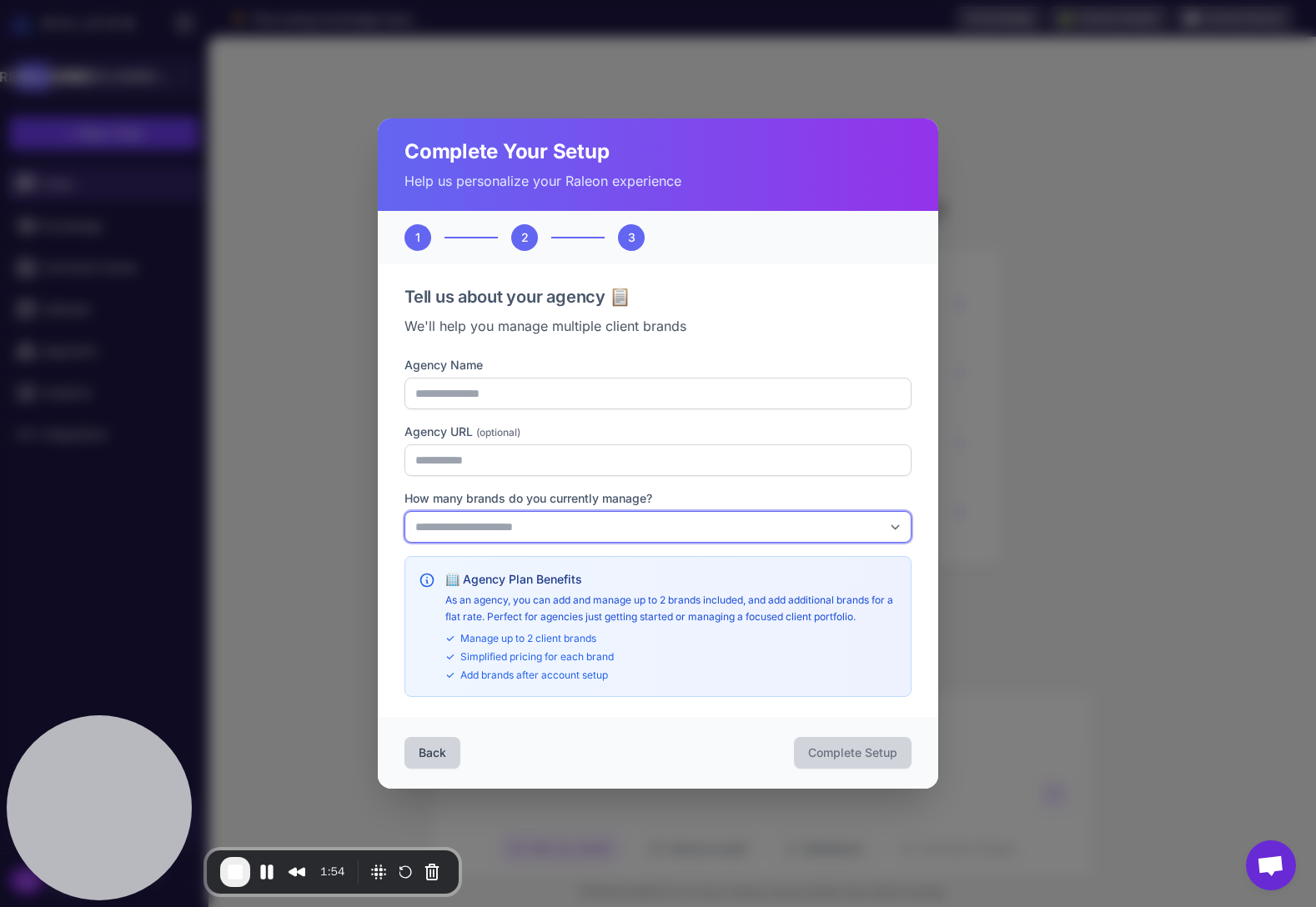 click on "**********" at bounding box center [658, 527] 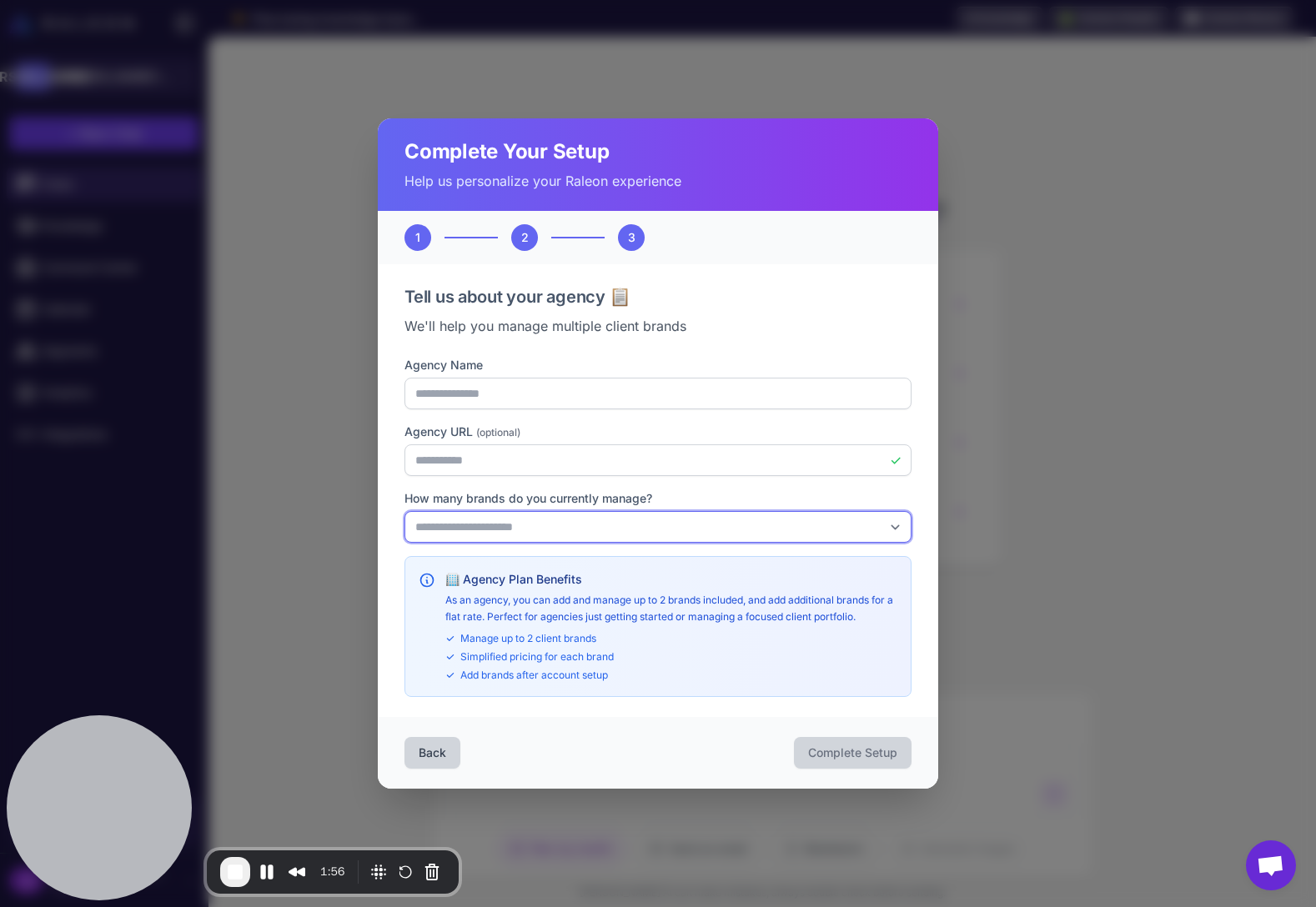 select on "*" 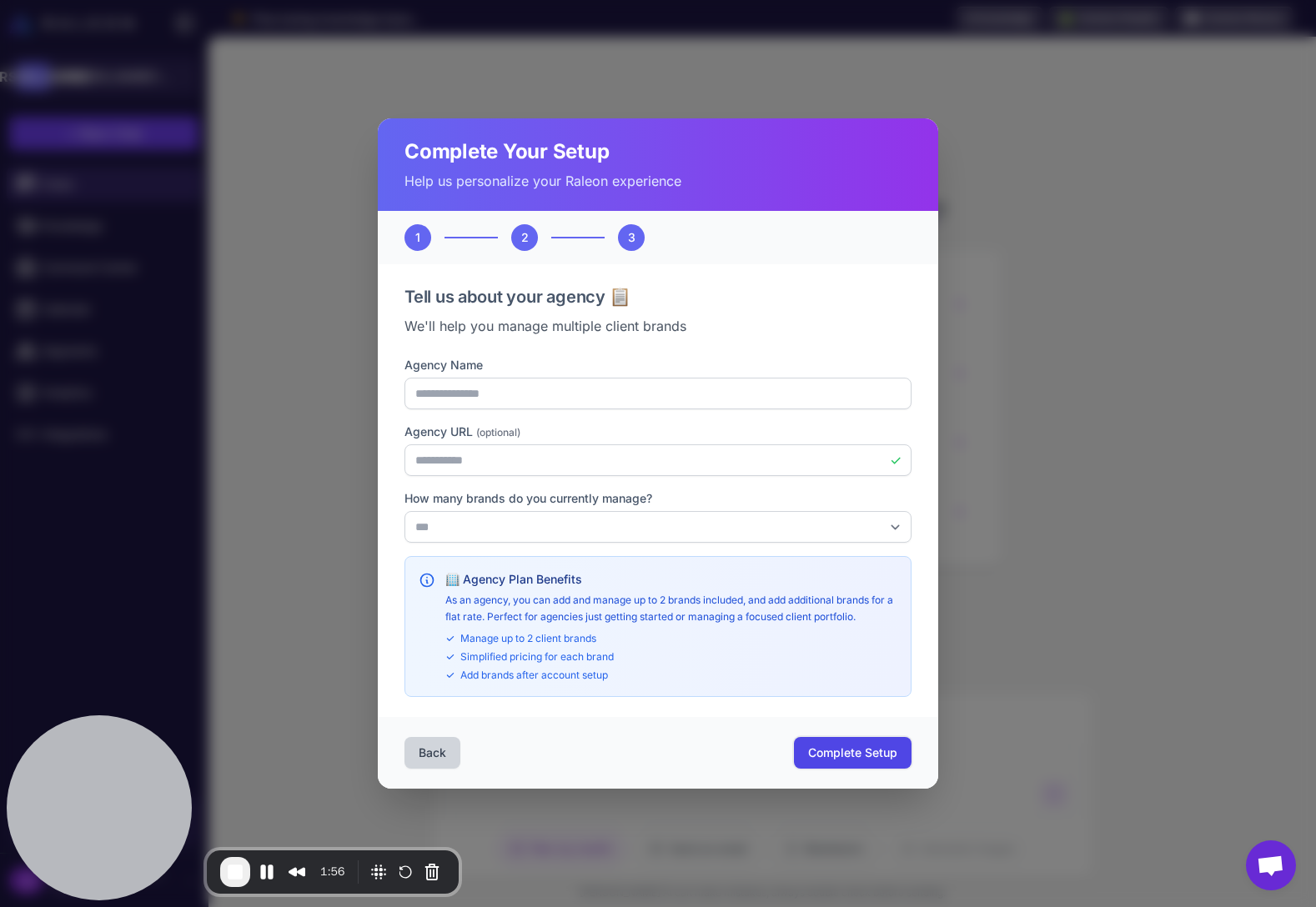 click on "Complete Setup" at bounding box center [852, 753] 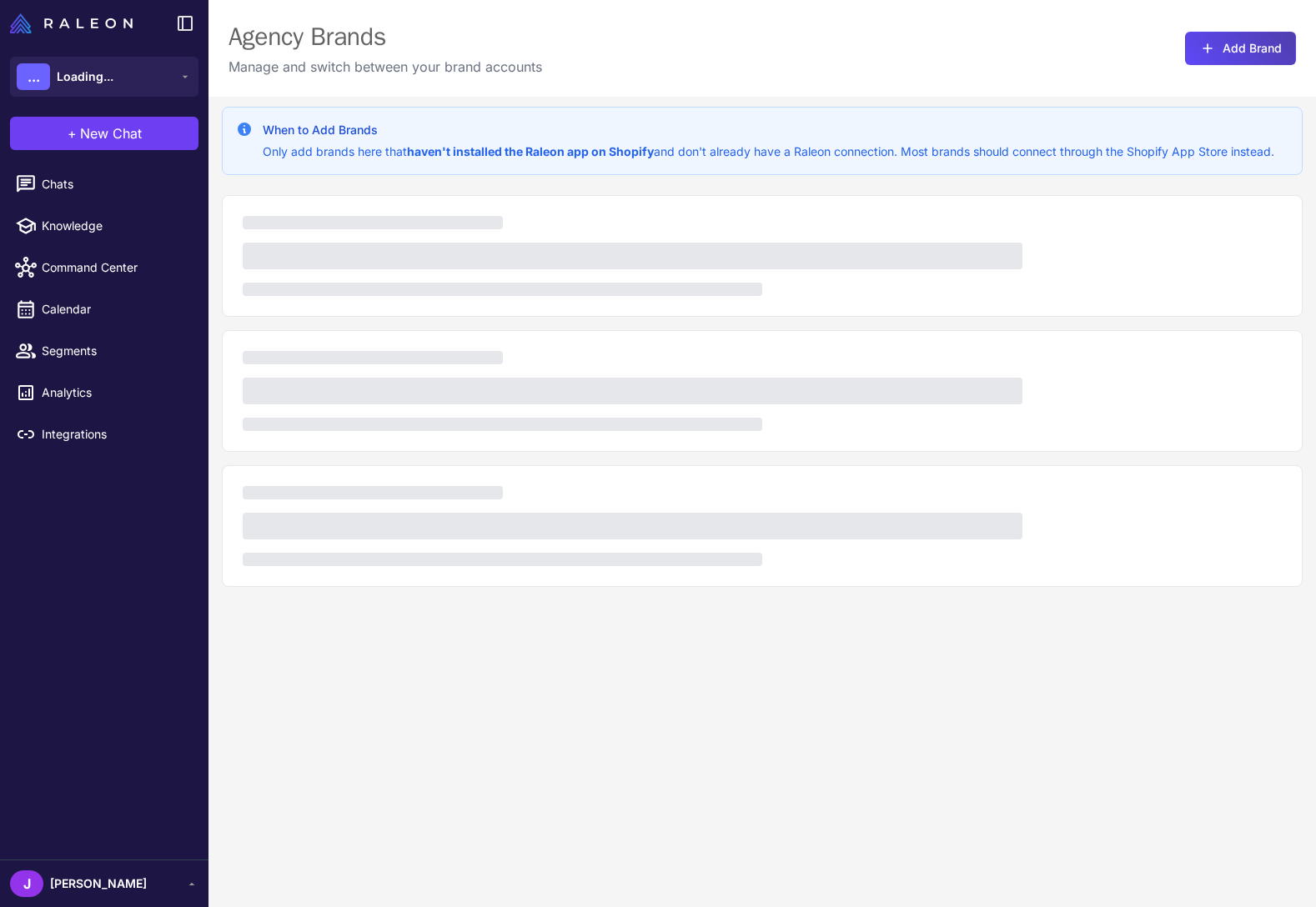 scroll, scrollTop: 0, scrollLeft: 0, axis: both 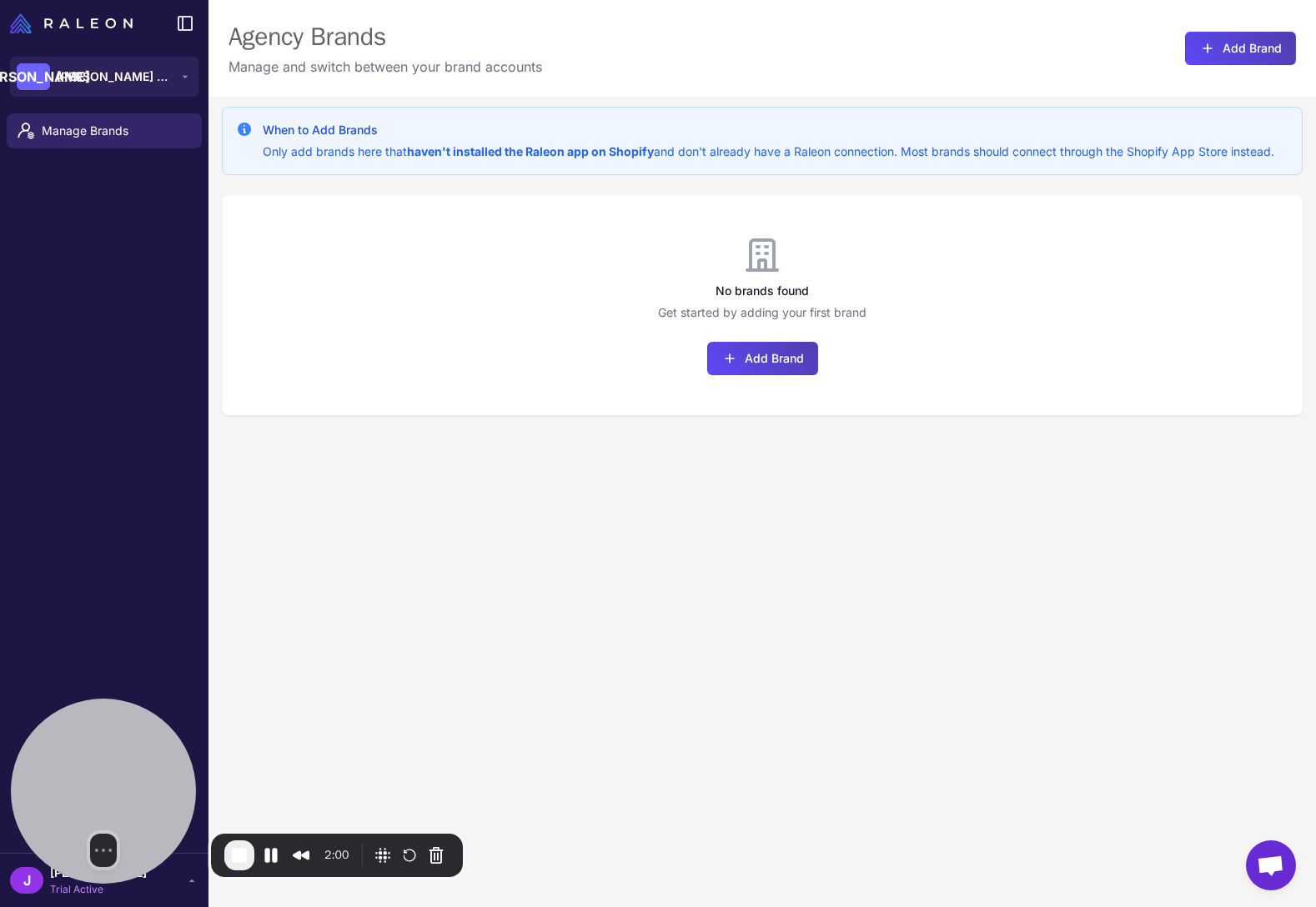 drag, startPoint x: 161, startPoint y: 784, endPoint x: 173, endPoint y: 624, distance: 160.4494 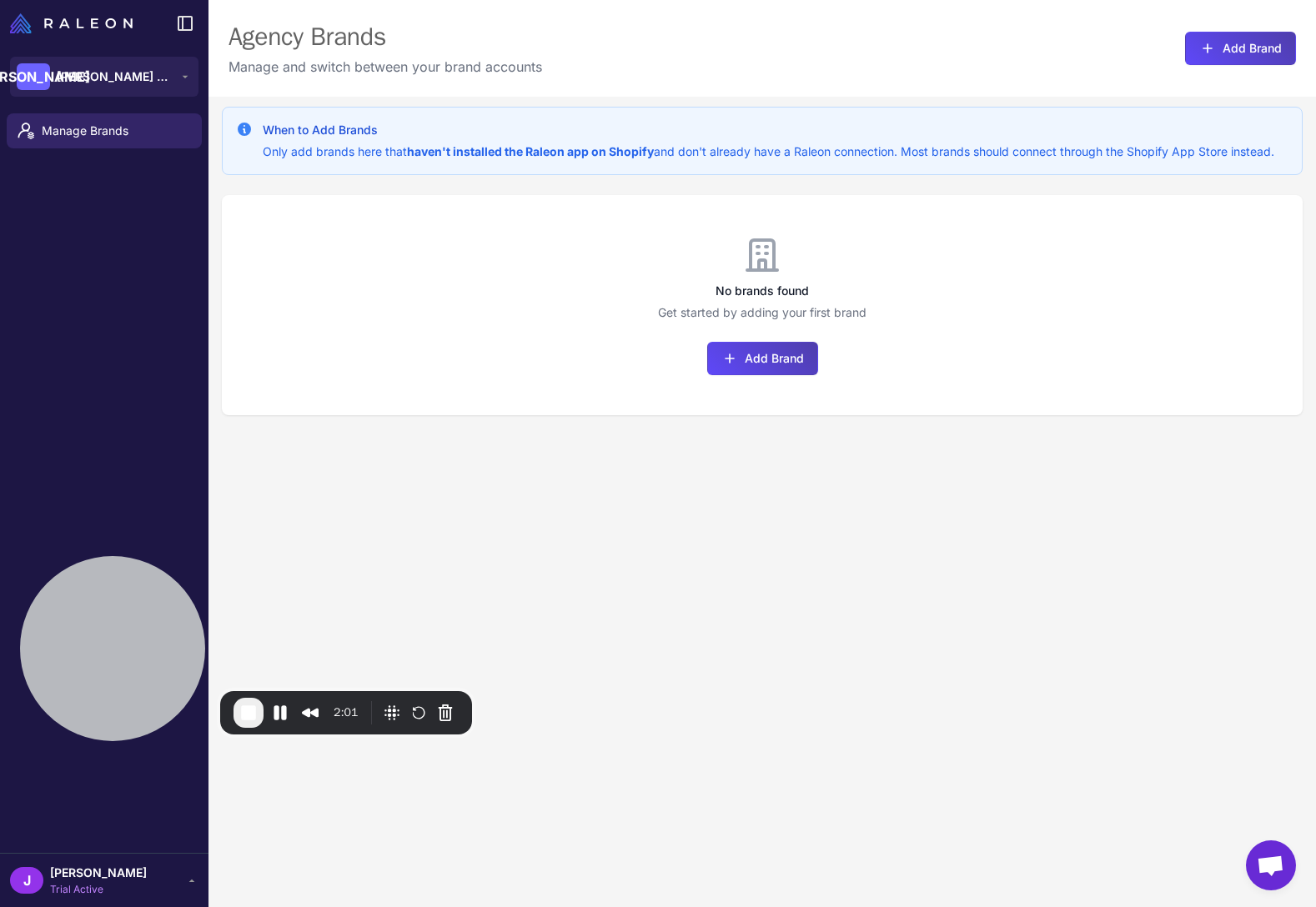 click on "[PERSON_NAME]" at bounding box center [98, 873] 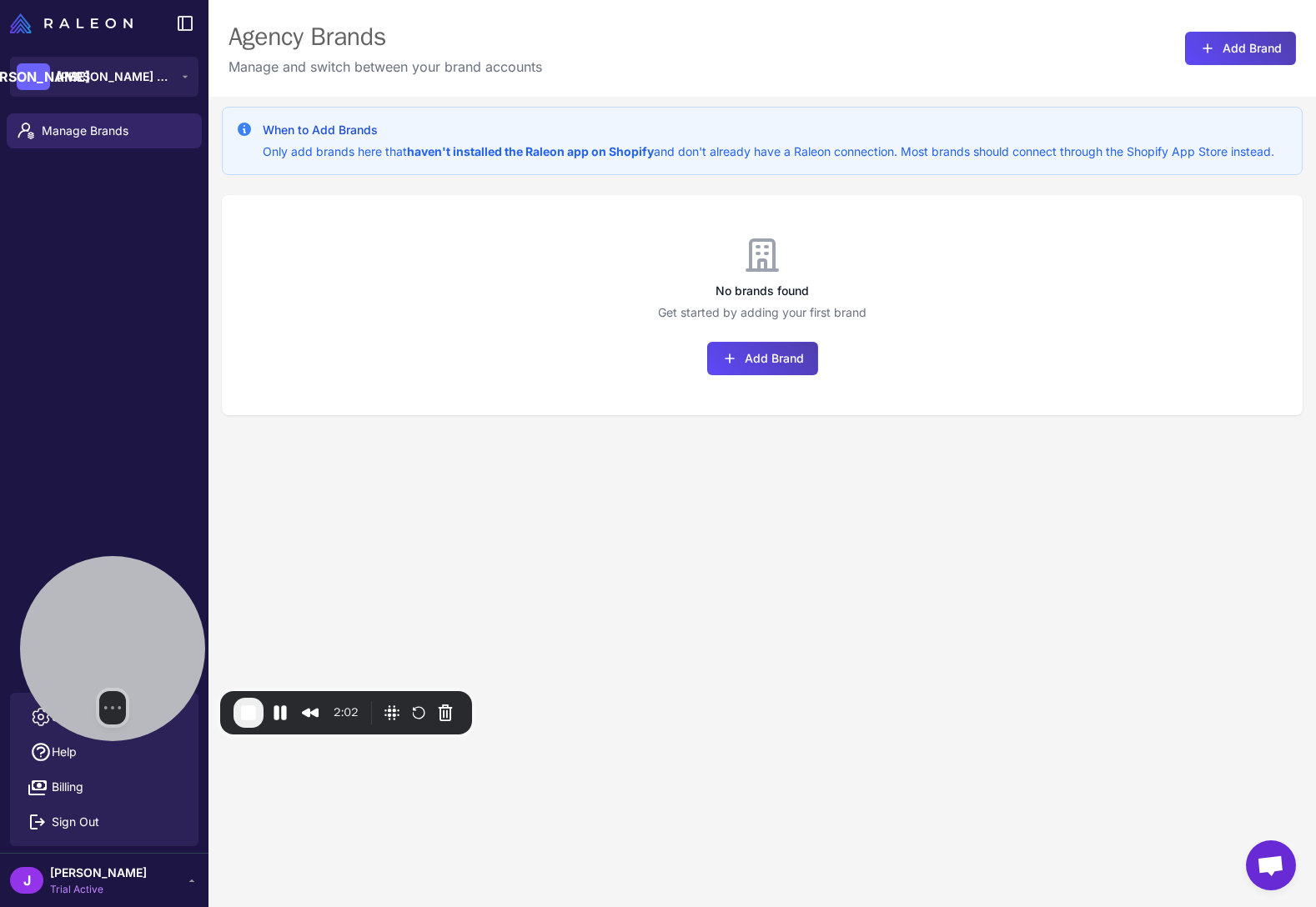 drag, startPoint x: 106, startPoint y: 659, endPoint x: 94, endPoint y: 520, distance: 139.51702 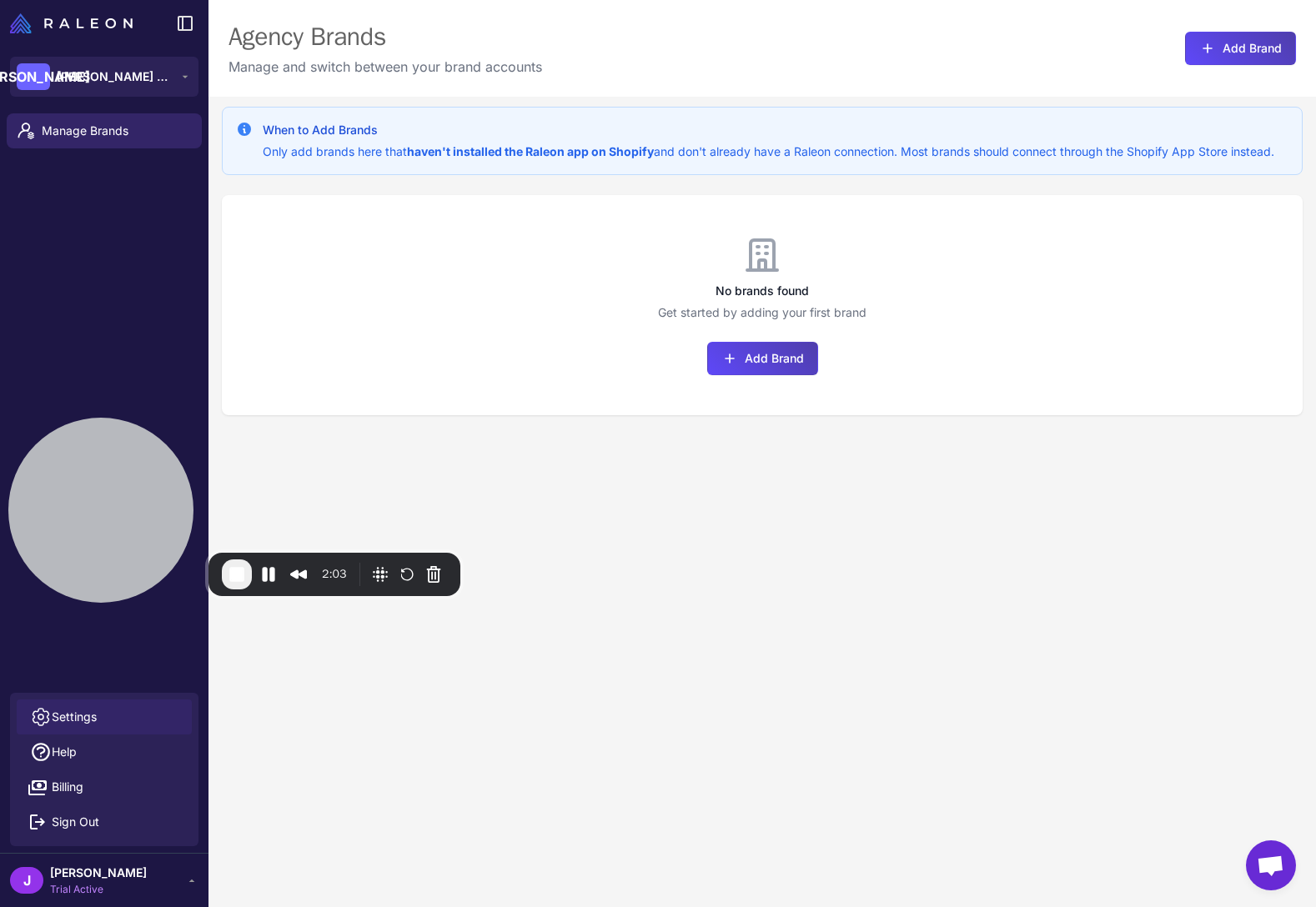click on "Settings" 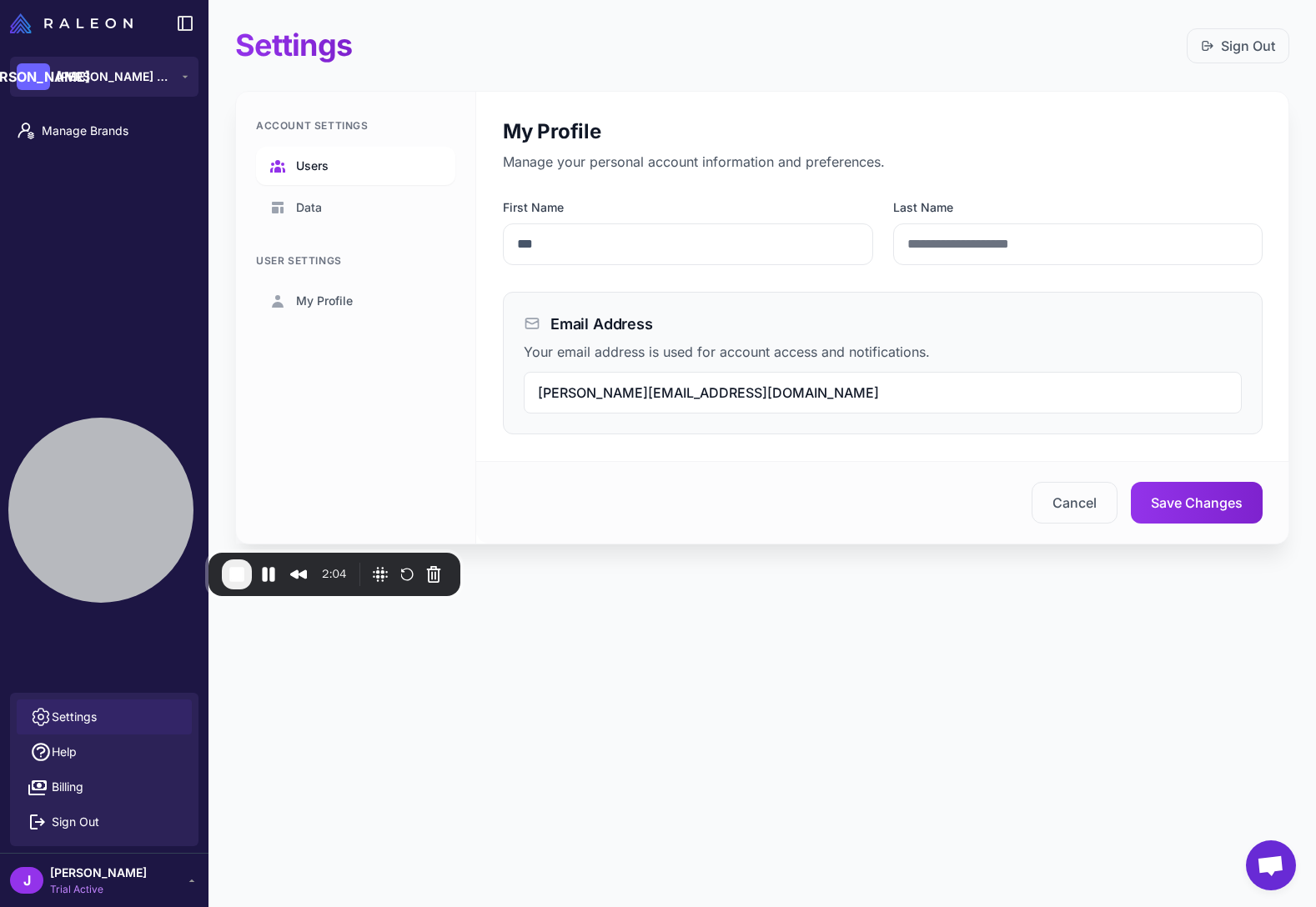 click on "Users" at bounding box center (312, 166) 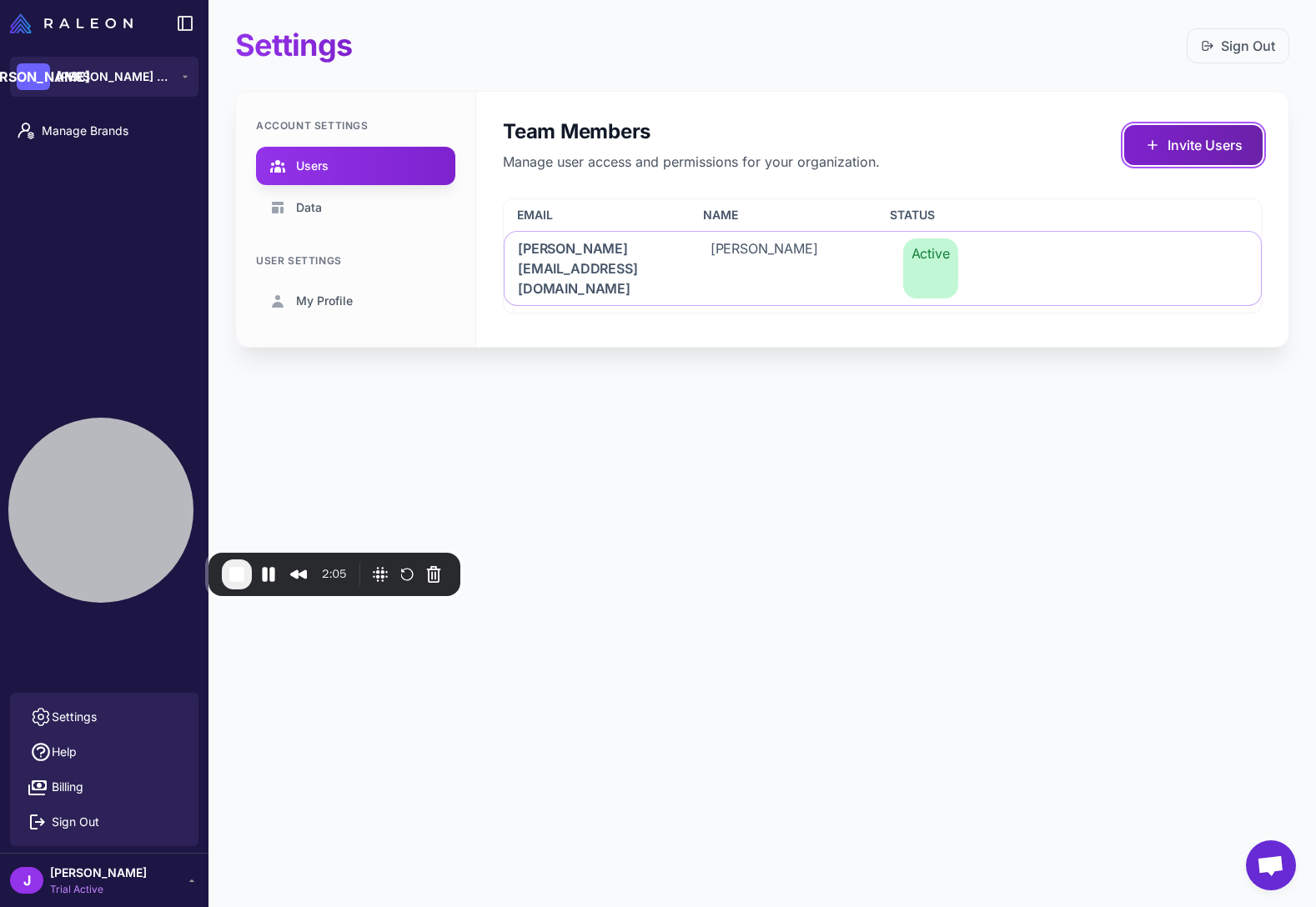 click on "Invite Users" at bounding box center (1193, 145) 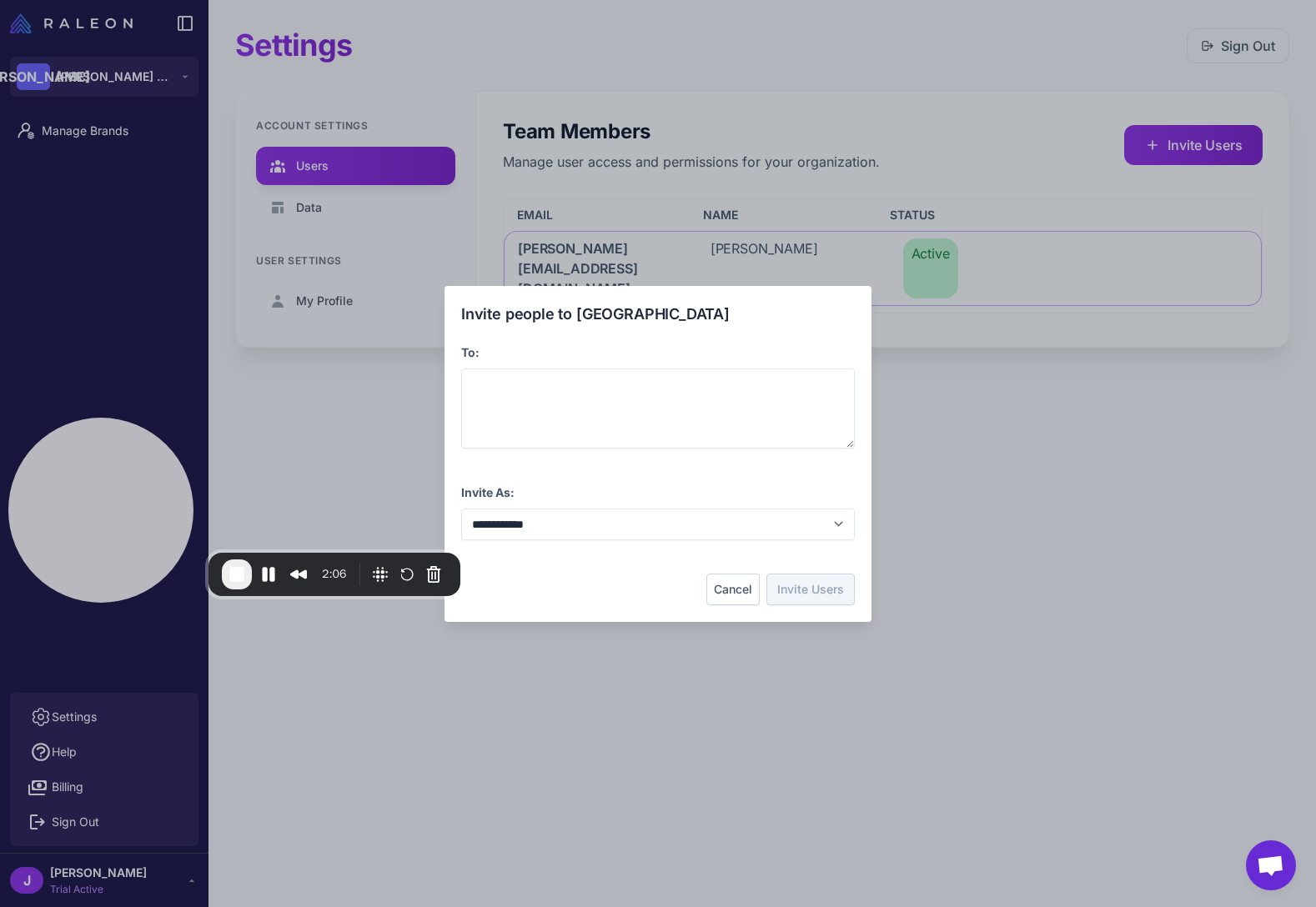 click on "Cancel" at bounding box center (733, 589) 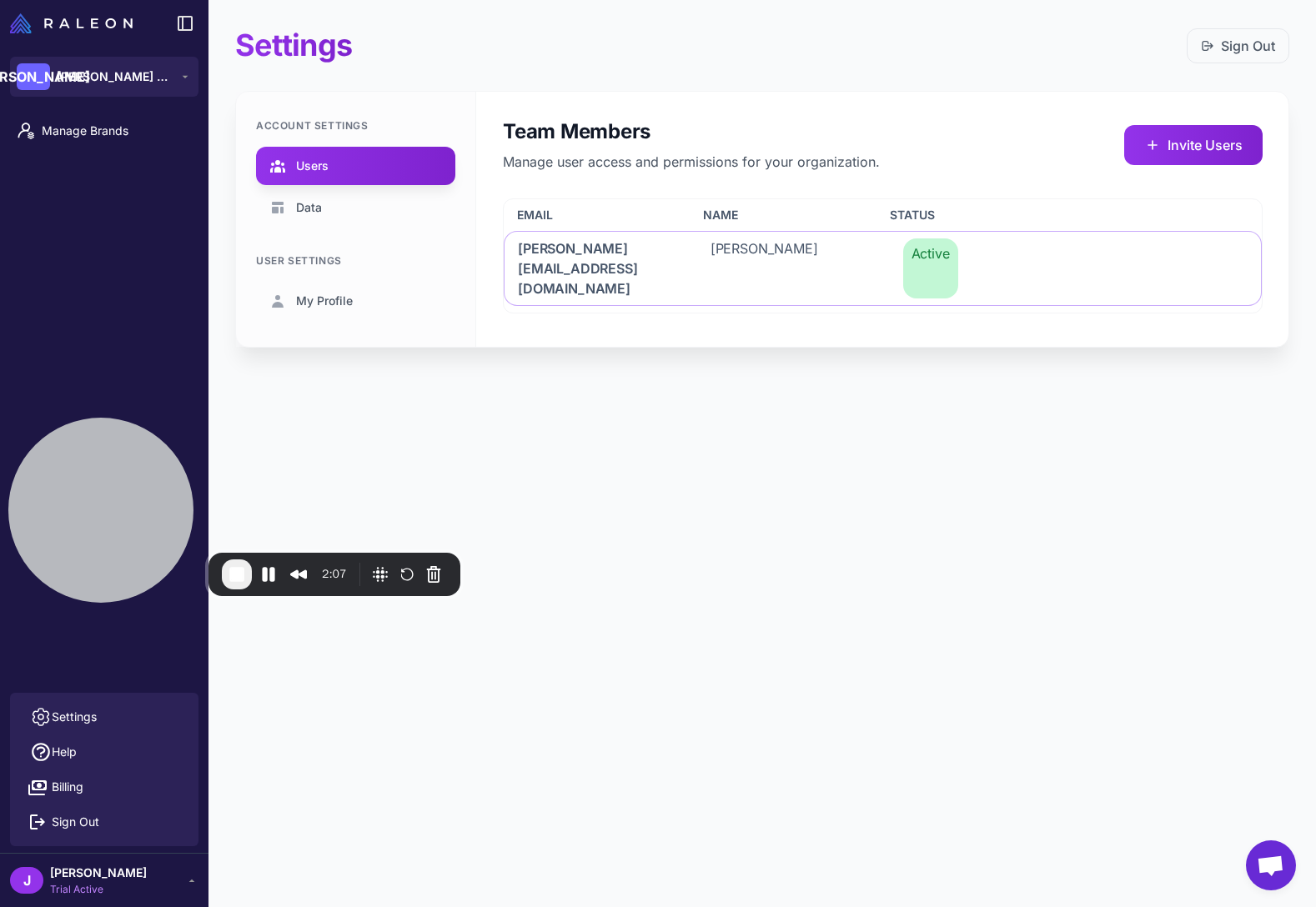 drag, startPoint x: 613, startPoint y: 648, endPoint x: 577, endPoint y: 686, distance: 52.345009 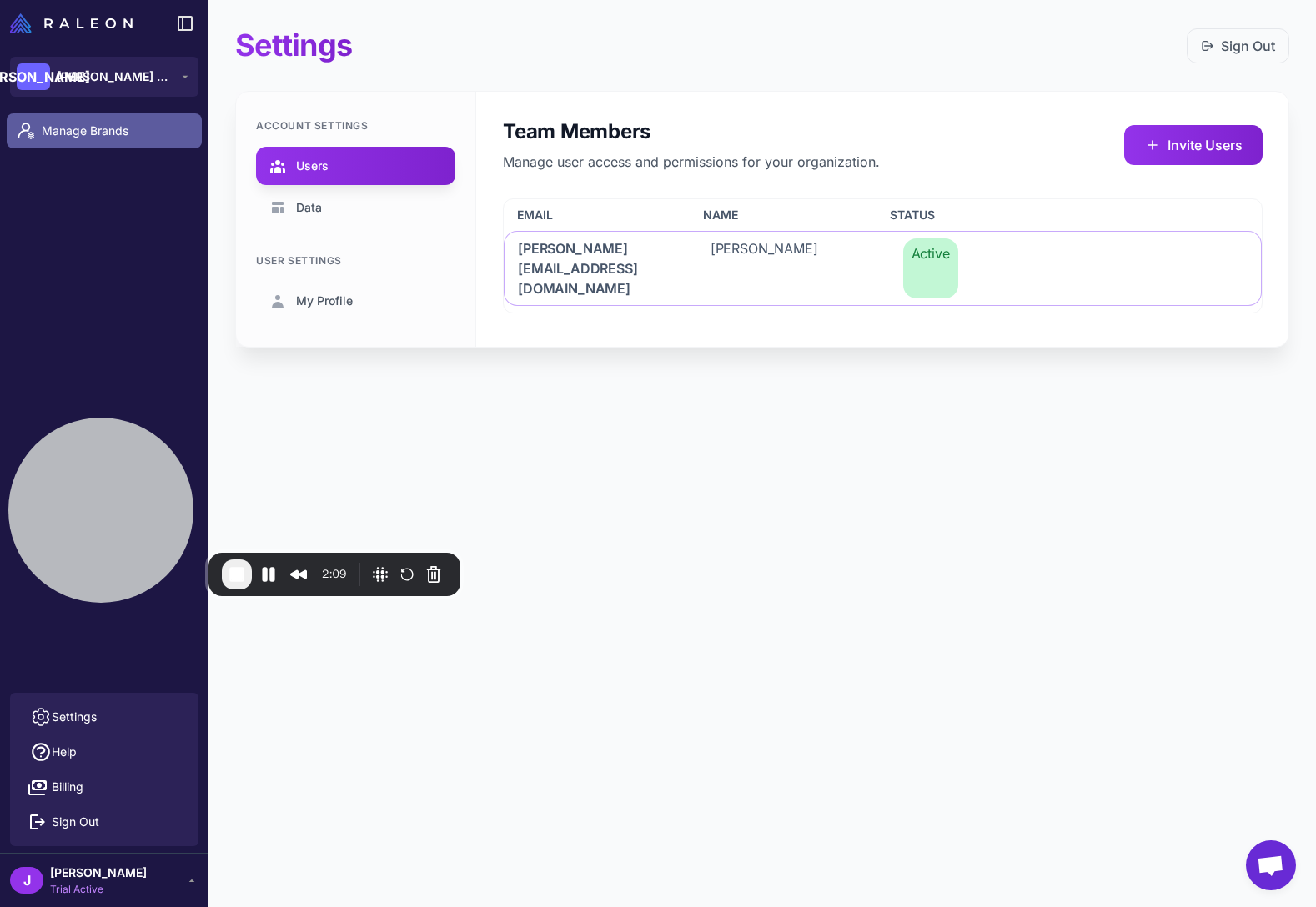 click on "Manage Brands" at bounding box center (115, 131) 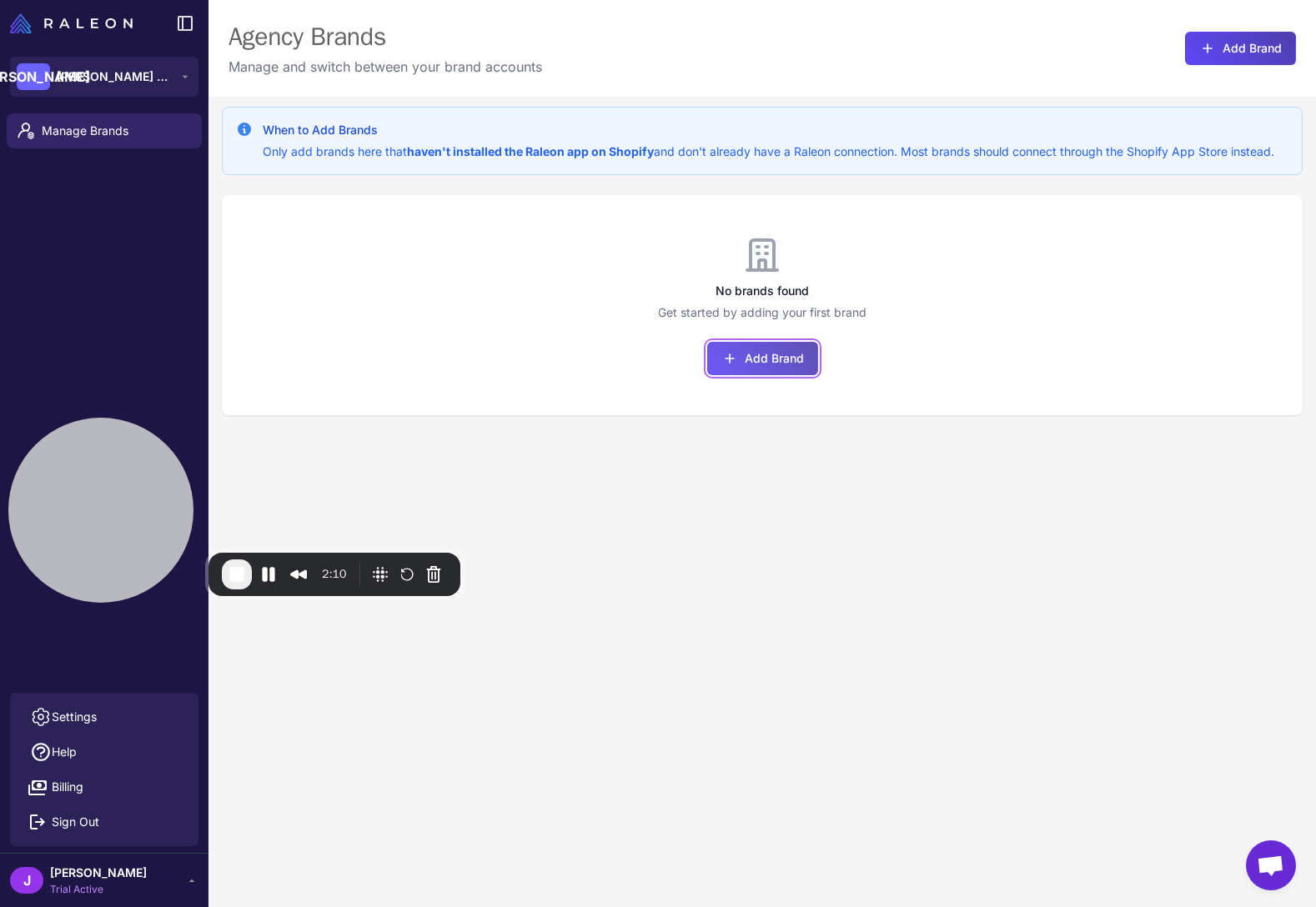 click on "Add Brand" at bounding box center [762, 358] 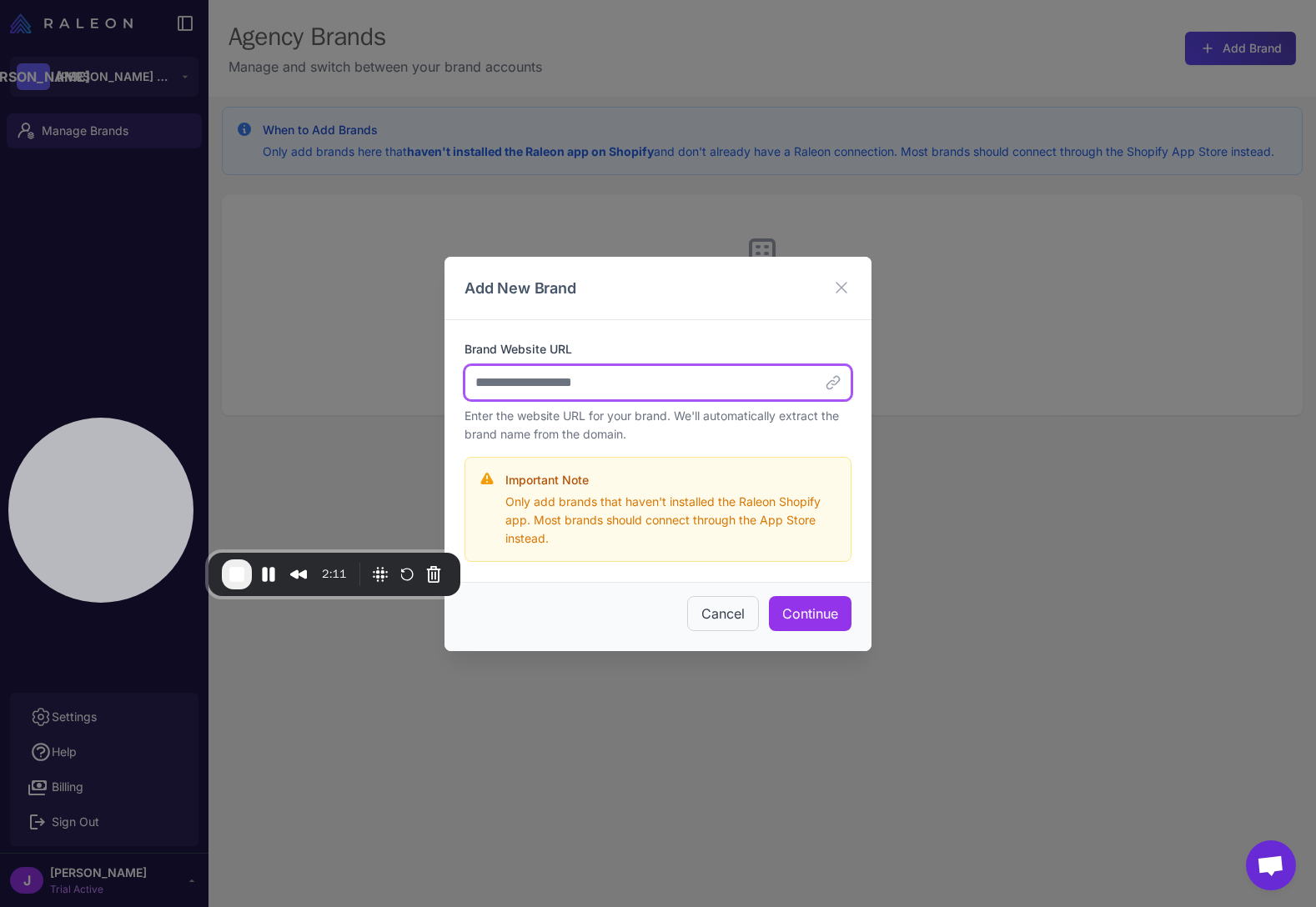 click on "Brand Website URL" at bounding box center [658, 383] 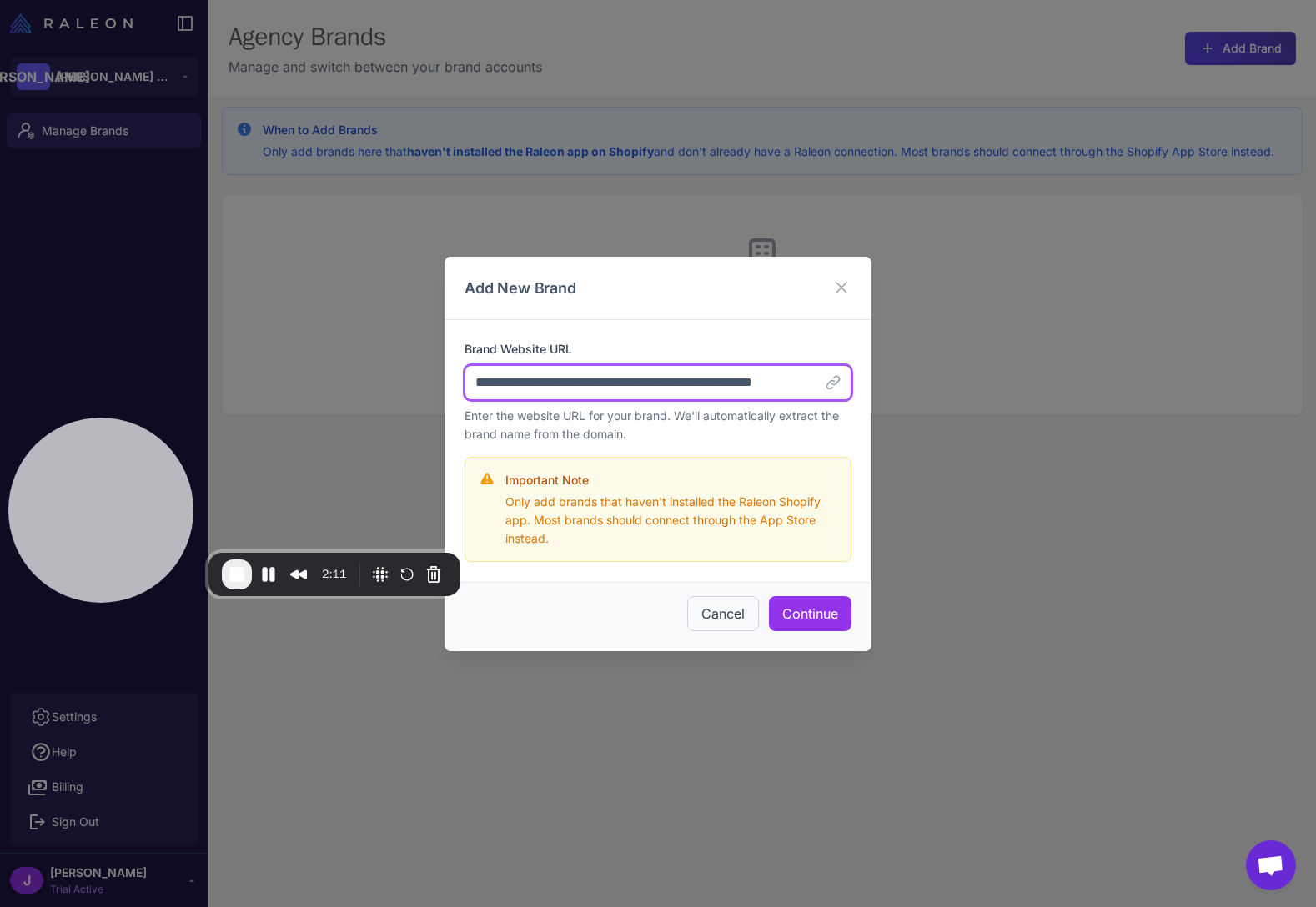 scroll, scrollTop: 0, scrollLeft: 28, axis: horizontal 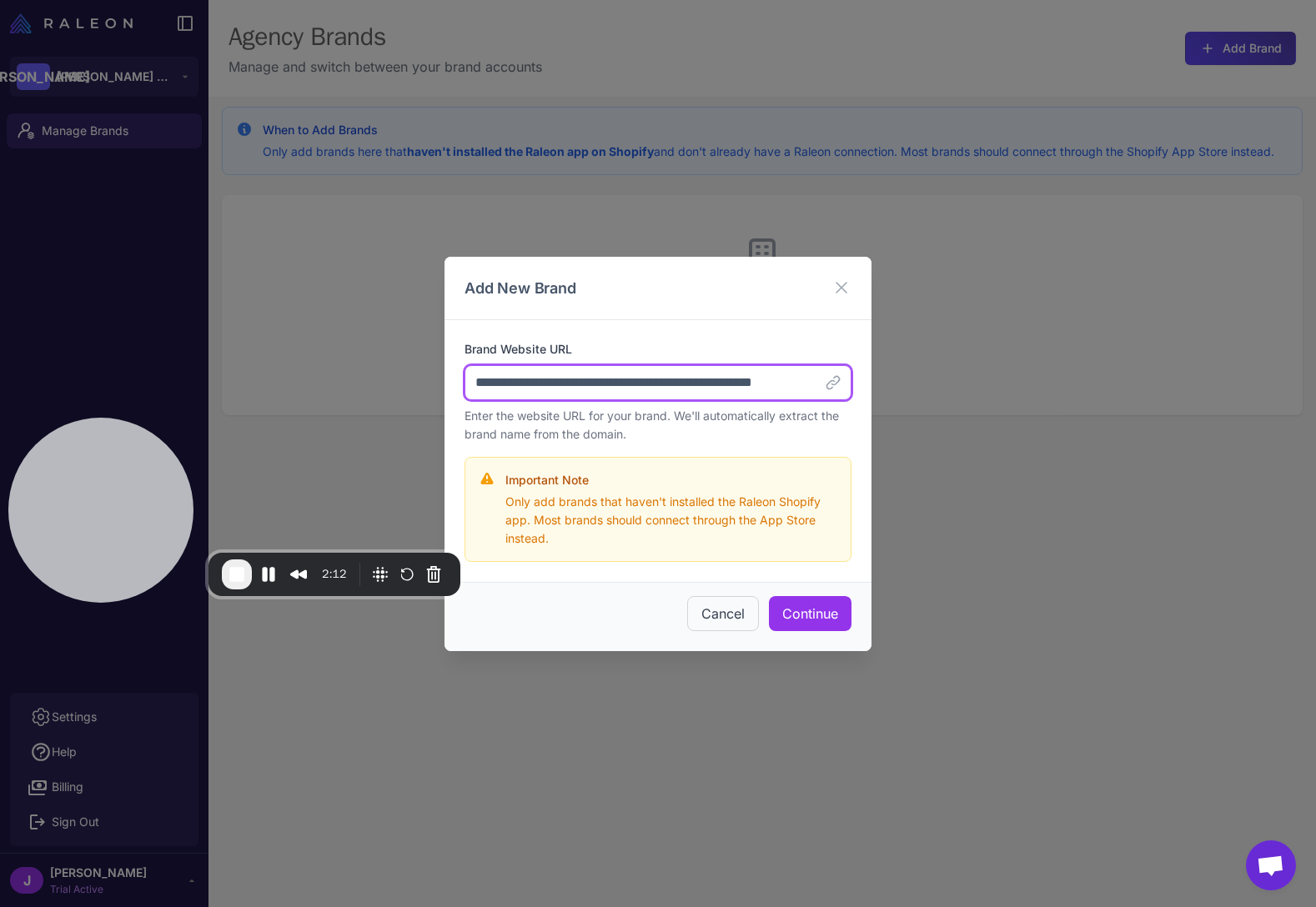 type on "**********" 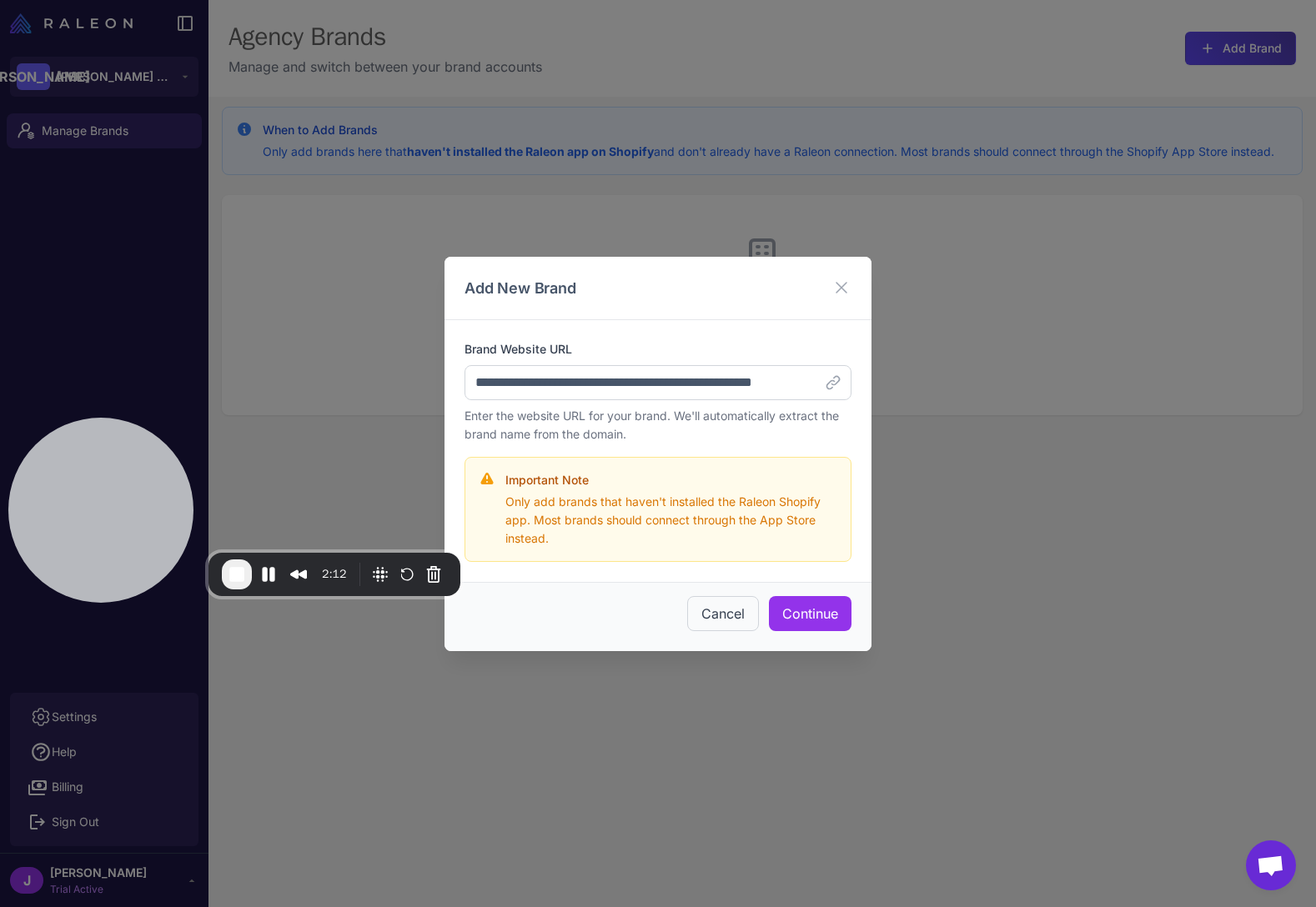 scroll, scrollTop: 0, scrollLeft: 0, axis: both 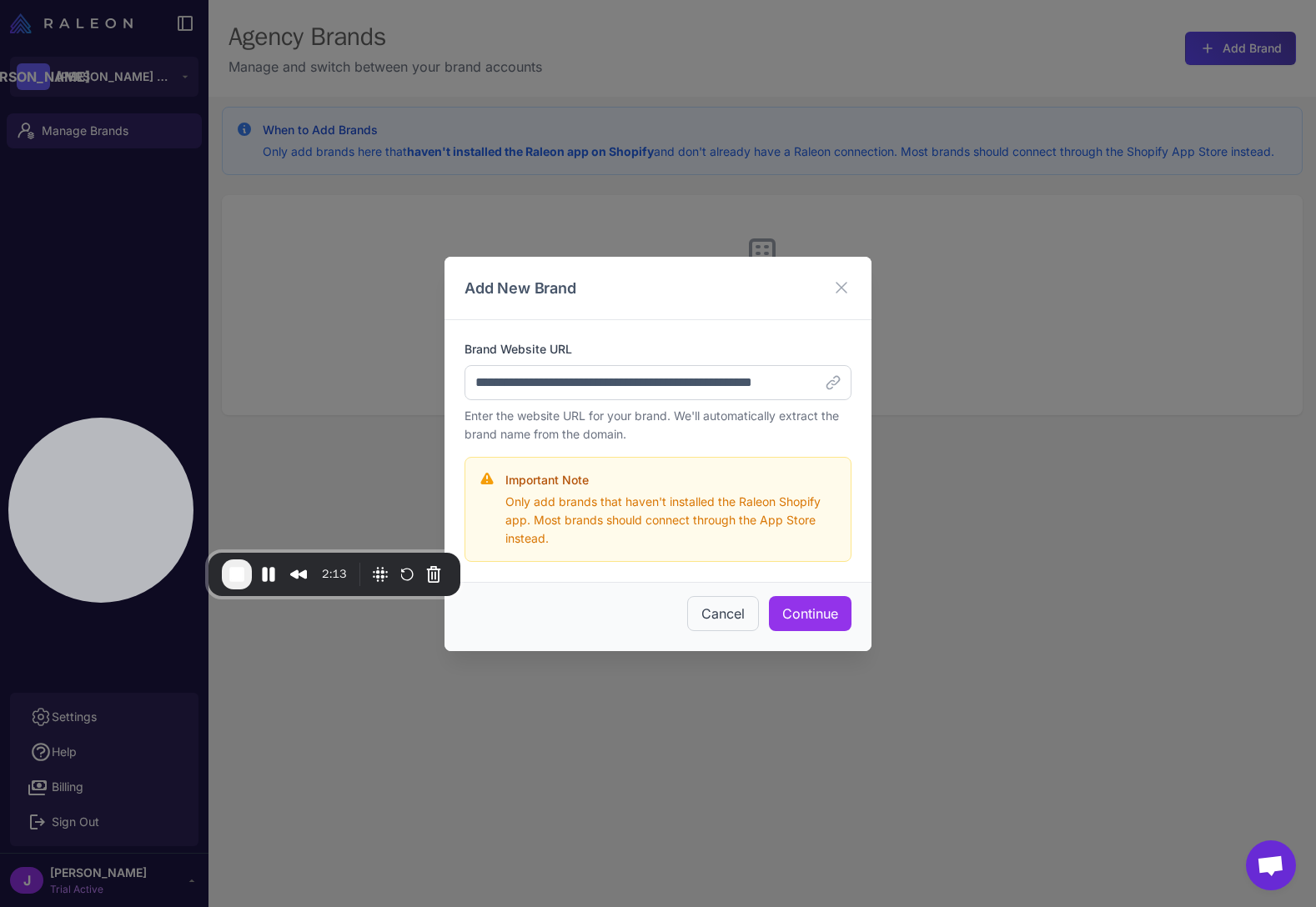 click on "Enter the website URL for your brand. We'll automatically extract the brand name from the domain." at bounding box center (658, 425) 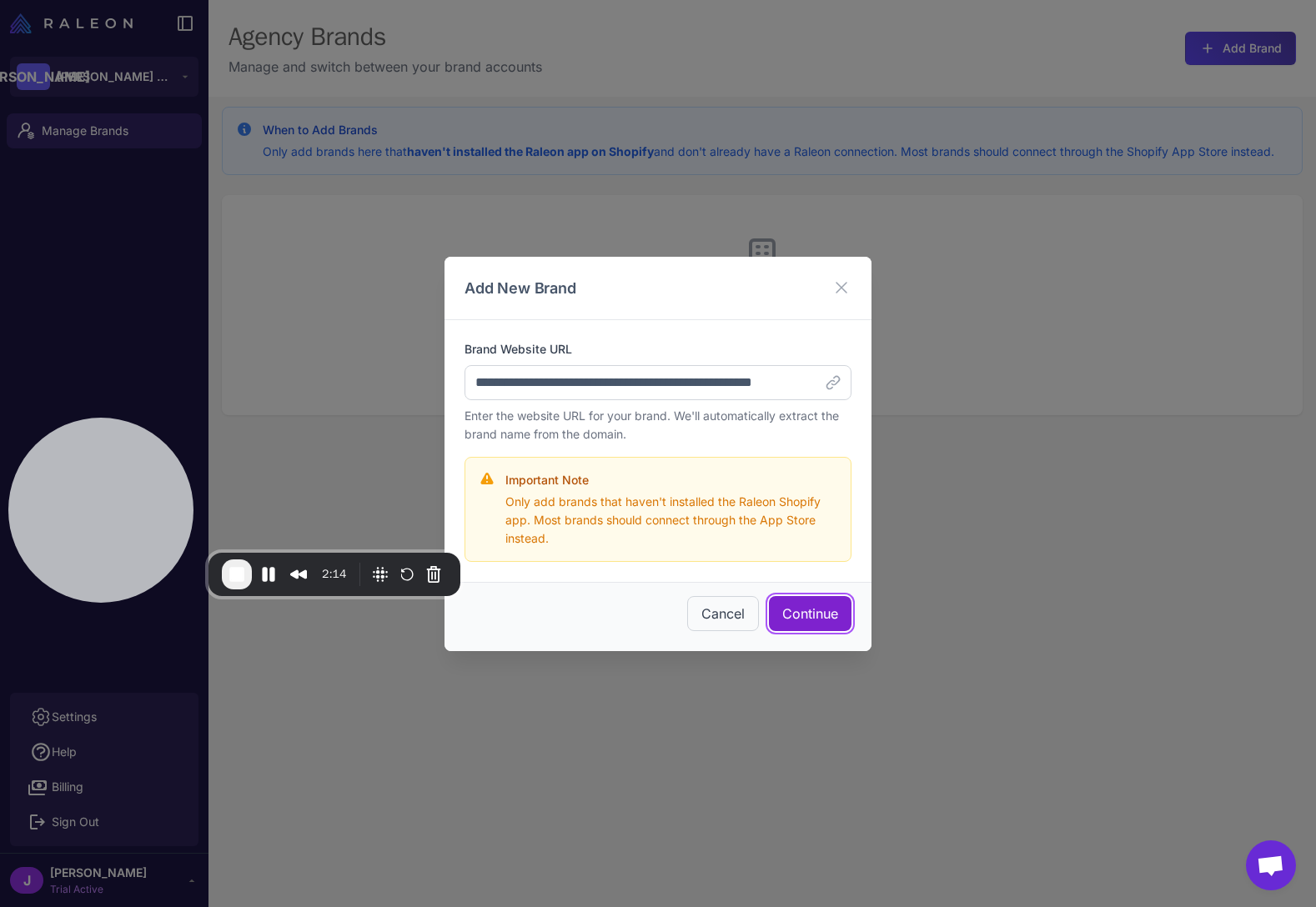 click on "Continue" at bounding box center (810, 614) 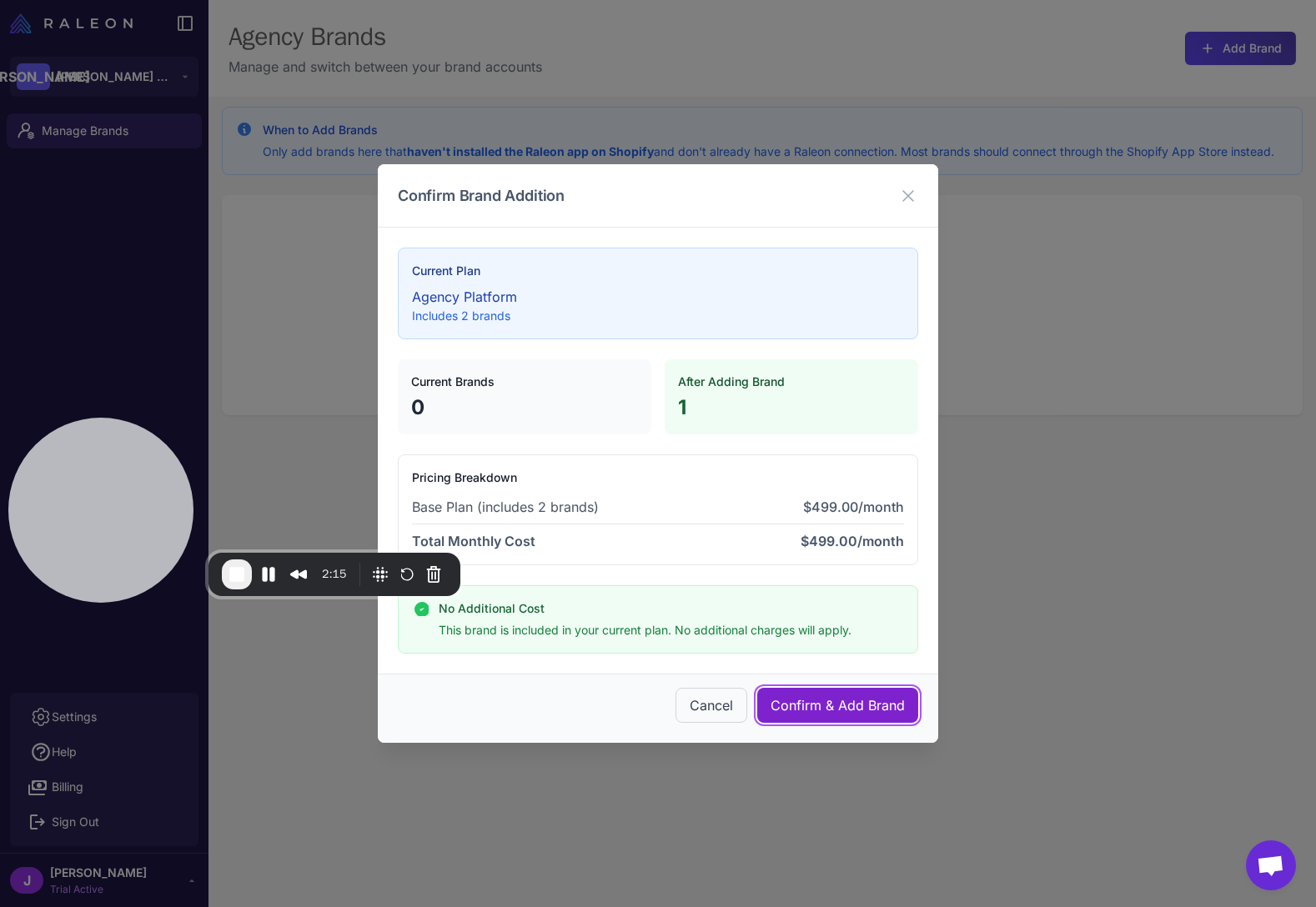click on "Confirm & Add Brand" at bounding box center [837, 705] 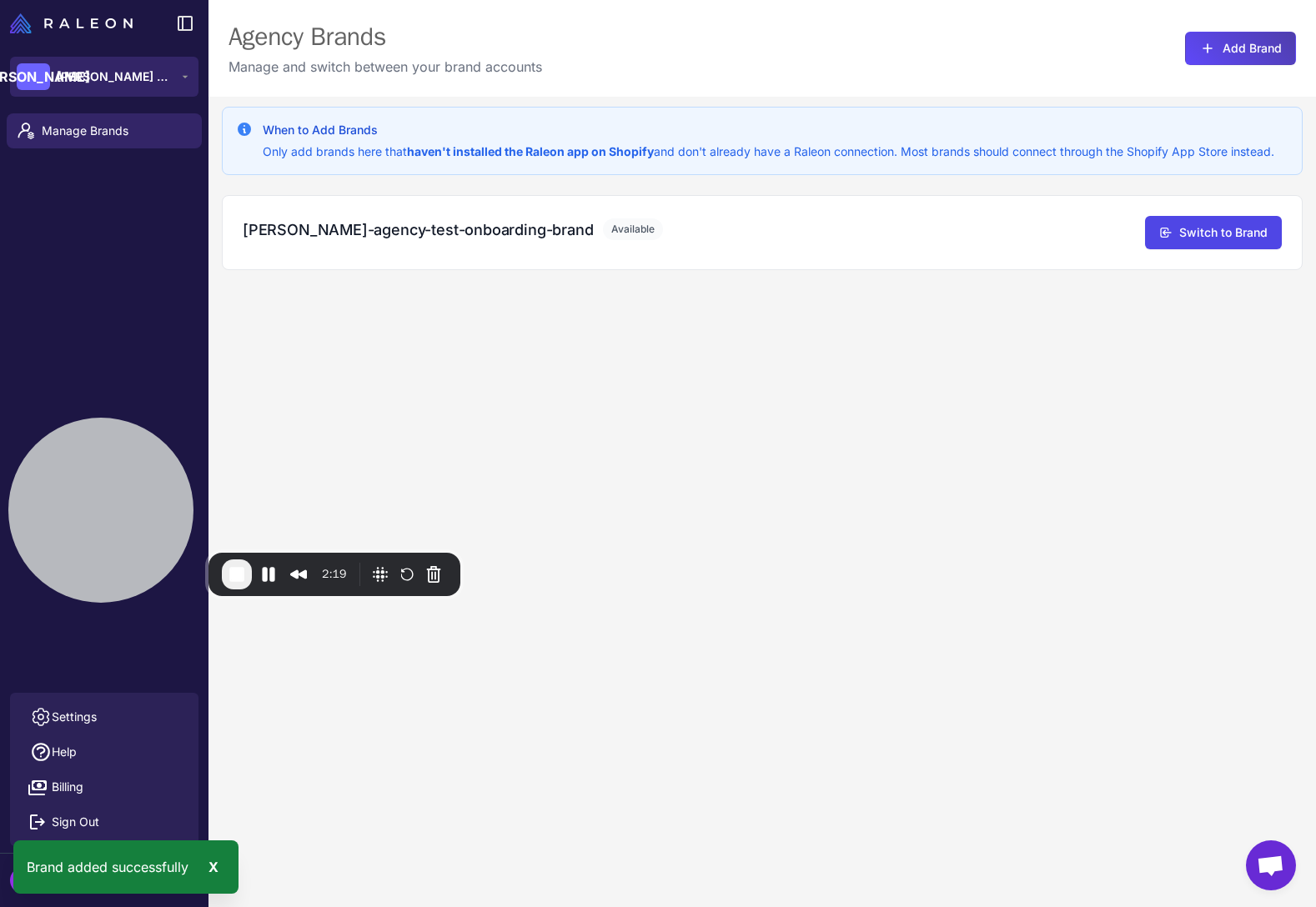click on "[PERSON_NAME] Agency 2025" at bounding box center [115, 77] 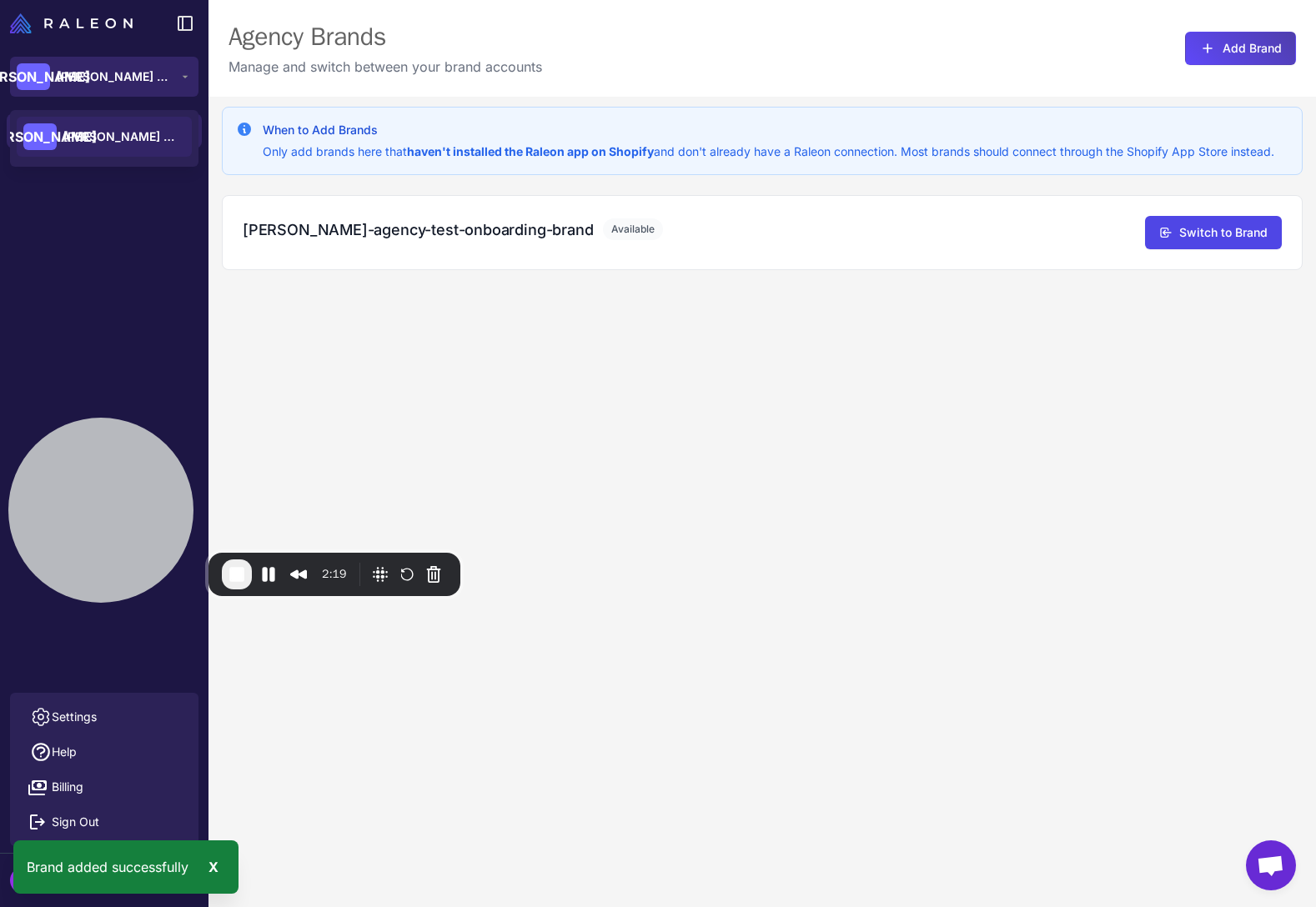 click on "[PERSON_NAME] Agency 2025" at bounding box center [115, 77] 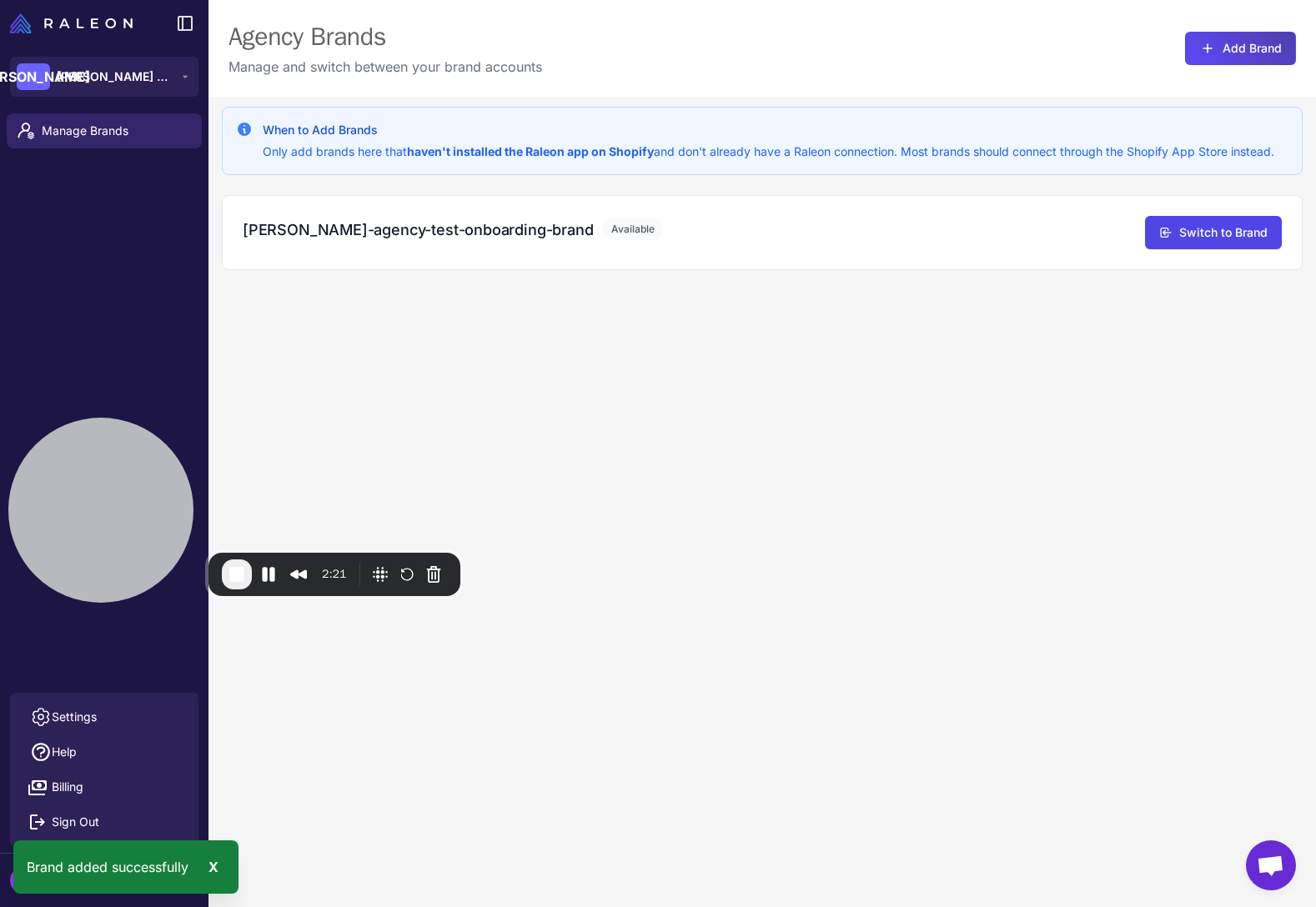click on "When to Add Brands  Only add brands here that  haven't installed the Raleon app on Shopify  and don't already have a Raleon connection. Most brands should connect through the Shopify App Store instead.  [PERSON_NAME]-agency-test-onboarding-brand  Available   Switch to Brand" 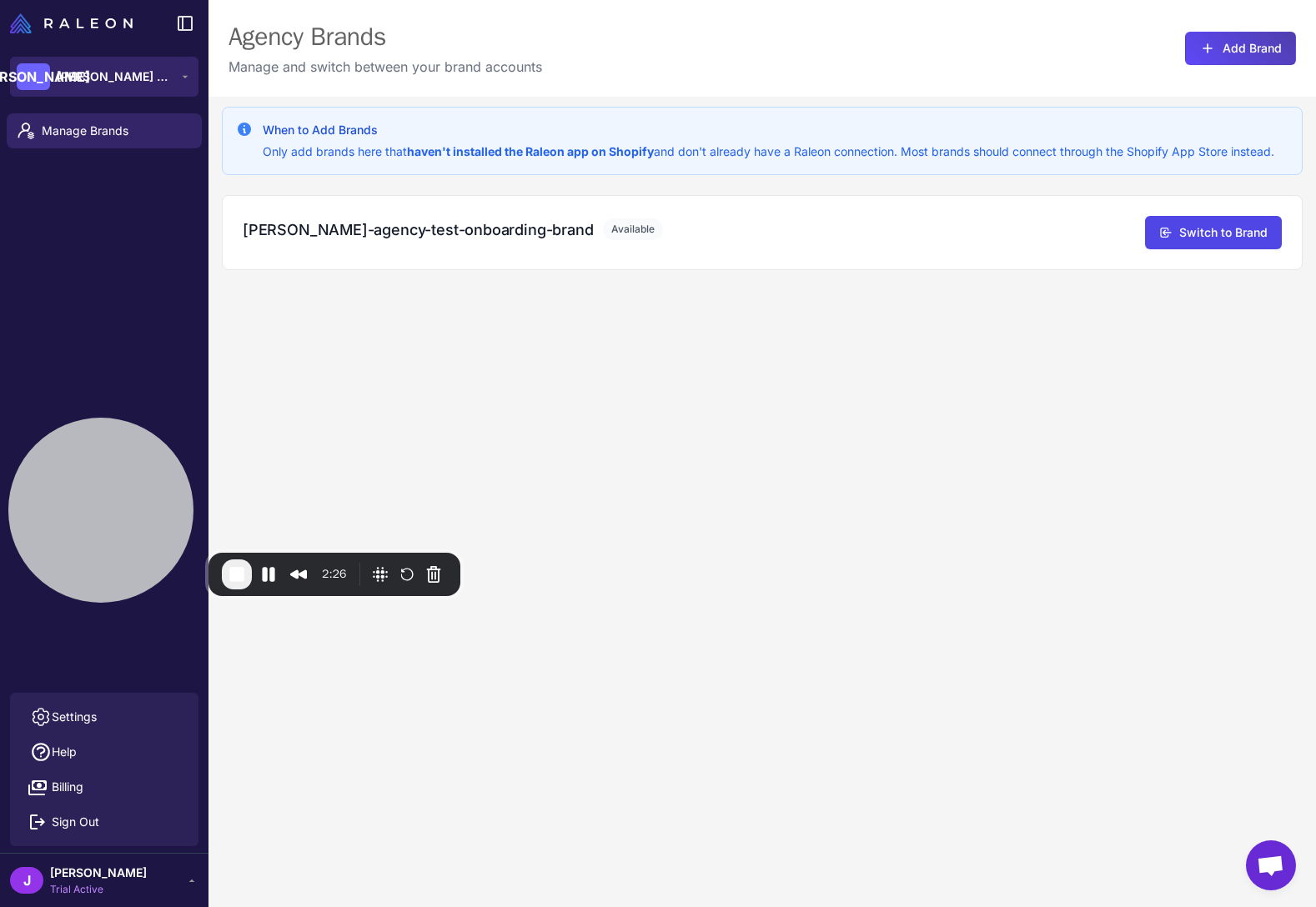 click on "[PERSON_NAME] Agency 2025" at bounding box center (115, 77) 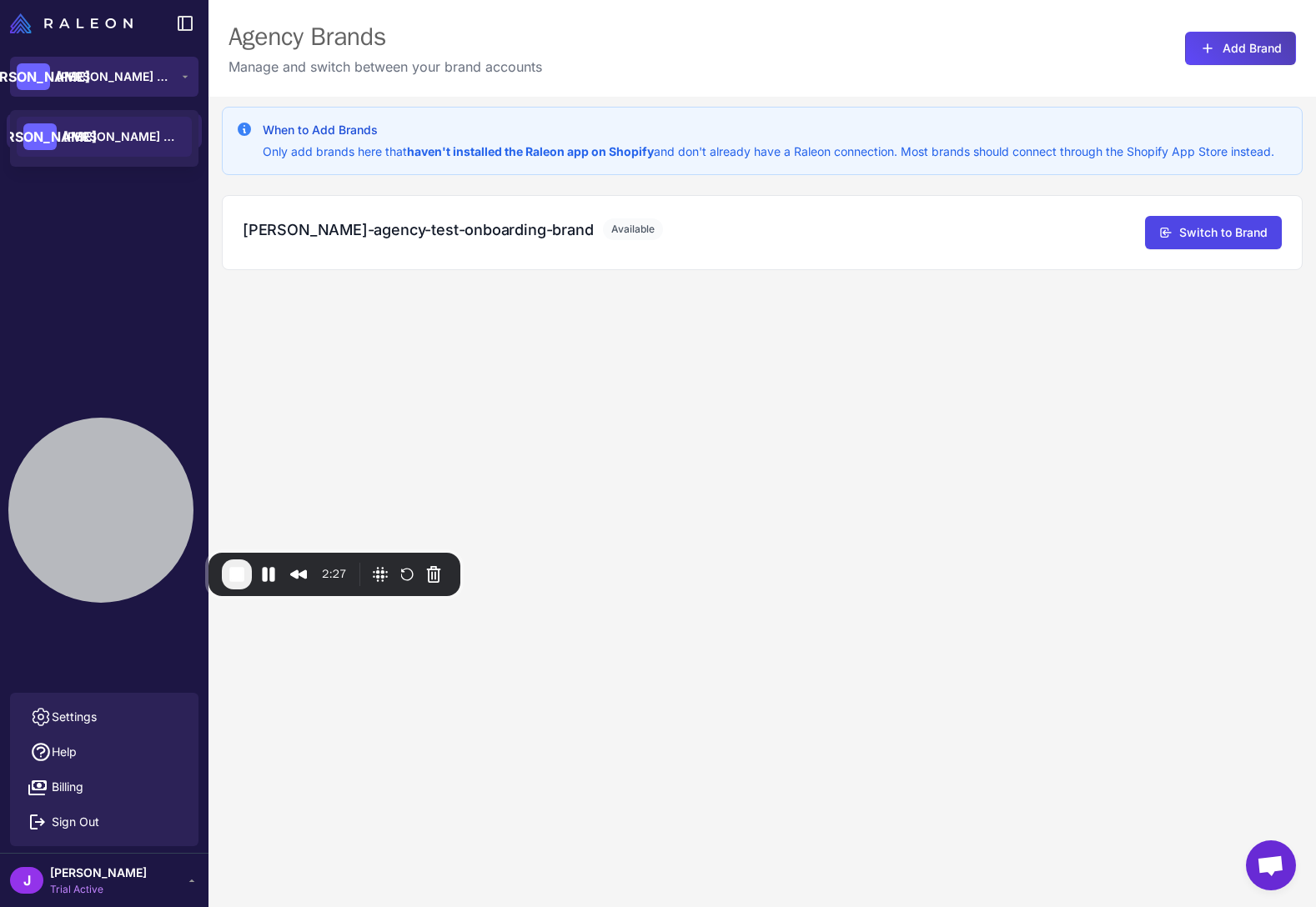 click on "[PERSON_NAME] Agency 2025" at bounding box center (115, 77) 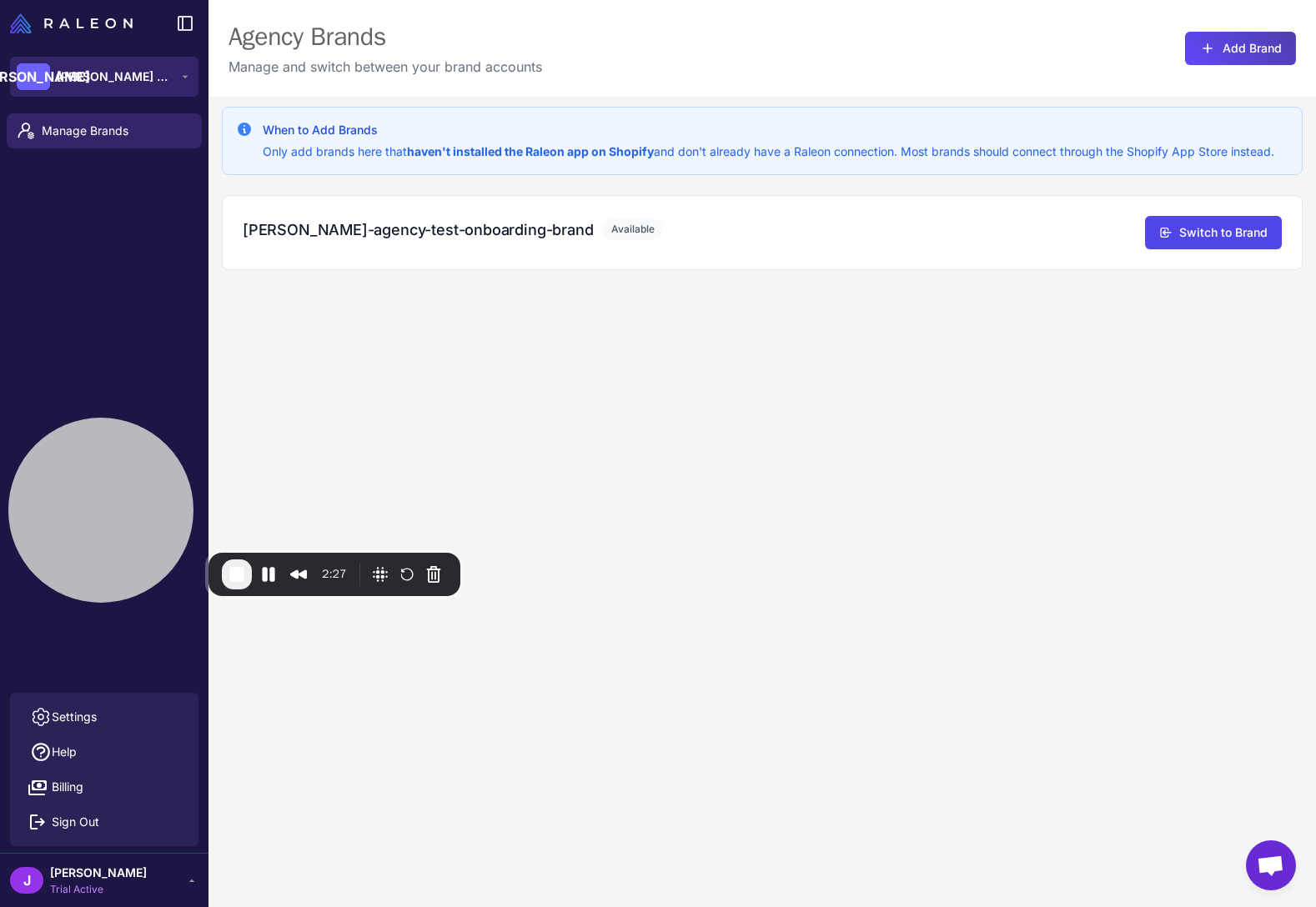 click on "[PERSON_NAME] Agency 2025" at bounding box center (115, 77) 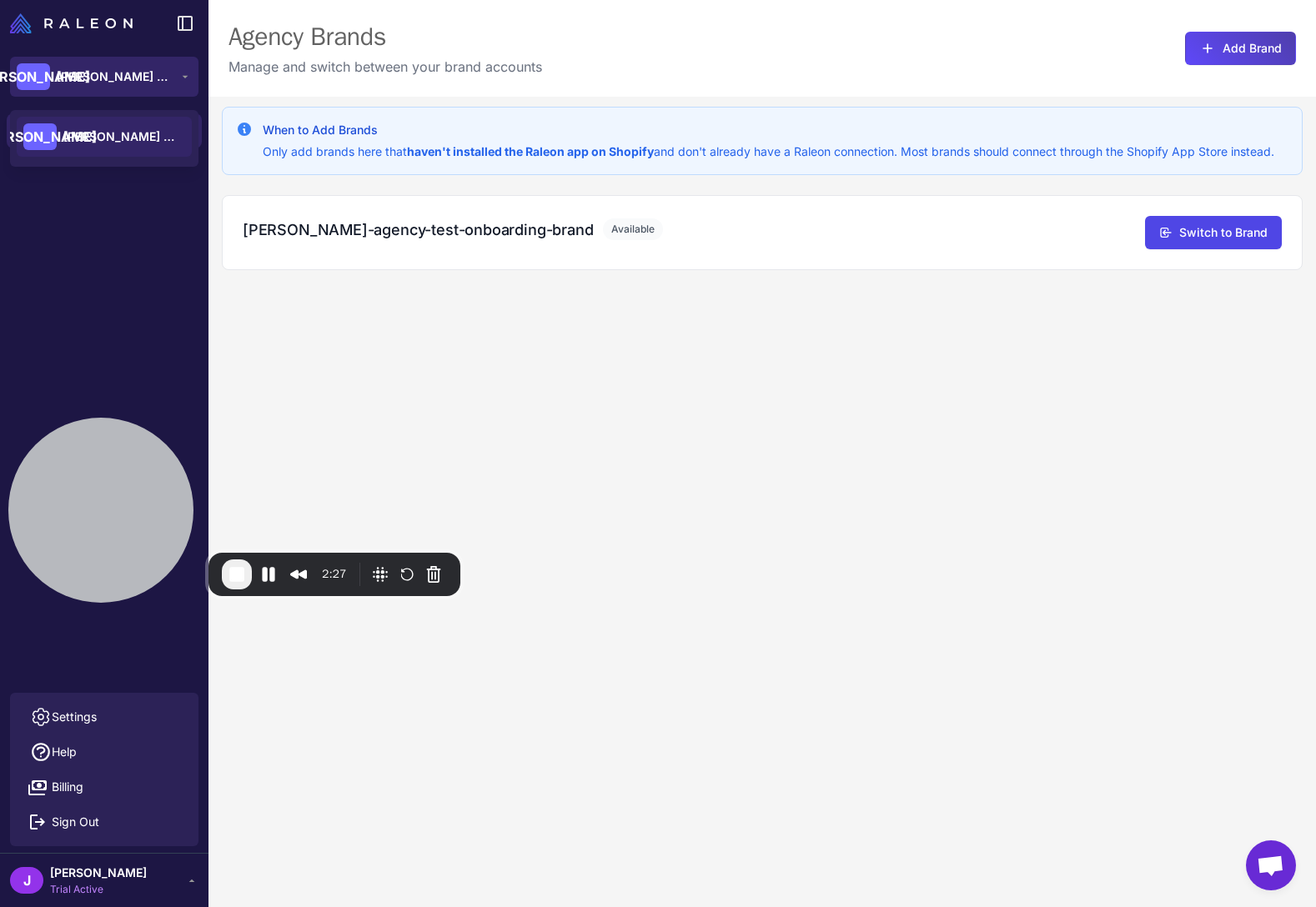 click on "[PERSON_NAME] Agency 2025" at bounding box center (115, 77) 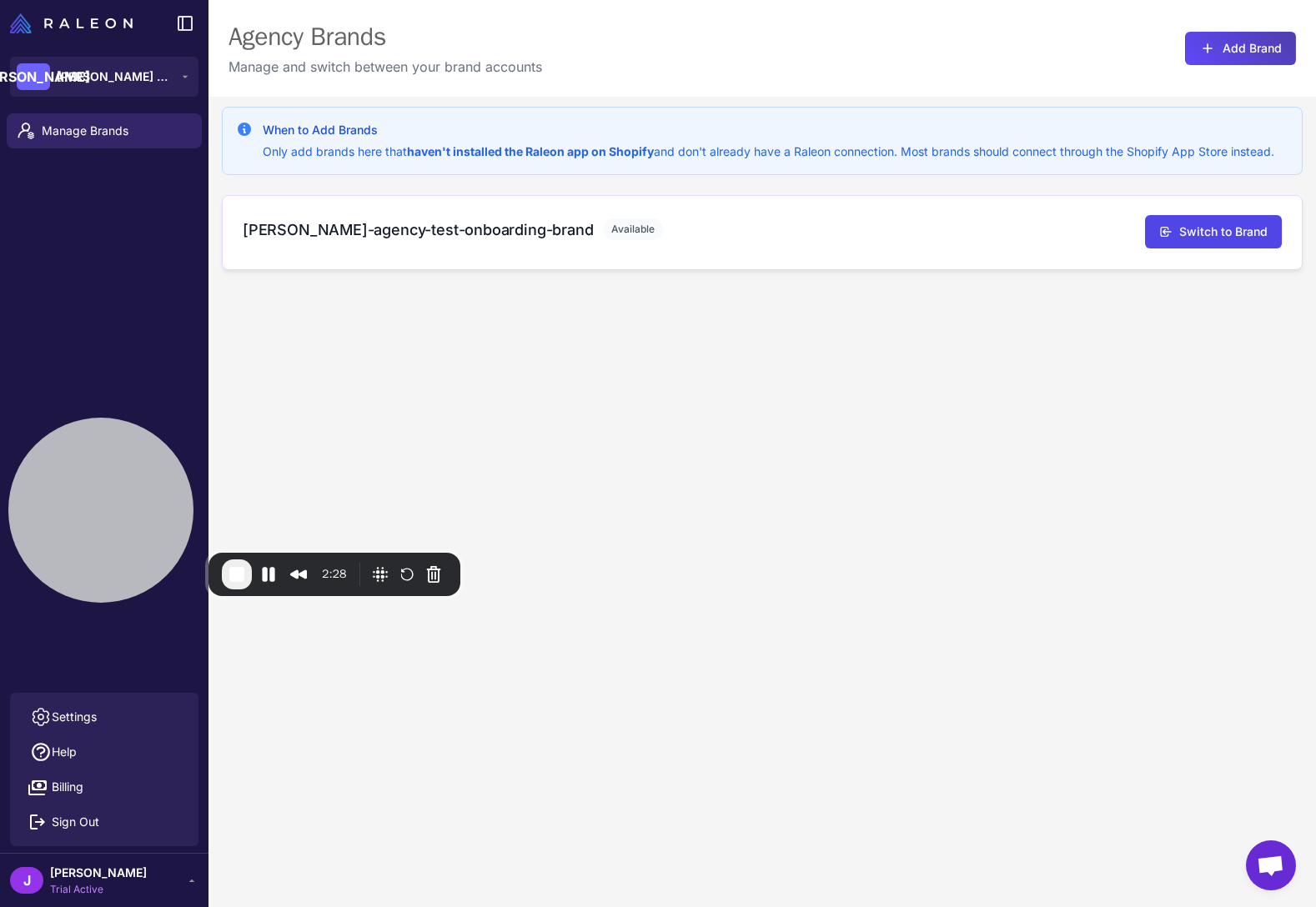 click on "[PERSON_NAME]-agency-test-onboarding-brand" at bounding box center (418, 229) 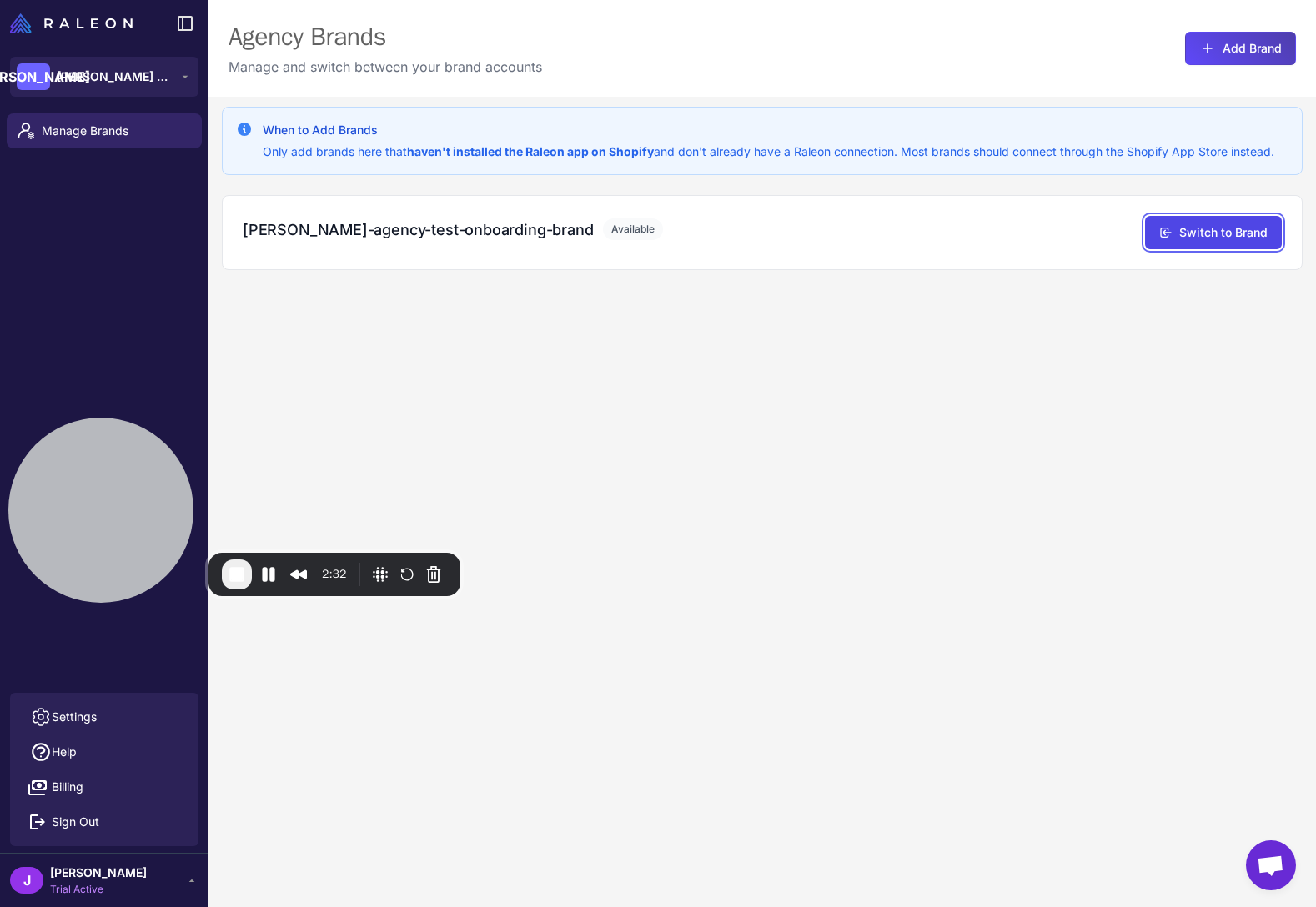 drag, startPoint x: 1216, startPoint y: 238, endPoint x: 1149, endPoint y: 446, distance: 218.5246 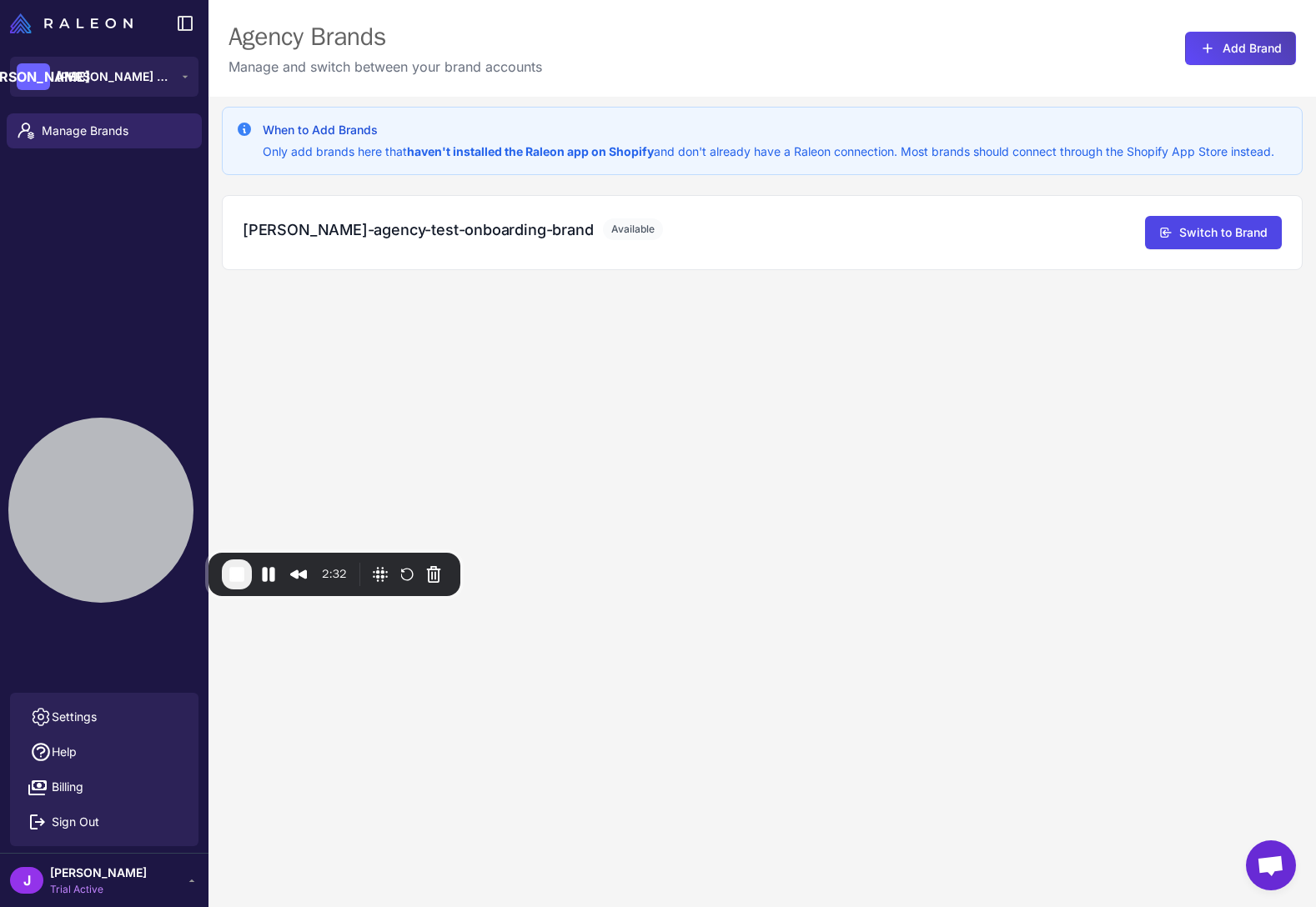 click on "When to Add Brands  Only add brands here that  haven't installed the Raleon app on Shopify  and don't already have a Raleon connection. Most brands should connect through the Shopify App Store instead.  [PERSON_NAME]-agency-test-onboarding-brand  Available   Switch to Brand" 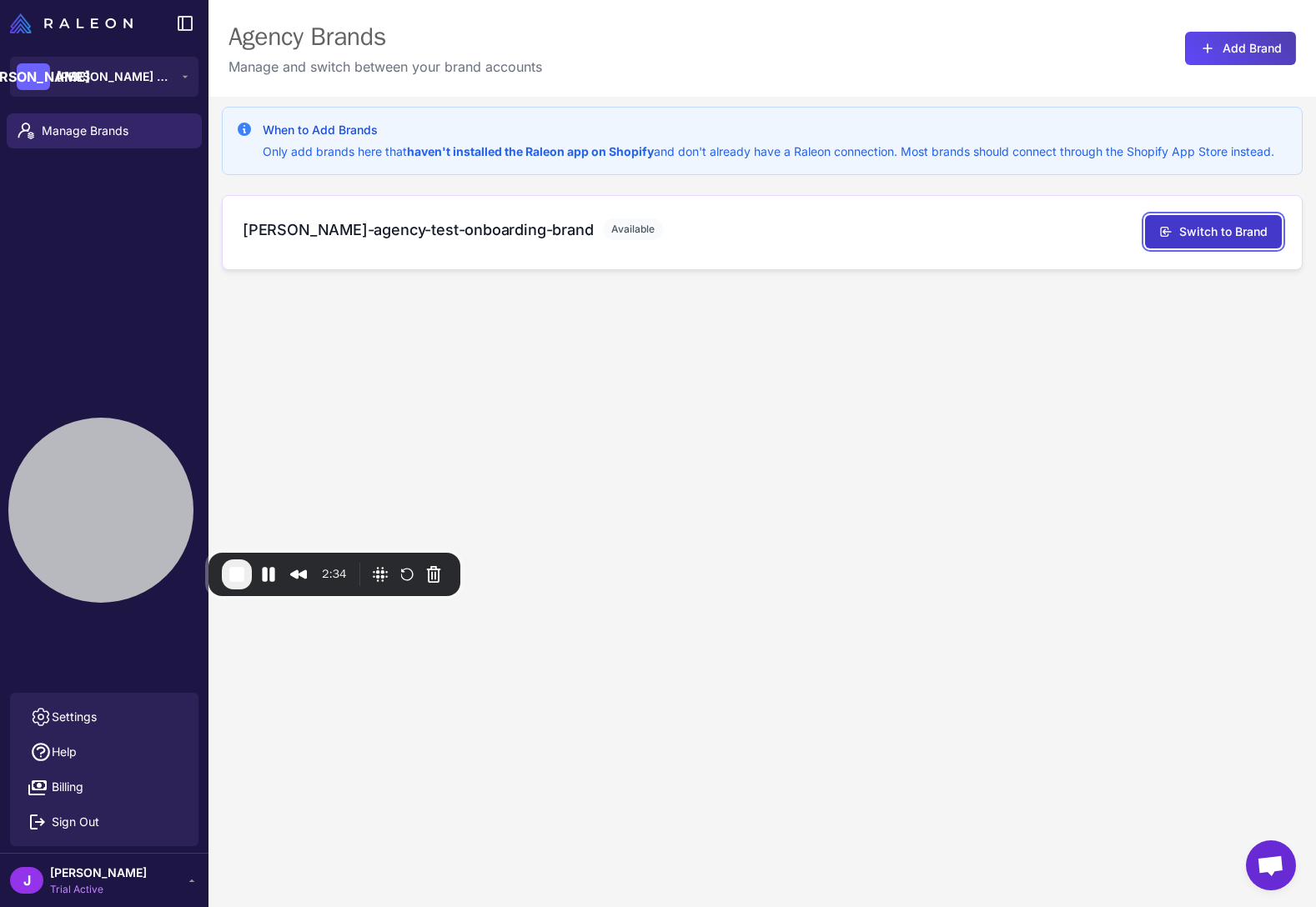 click on "Switch to Brand" at bounding box center (1213, 232) 